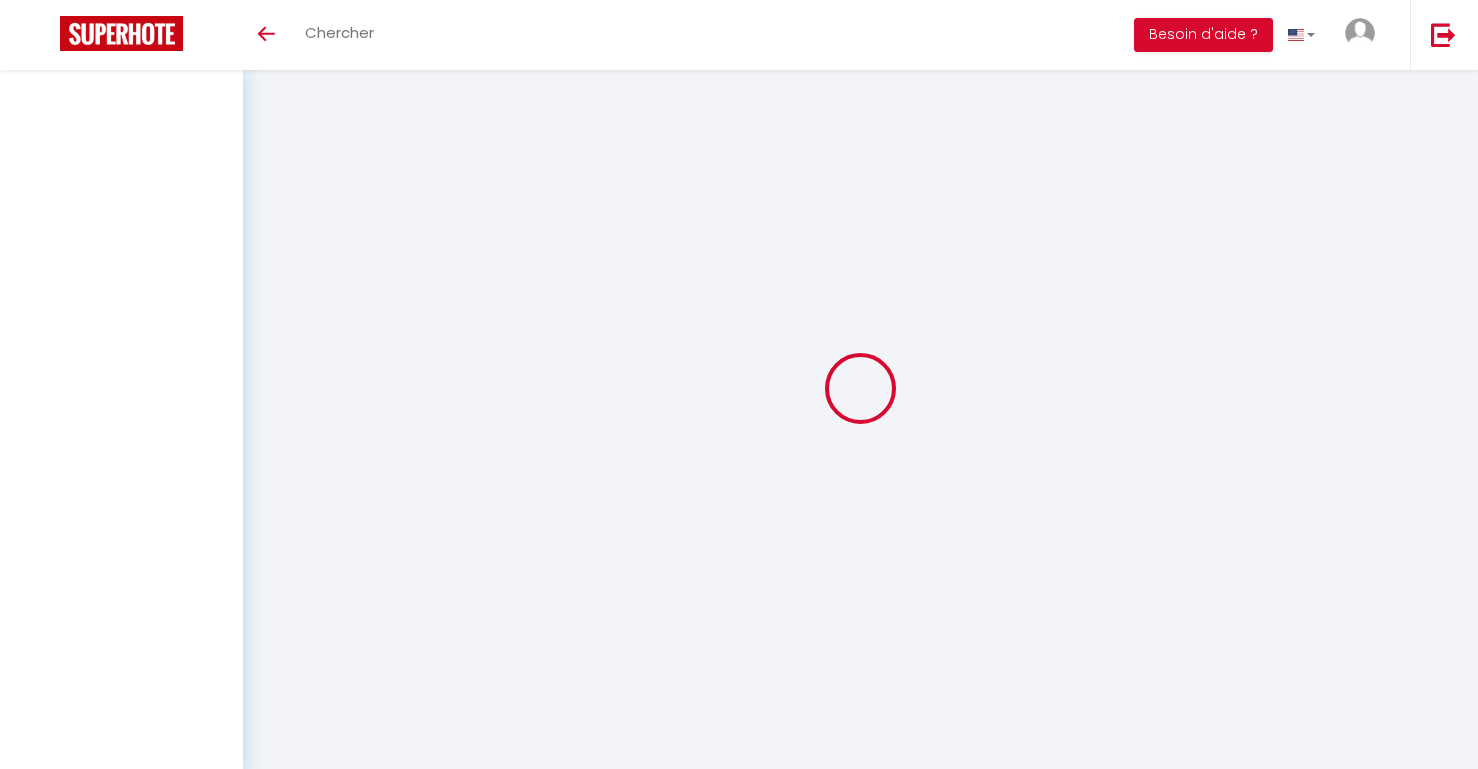 scroll, scrollTop: 0, scrollLeft: 0, axis: both 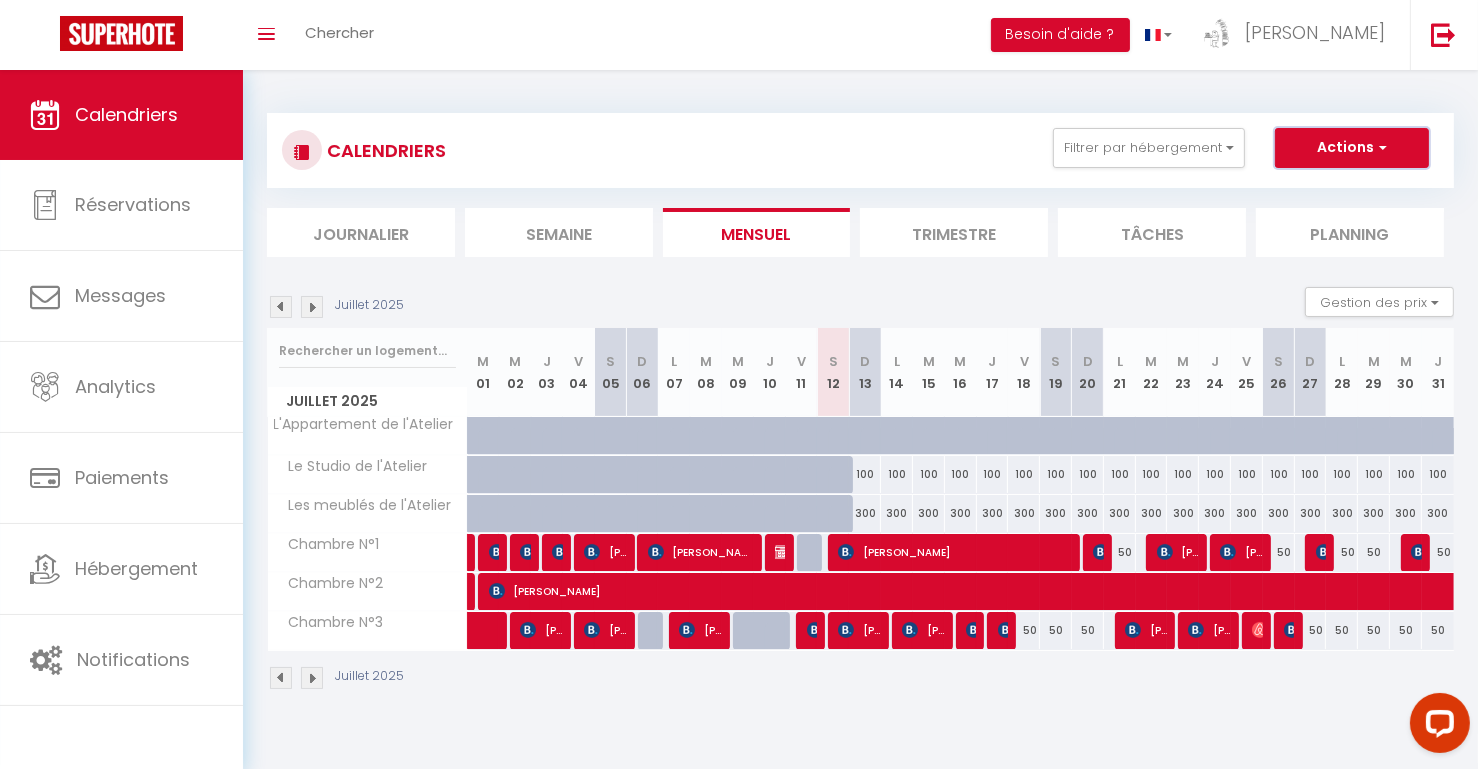 click on "Actions" at bounding box center (1352, 148) 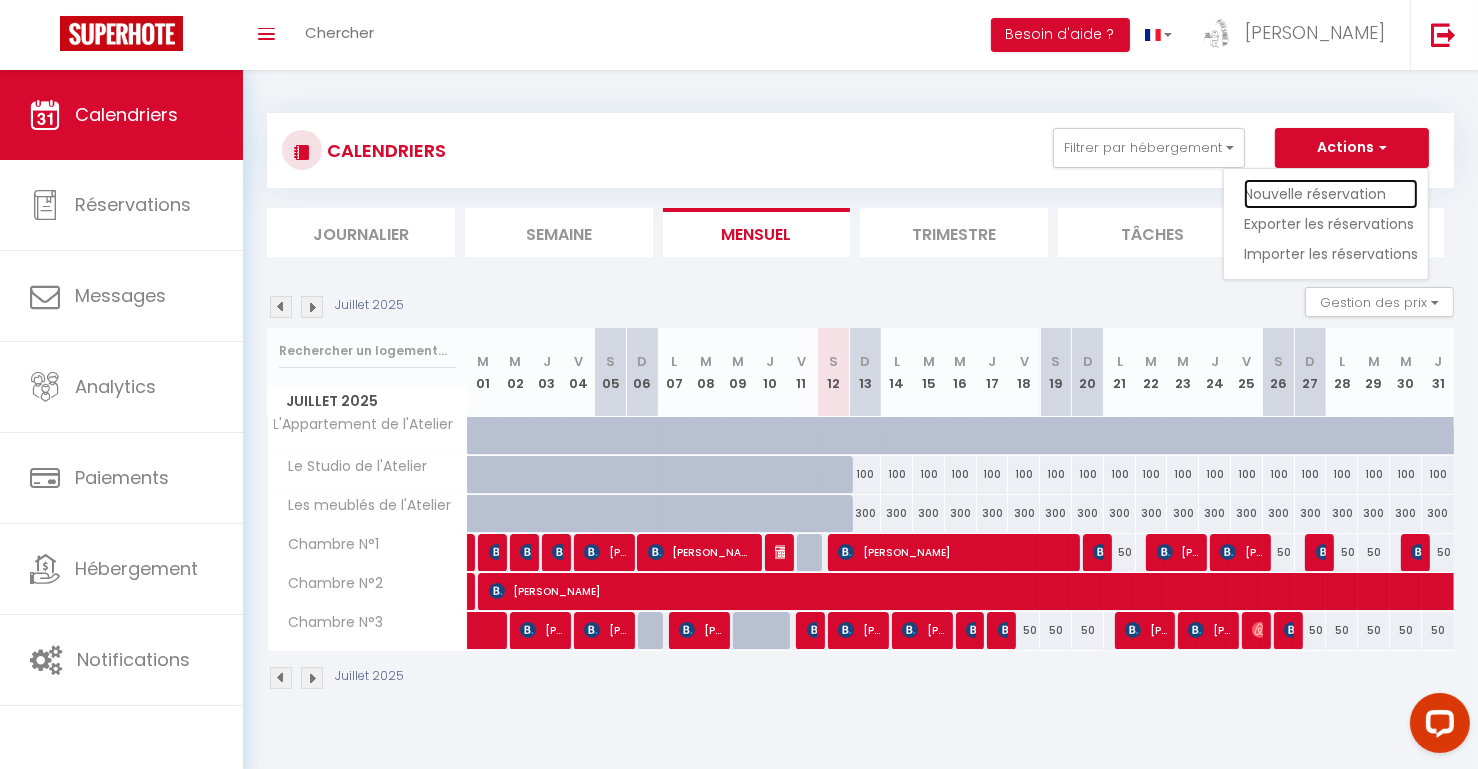 click on "Nouvelle réservation" at bounding box center (1331, 194) 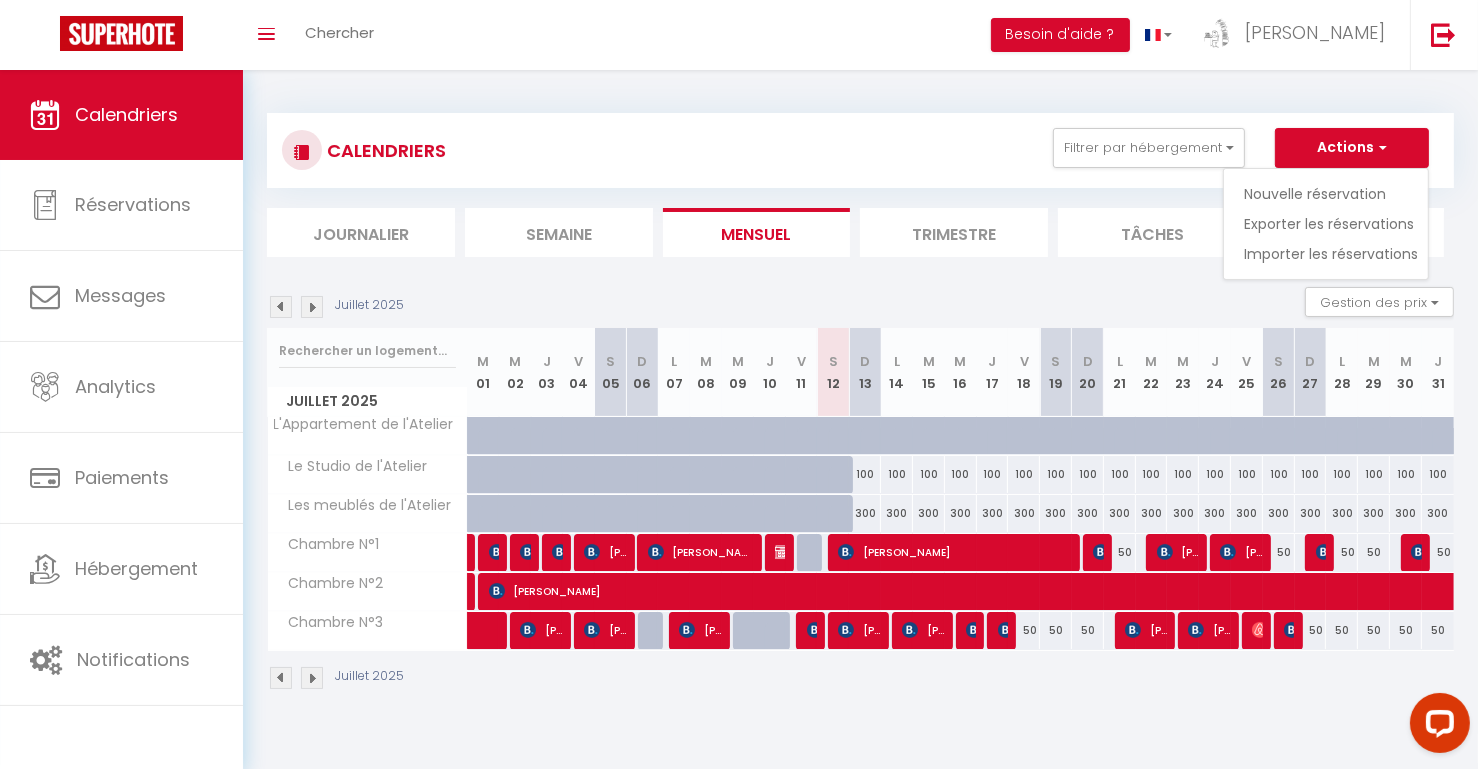select 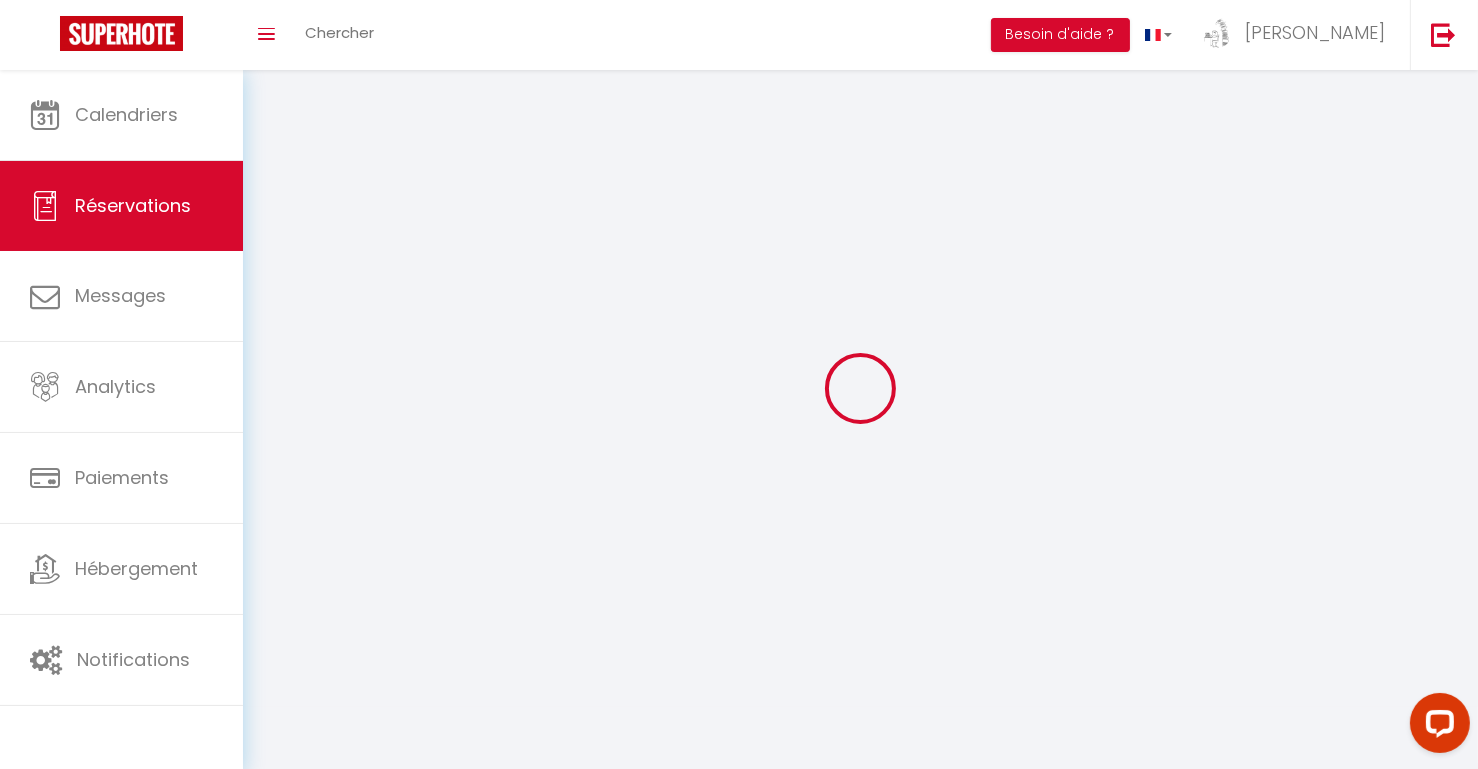 select 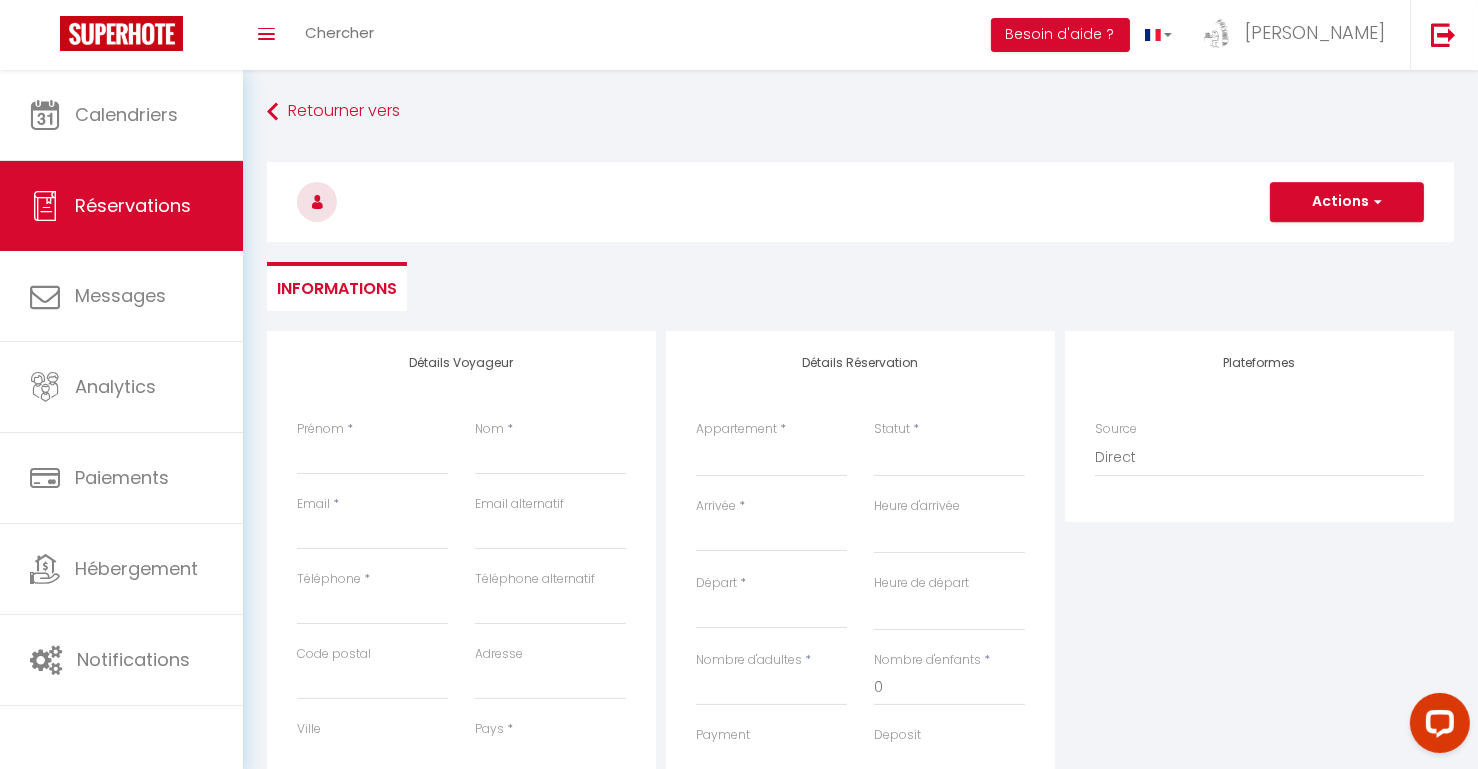 select 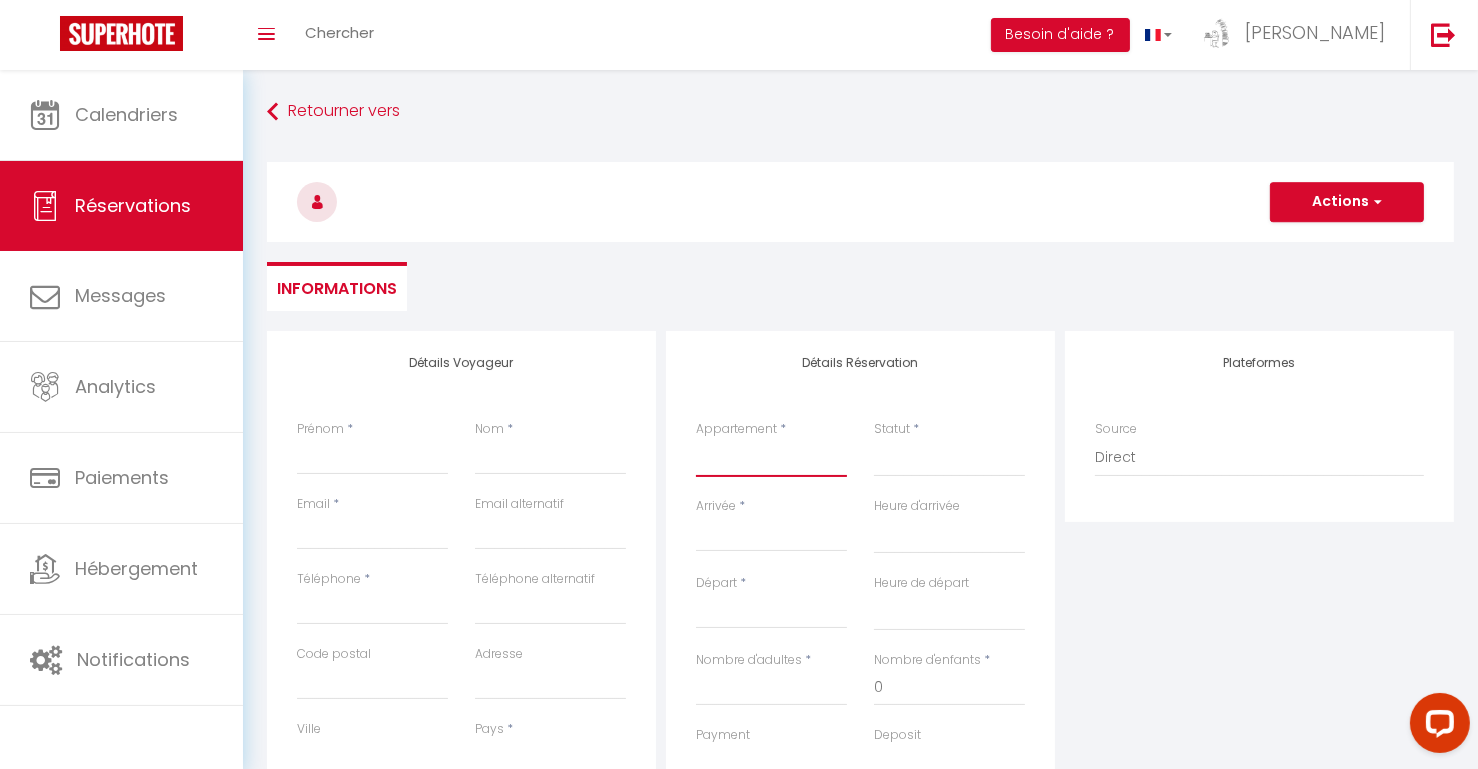click on "L'Appartement de l'Atelier Le Studio de l'Atelier Les meublés de l'Atelier Chambre N°1 Chambre N°2 Chambre N°3" at bounding box center [771, 458] 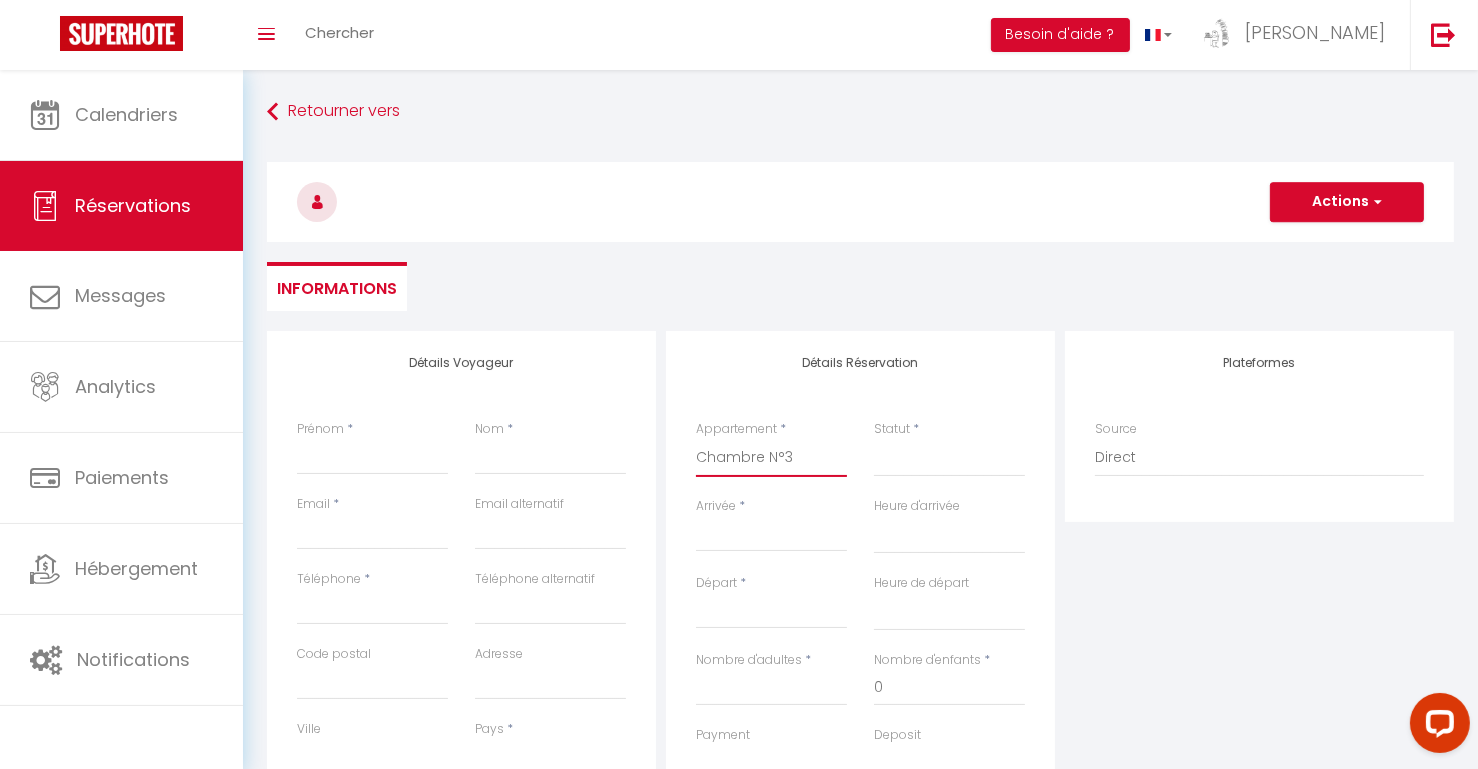 select 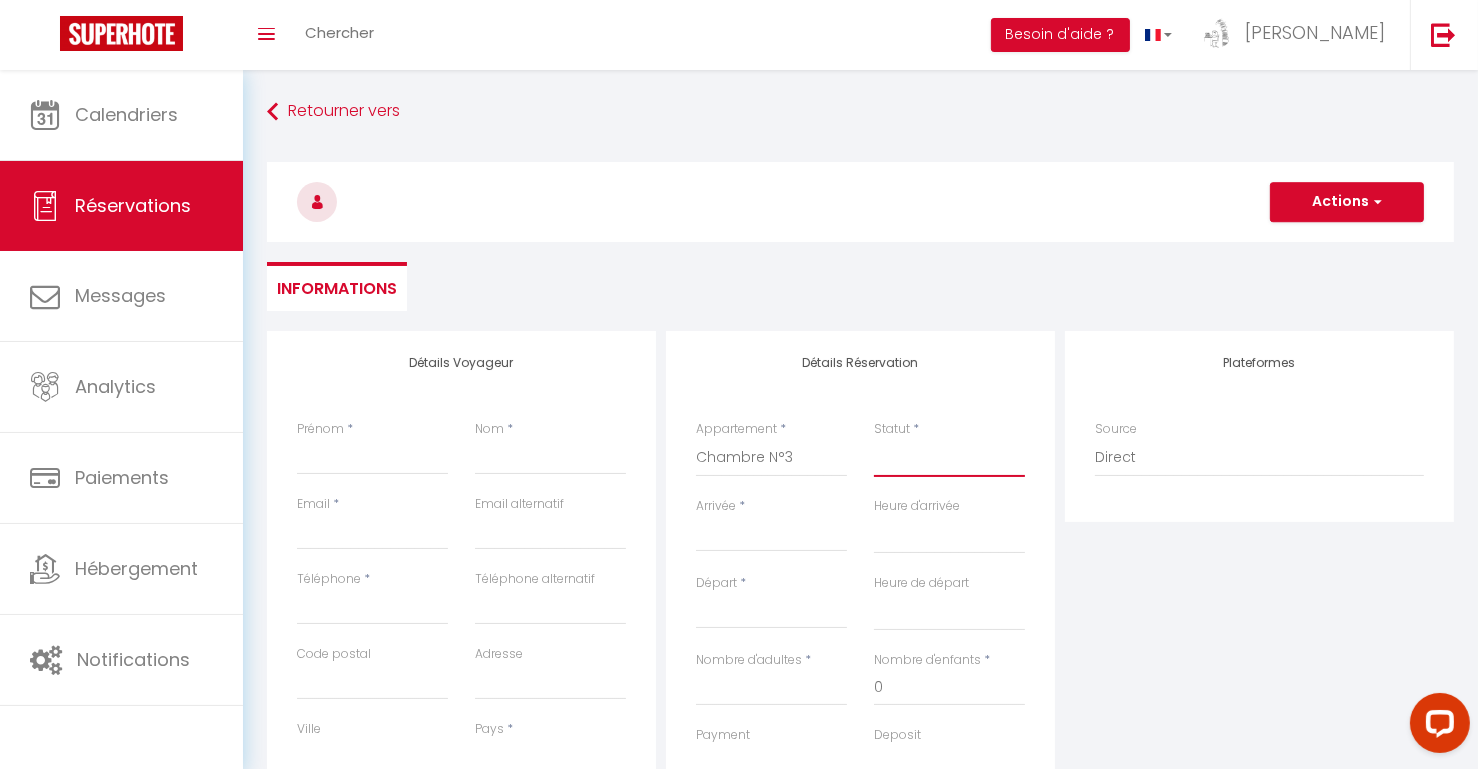 click on "Confirmé Non Confirmé Annulé Annulé par le voyageur No Show Request" at bounding box center (949, 458) 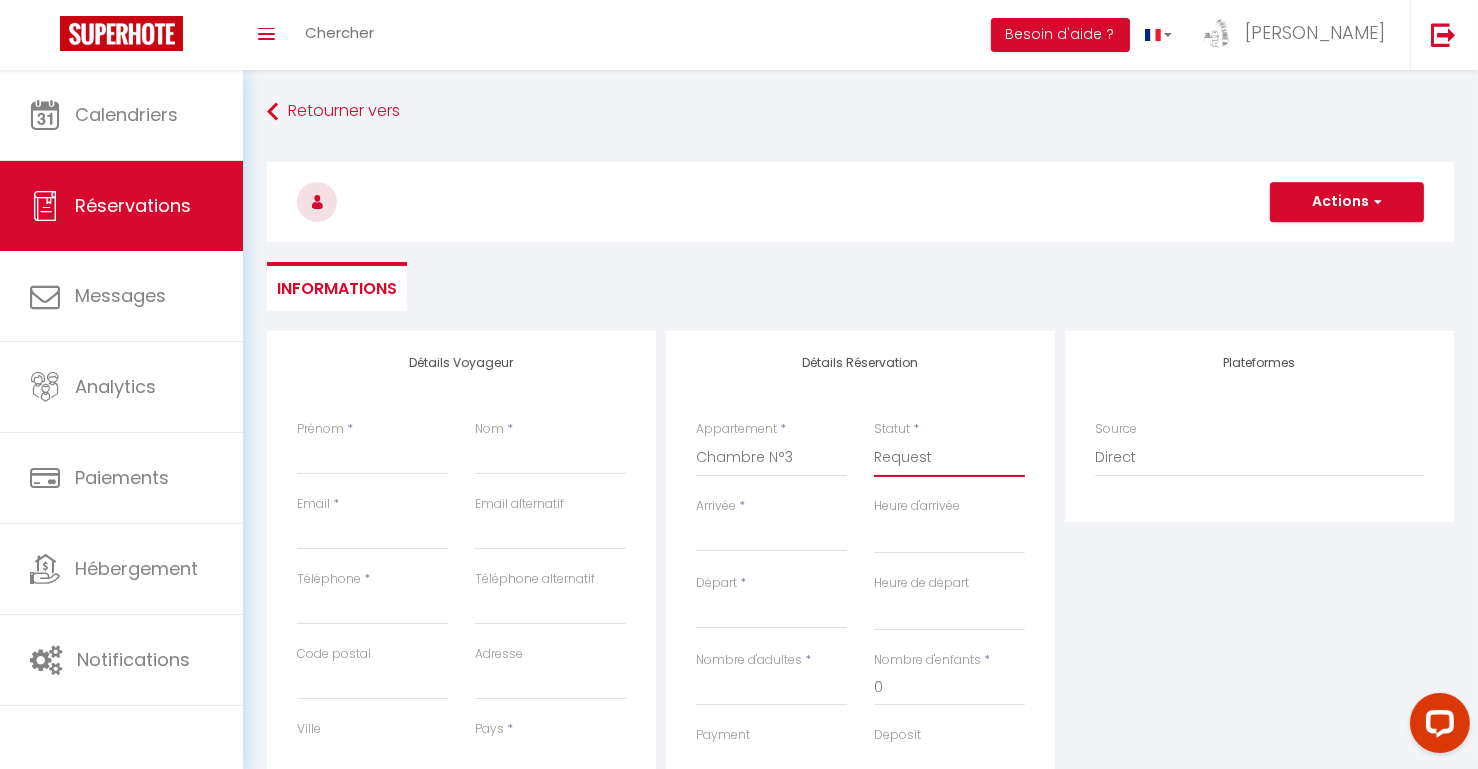 select 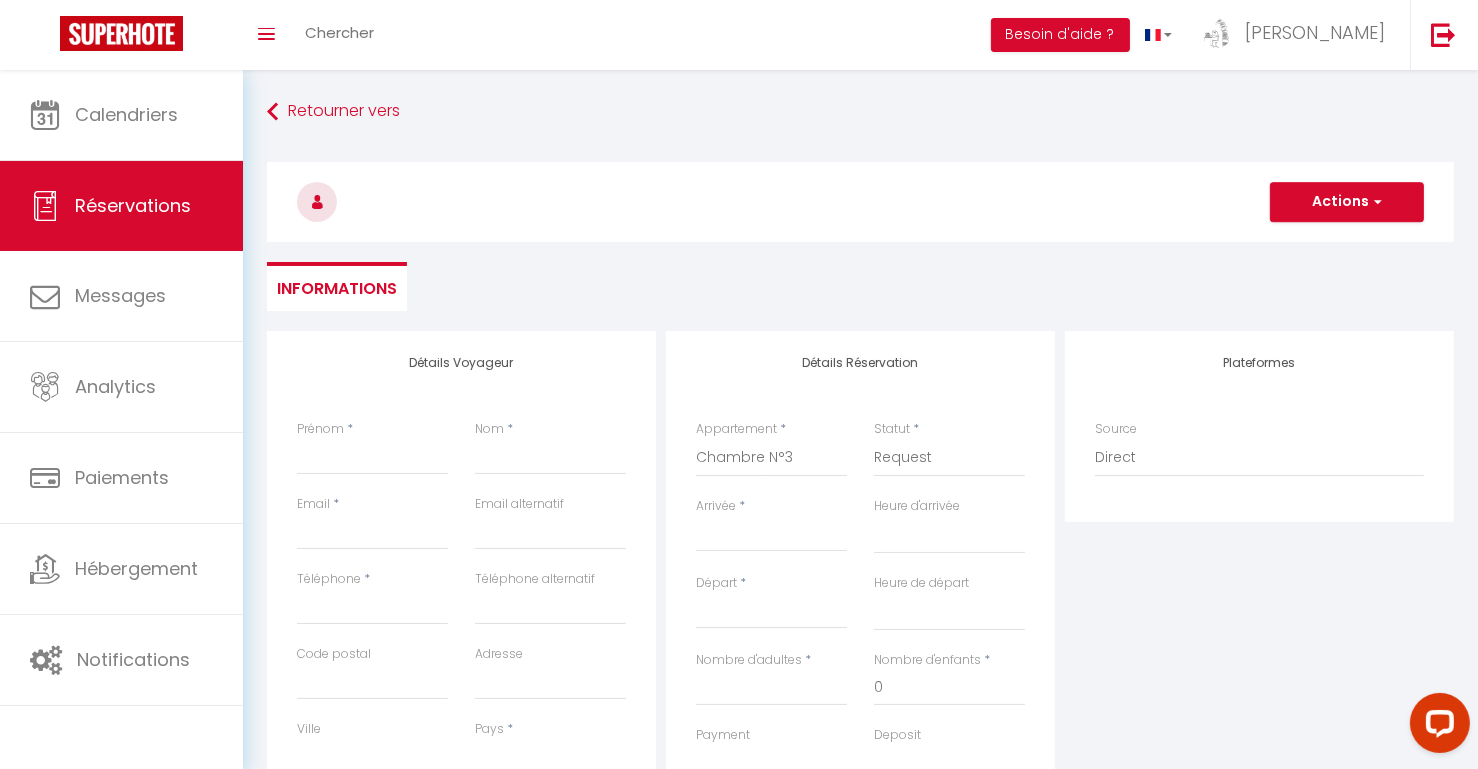 click on "Arrivée" at bounding box center [771, 536] 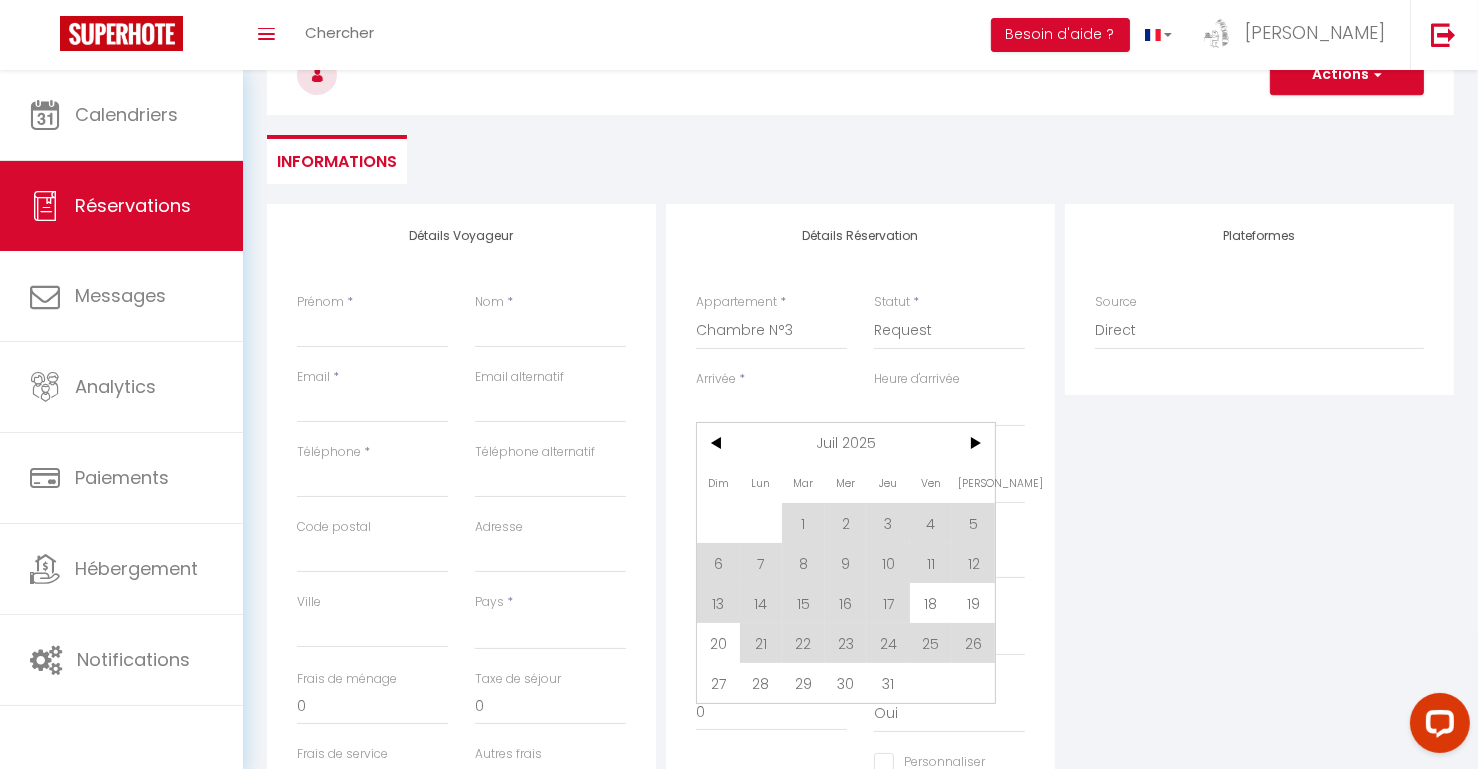 scroll, scrollTop: 144, scrollLeft: 0, axis: vertical 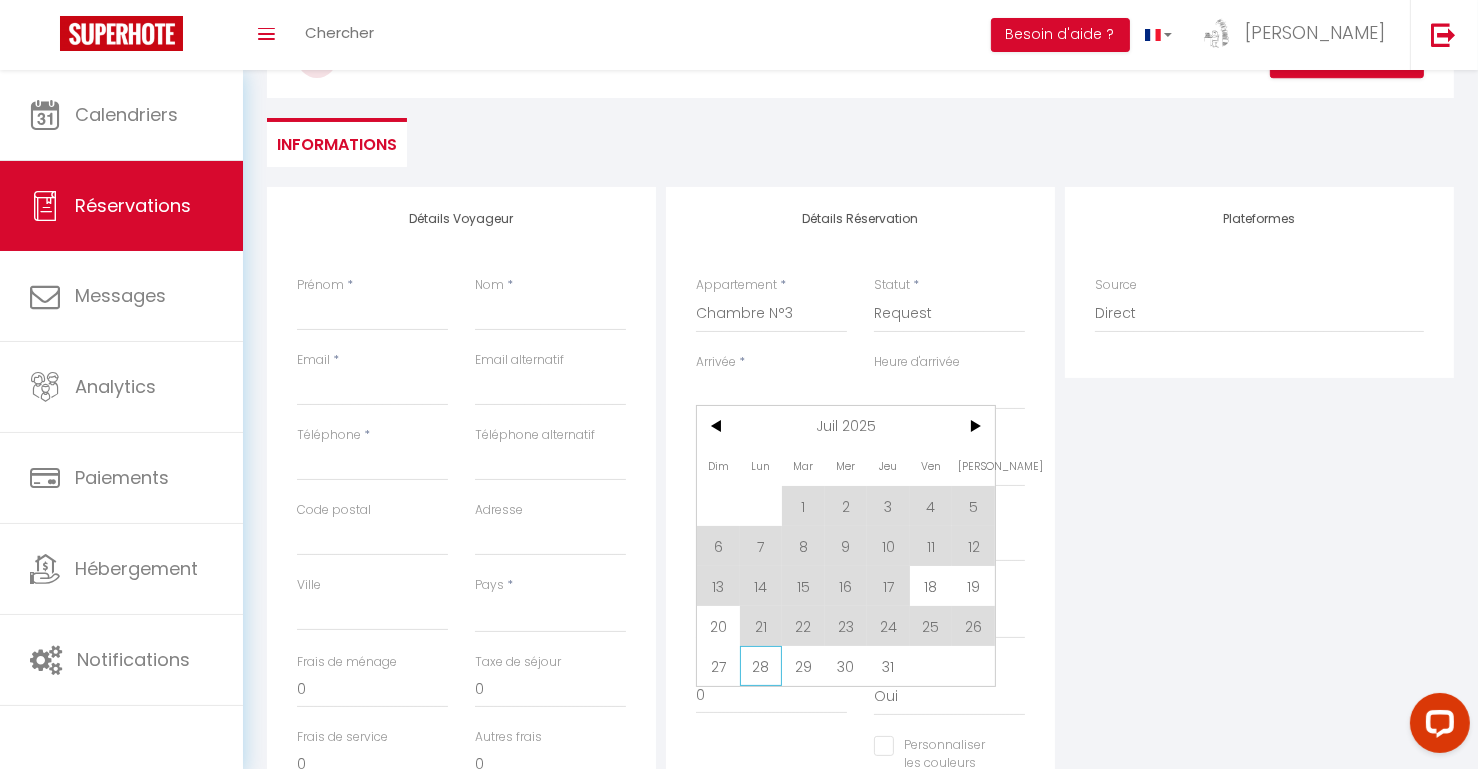 click on "28" at bounding box center (761, 666) 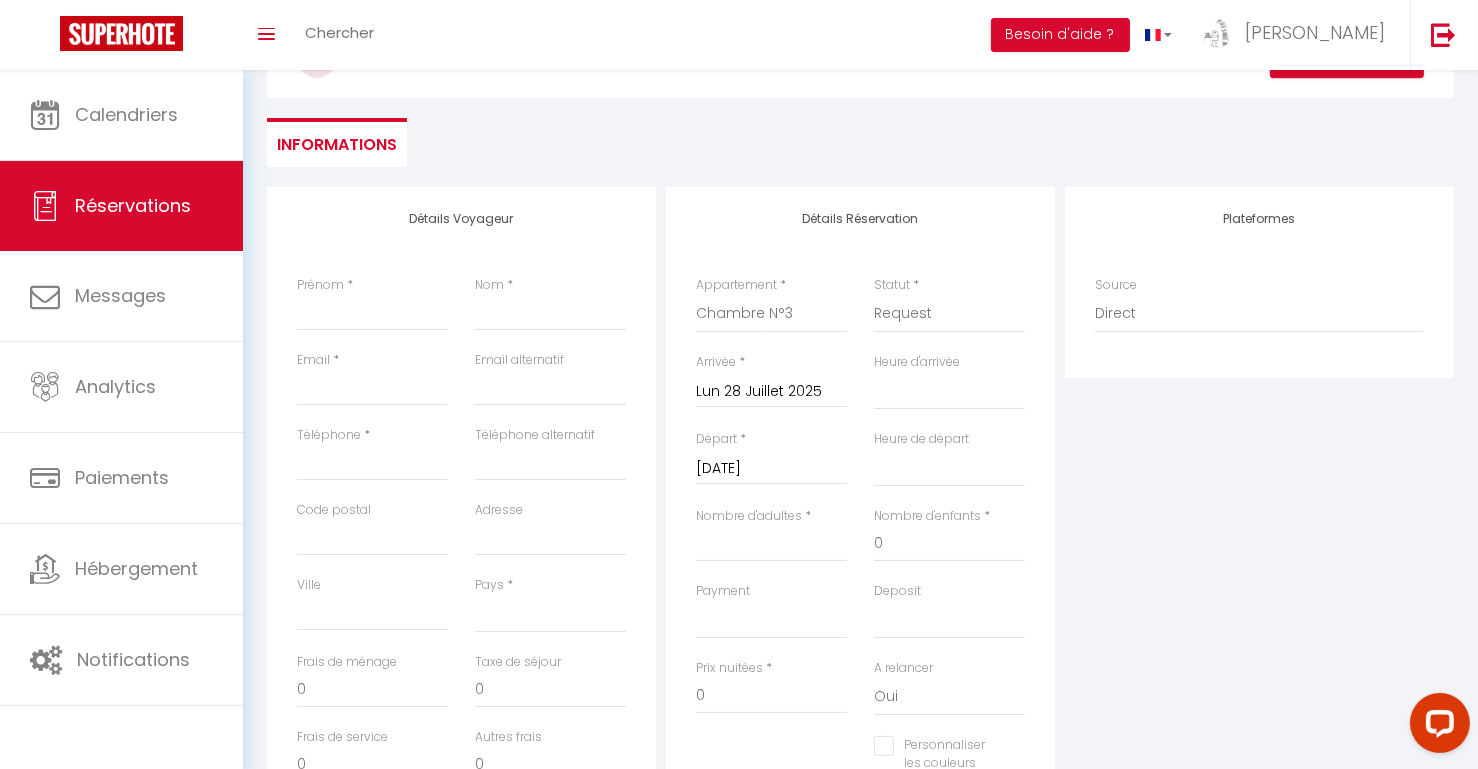 click on "Mar 29 Juillet 2025" at bounding box center [771, 469] 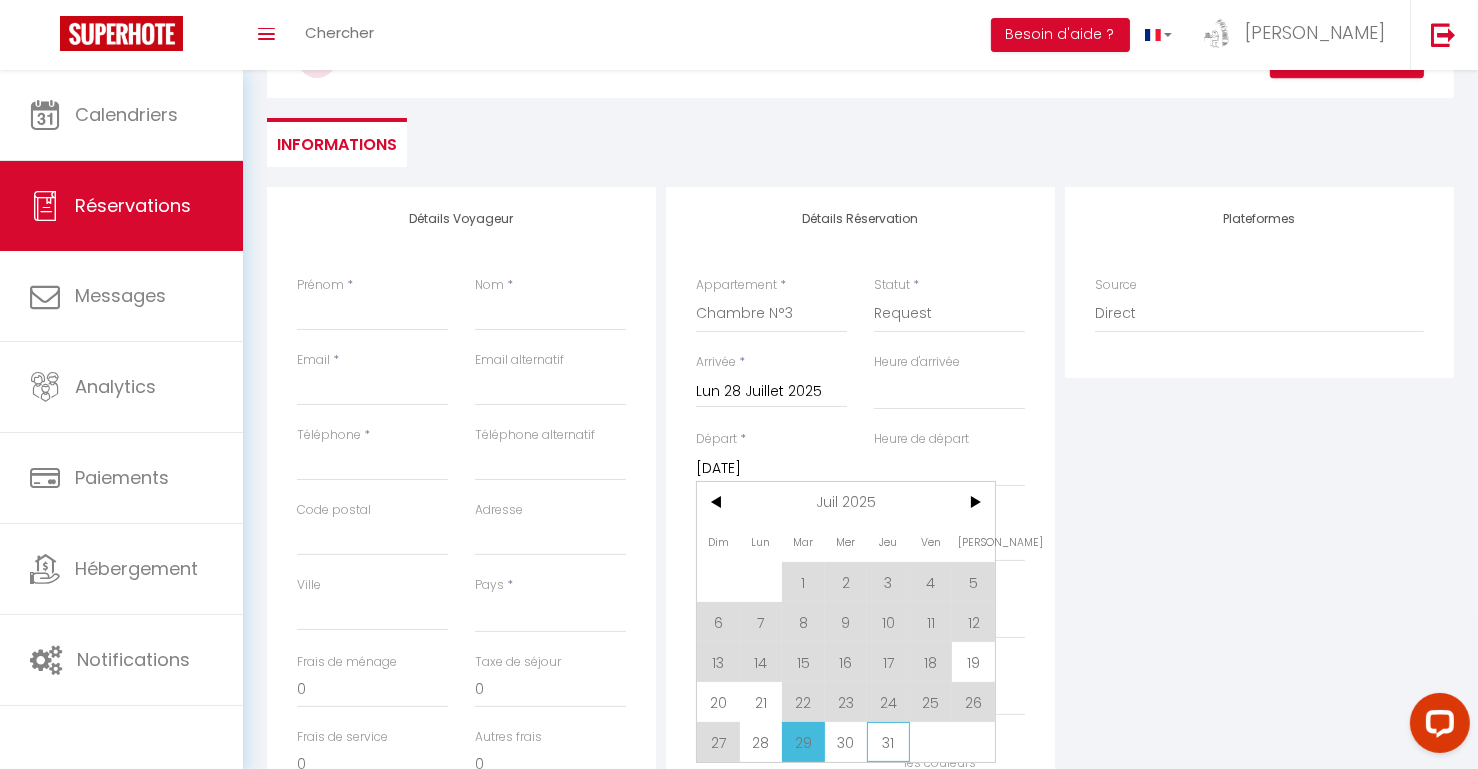click on "31" at bounding box center (888, 742) 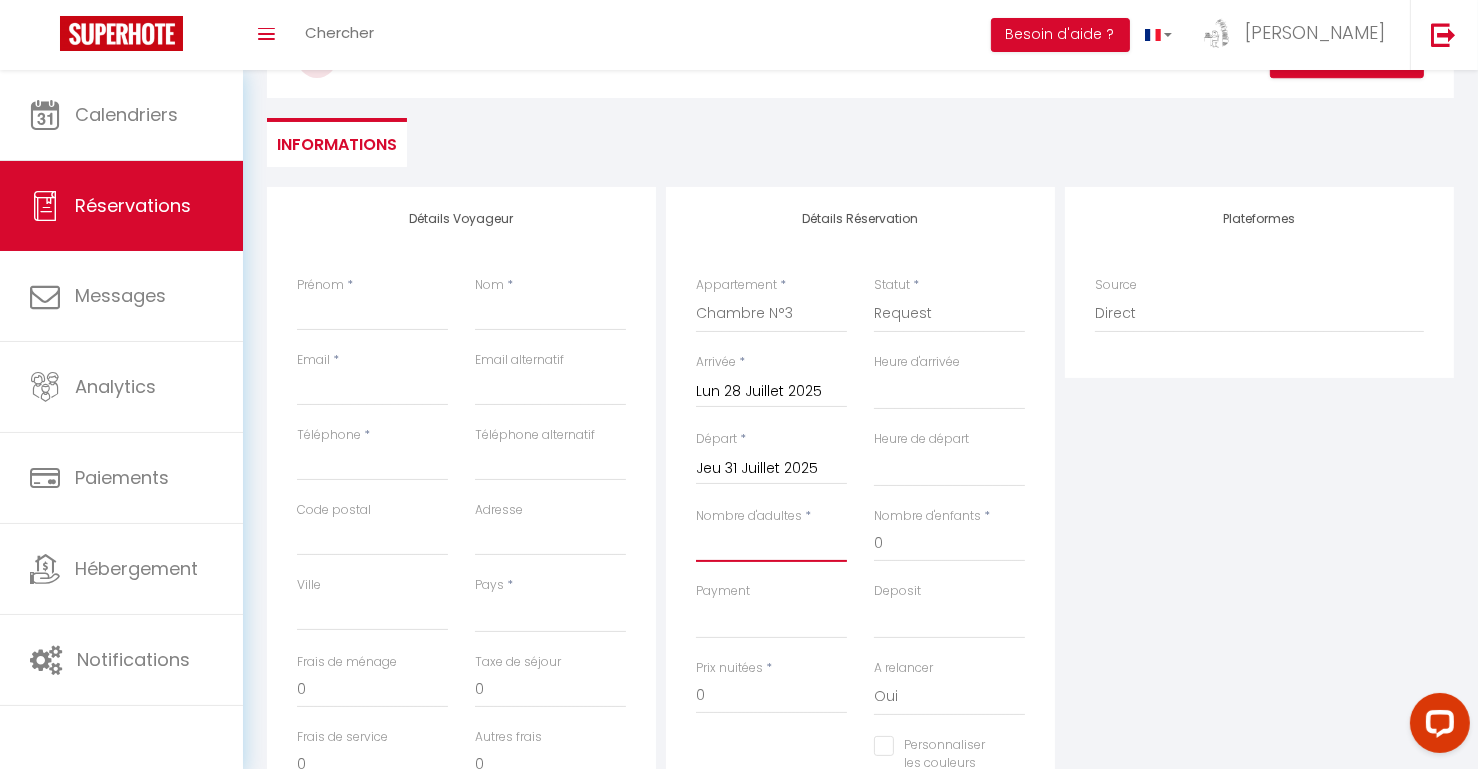 click on "Nombre d'adultes" at bounding box center (771, 544) 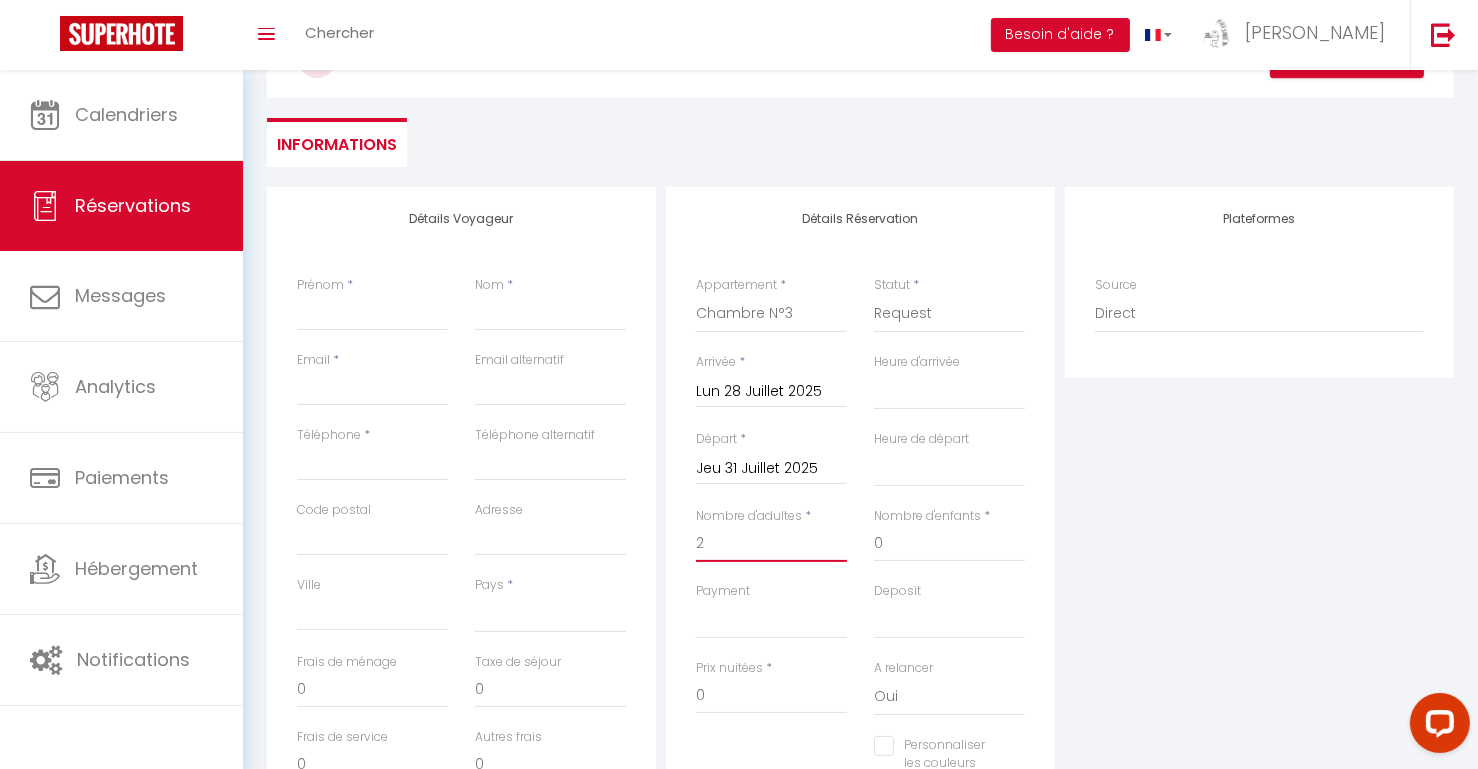 select 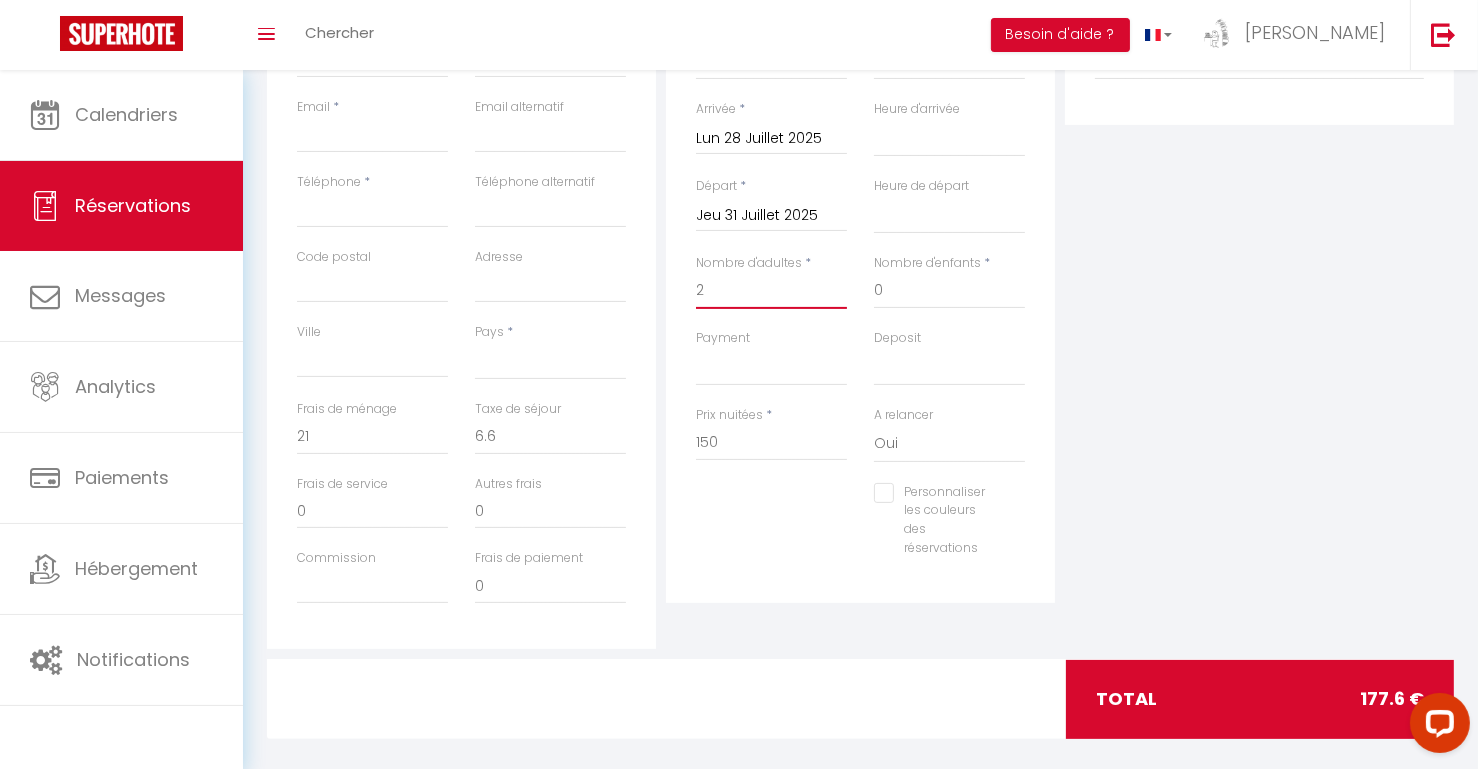 scroll, scrollTop: 416, scrollLeft: 0, axis: vertical 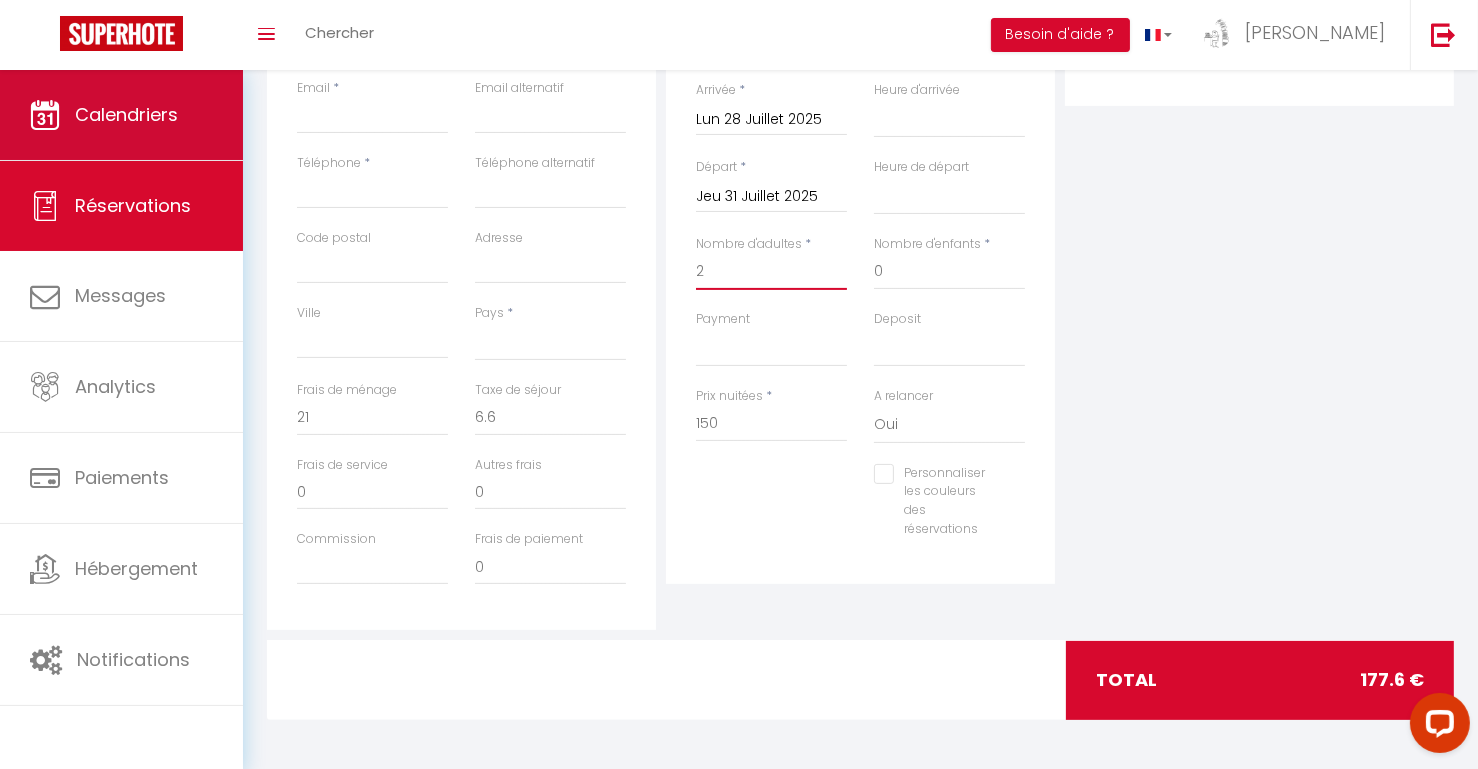 type on "2" 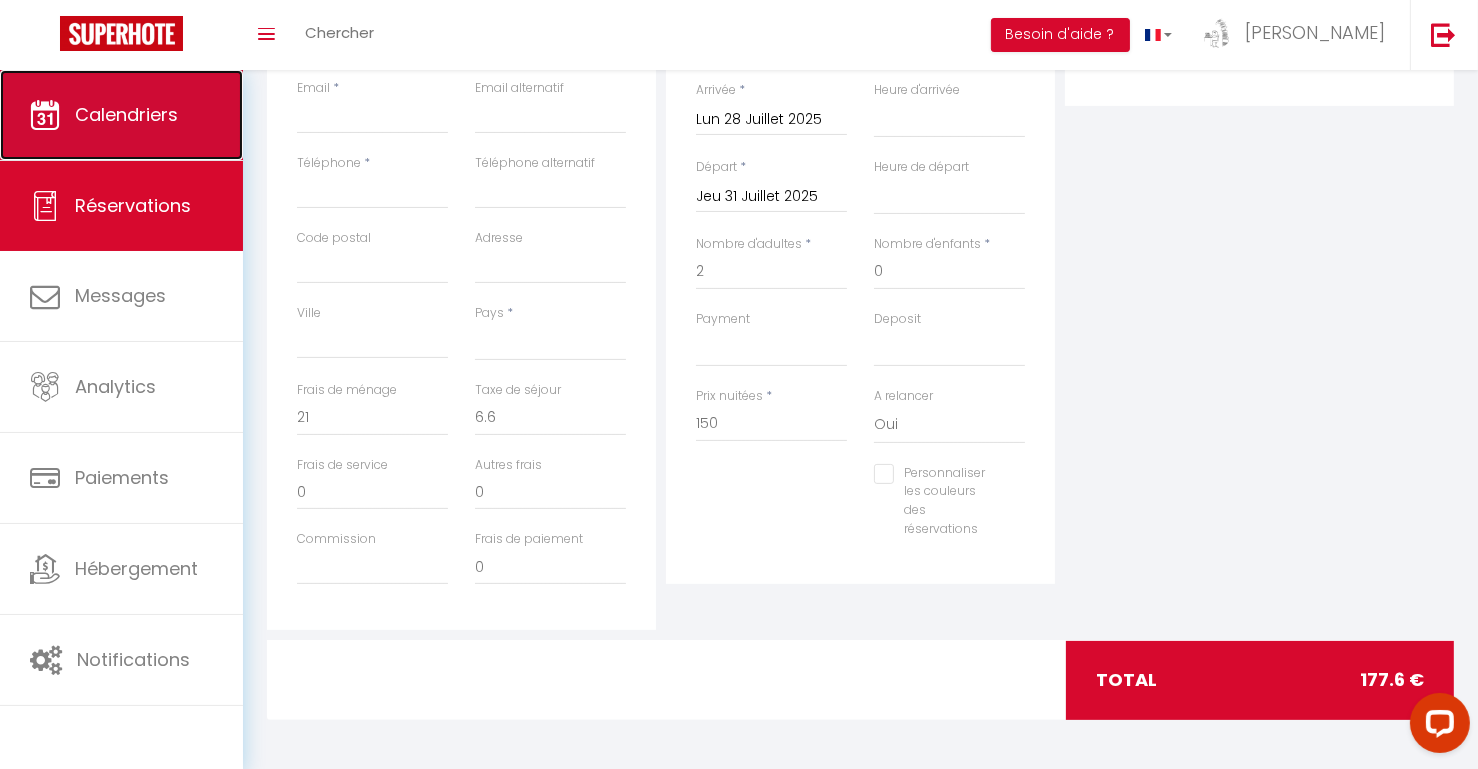 click on "Calendriers" at bounding box center [126, 114] 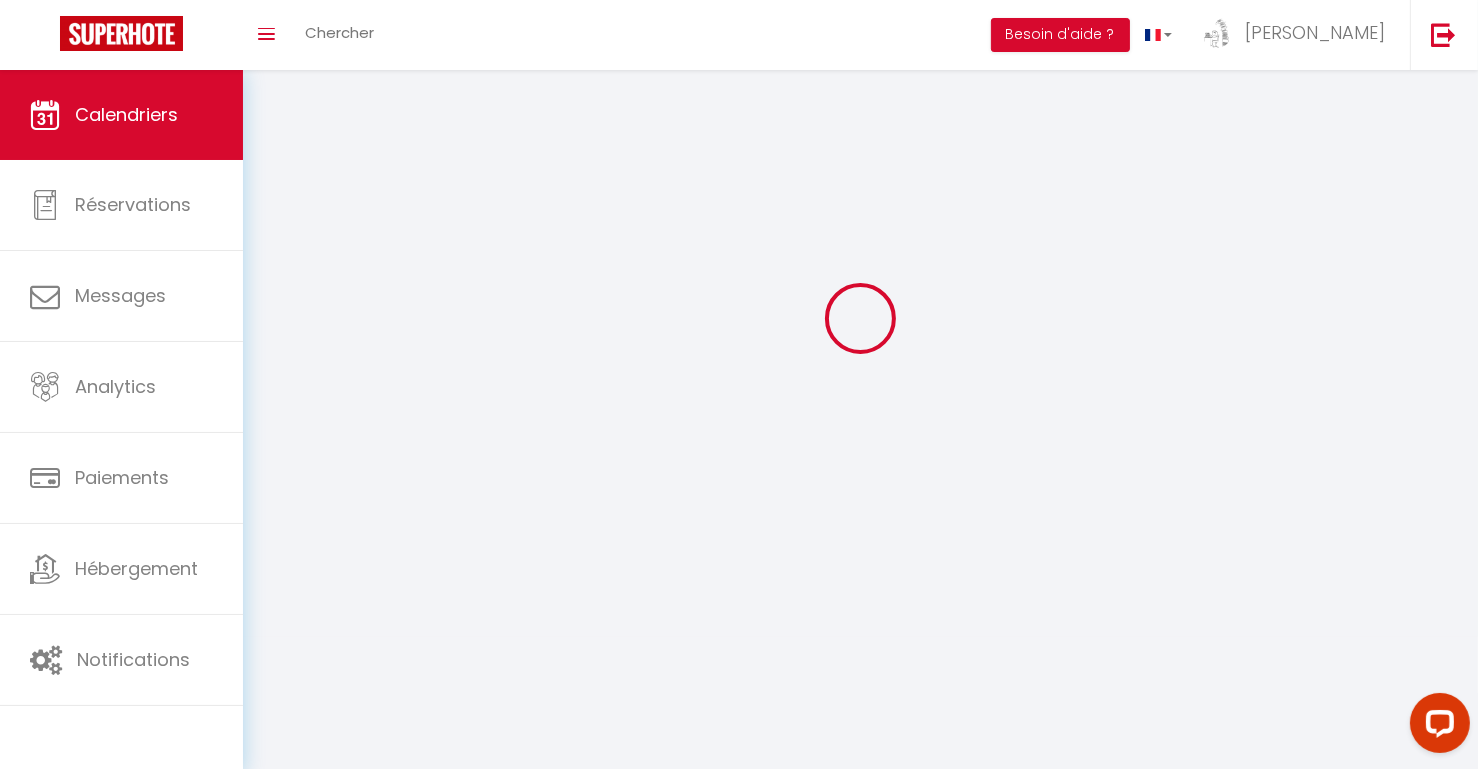 scroll, scrollTop: 0, scrollLeft: 0, axis: both 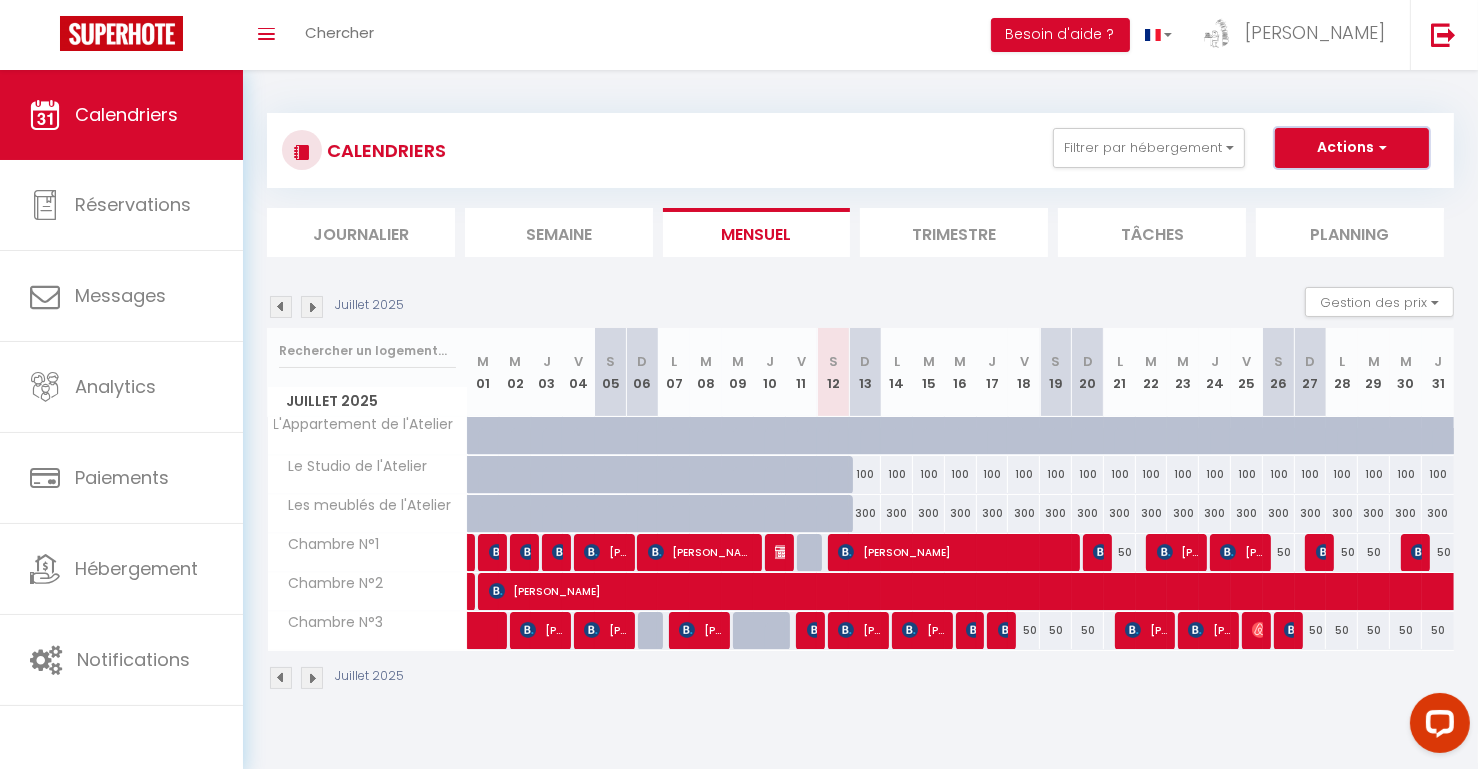 click on "Actions" at bounding box center [1352, 148] 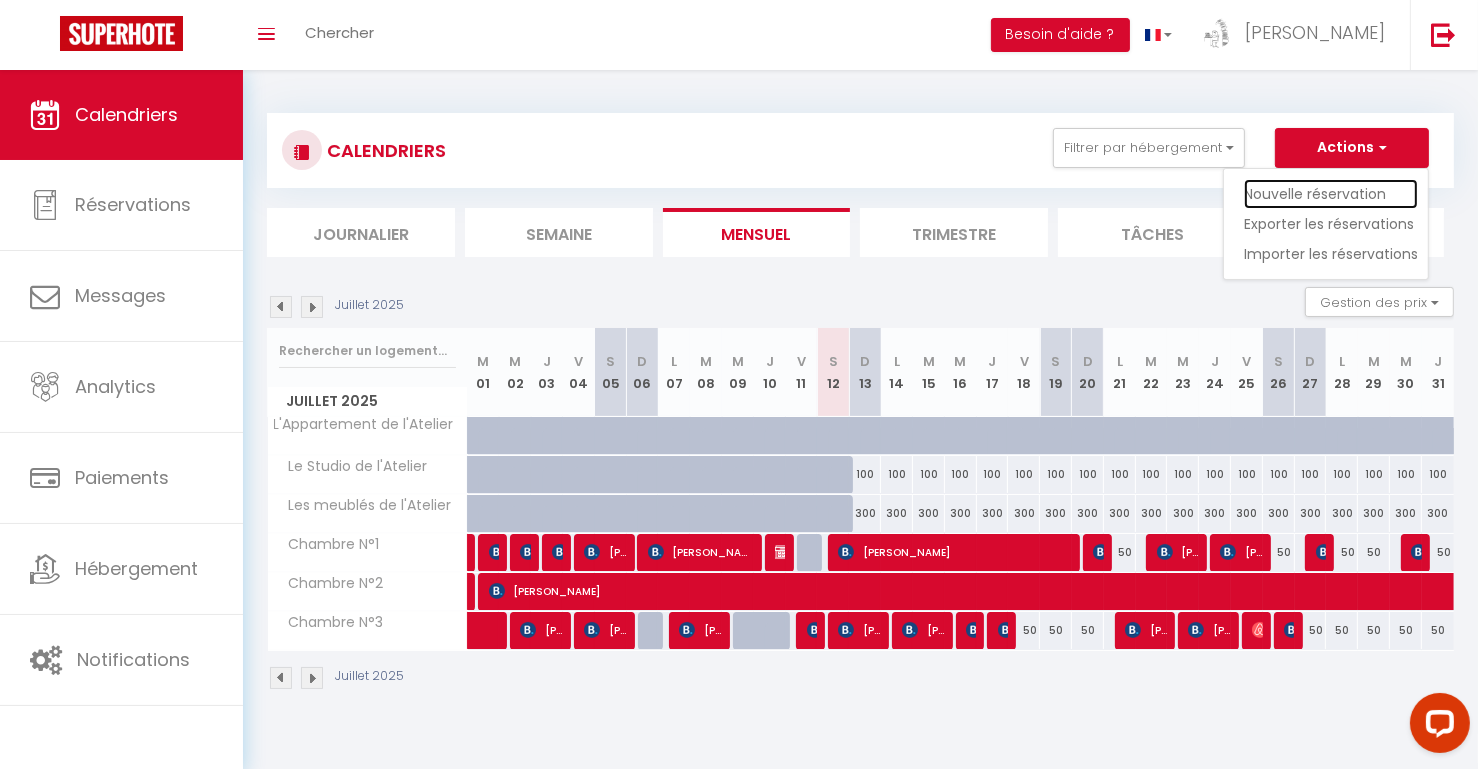 click on "Nouvelle réservation" at bounding box center (1331, 194) 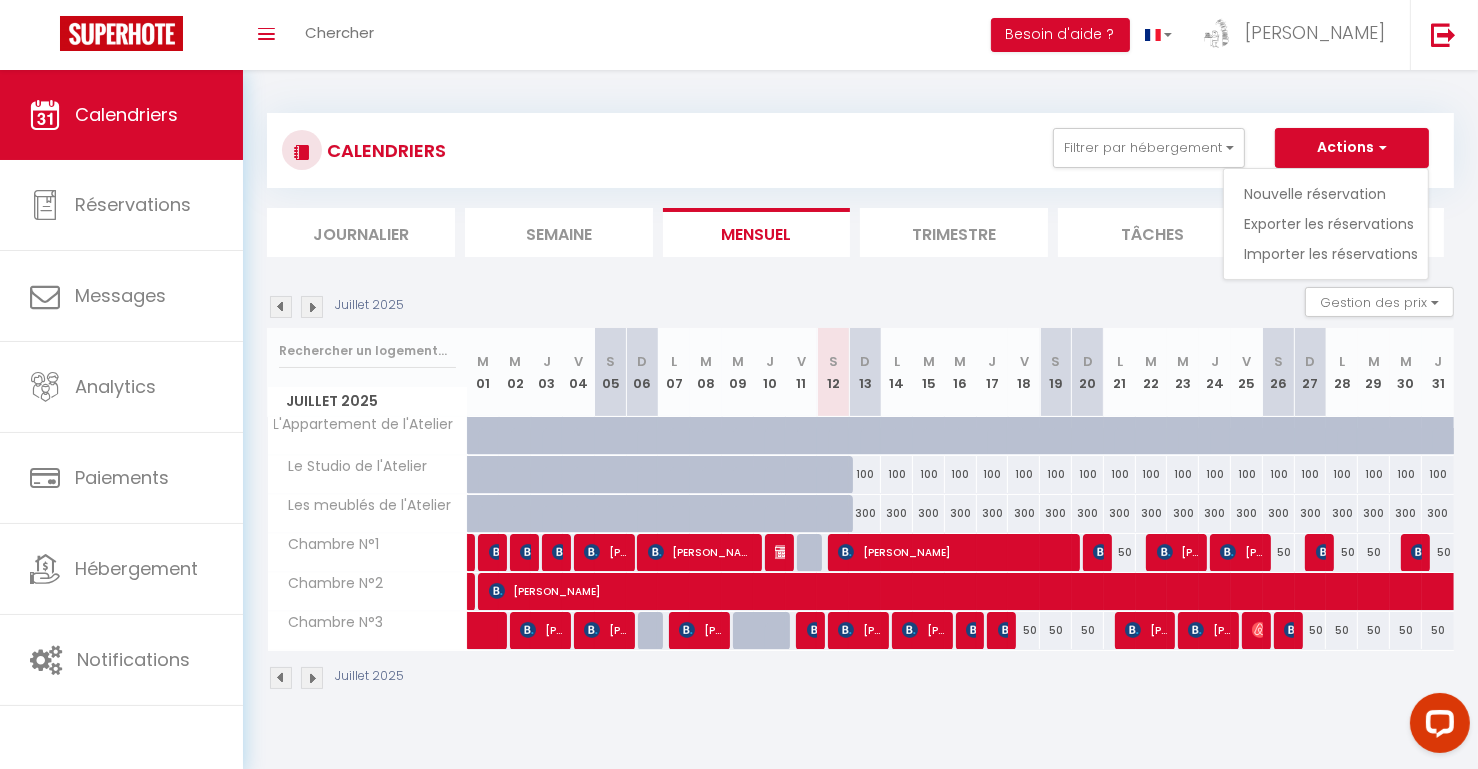 select 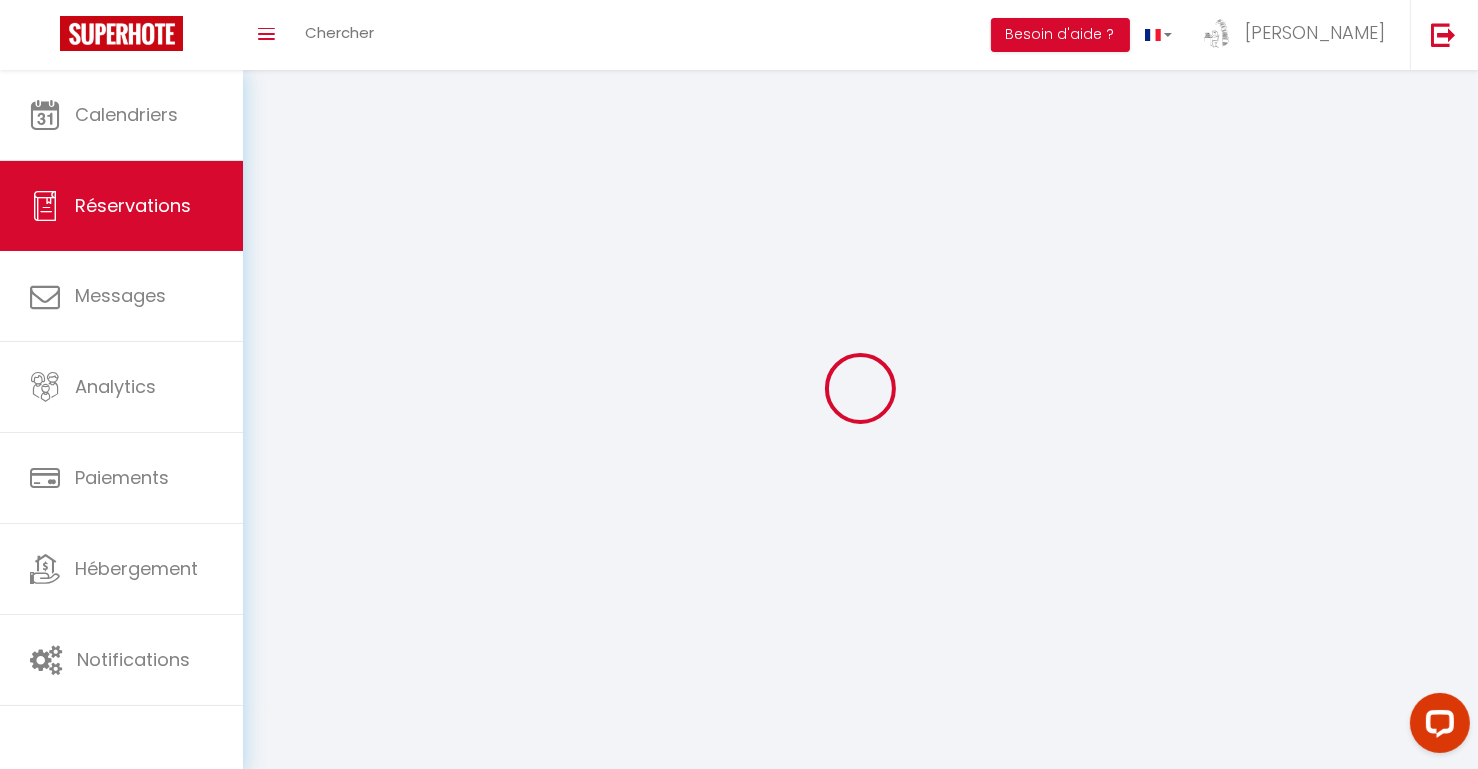 select 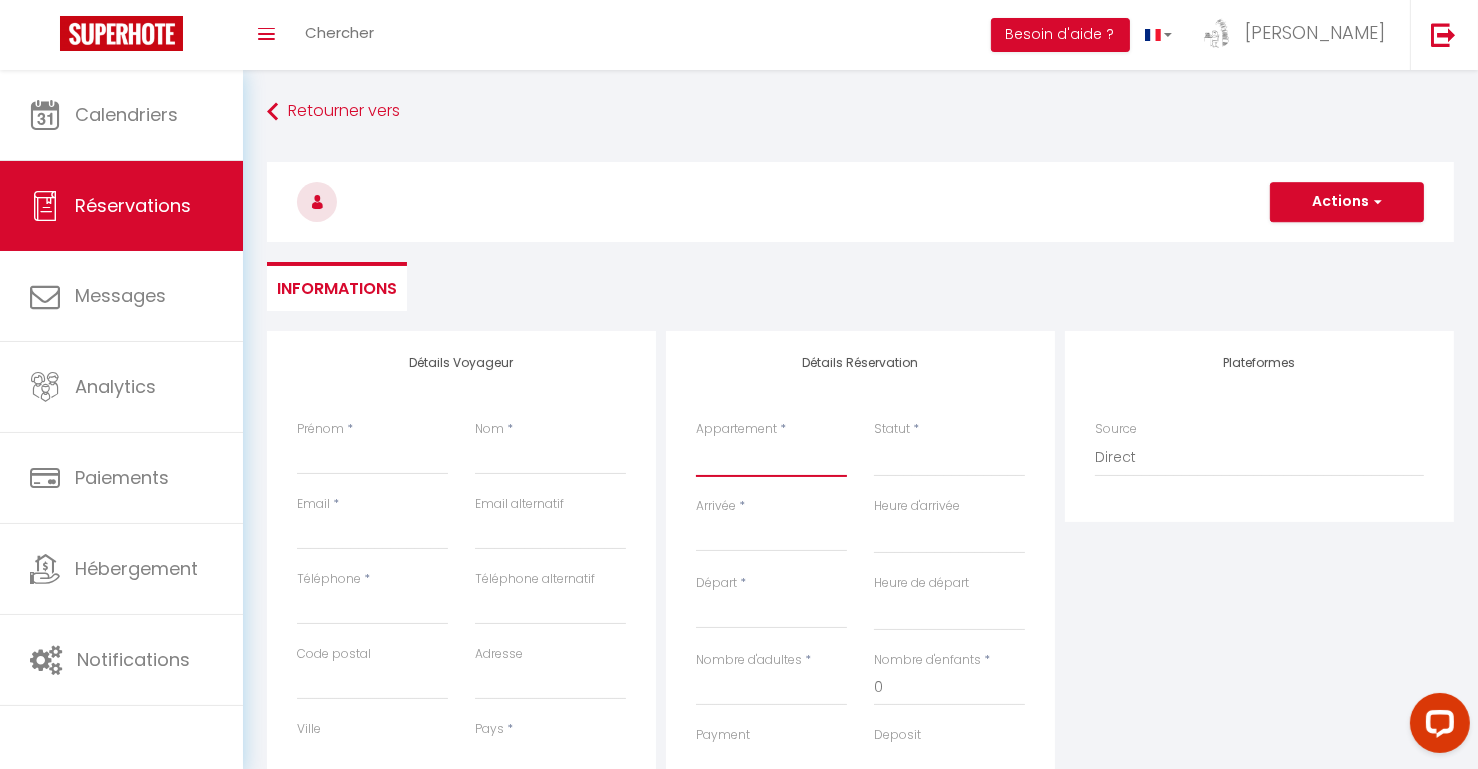 click on "L'Appartement de l'Atelier Le Studio de l'Atelier Les meublés de l'Atelier Chambre N°1 Chambre N°2 Chambre N°3" at bounding box center [771, 458] 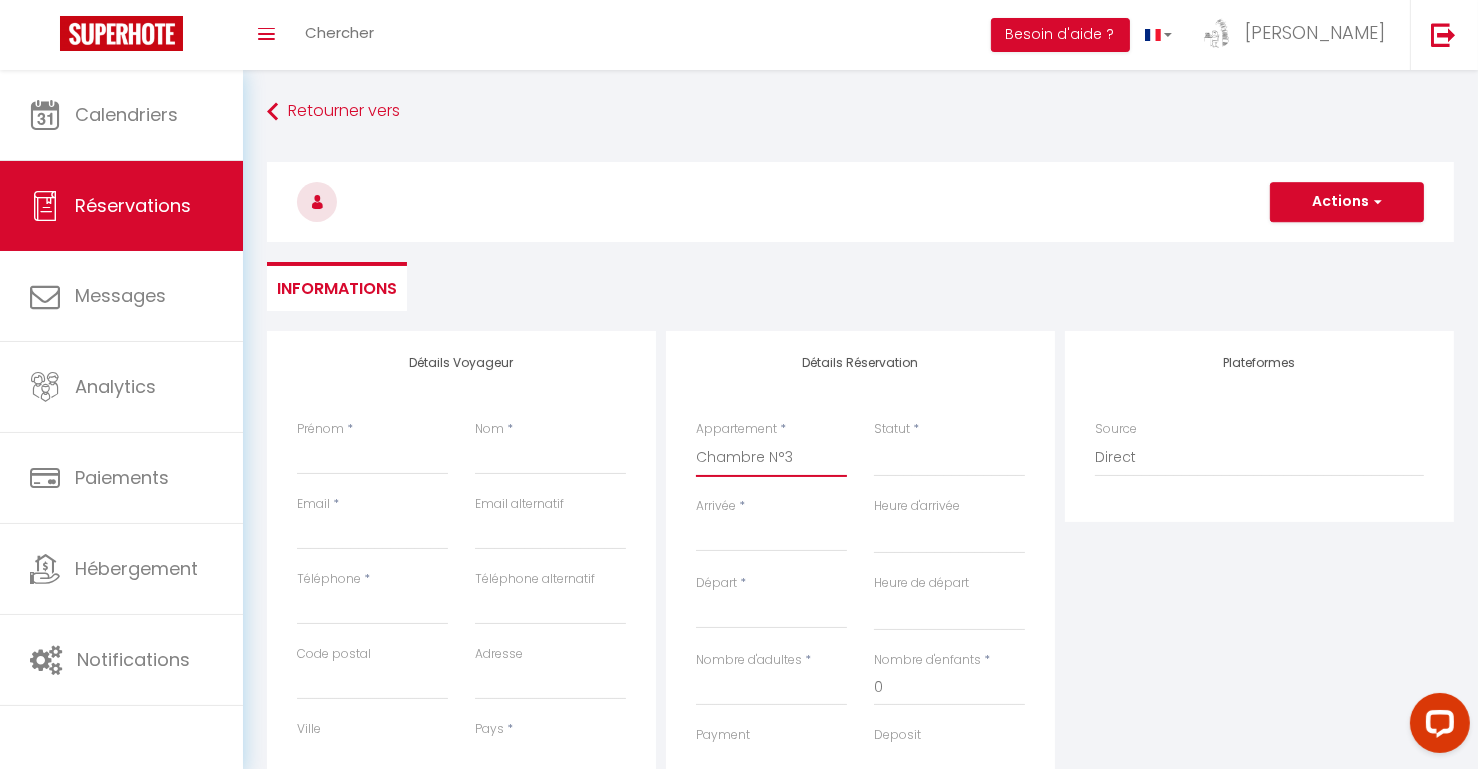 select 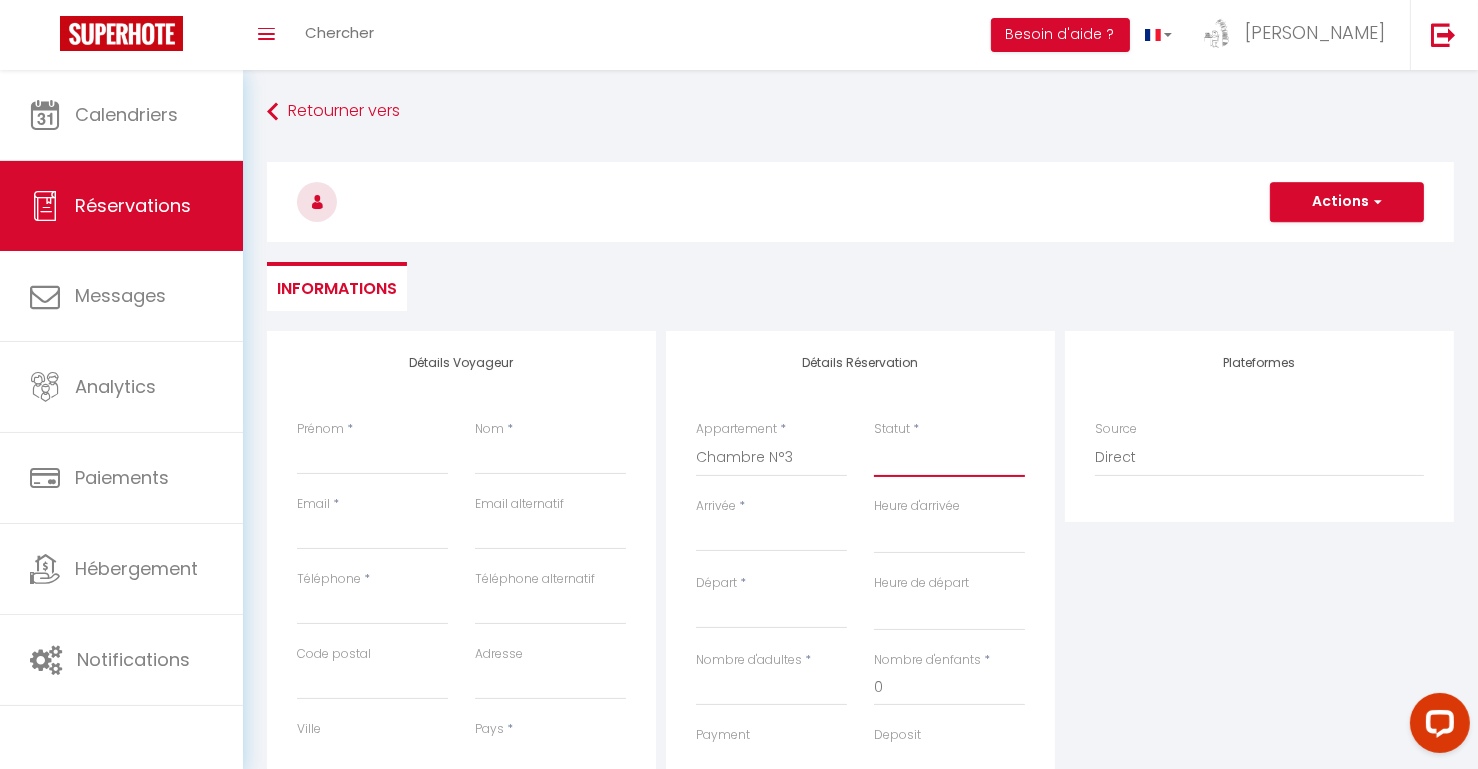 click on "Confirmé Non Confirmé Annulé Annulé par le voyageur No Show Request" at bounding box center [949, 458] 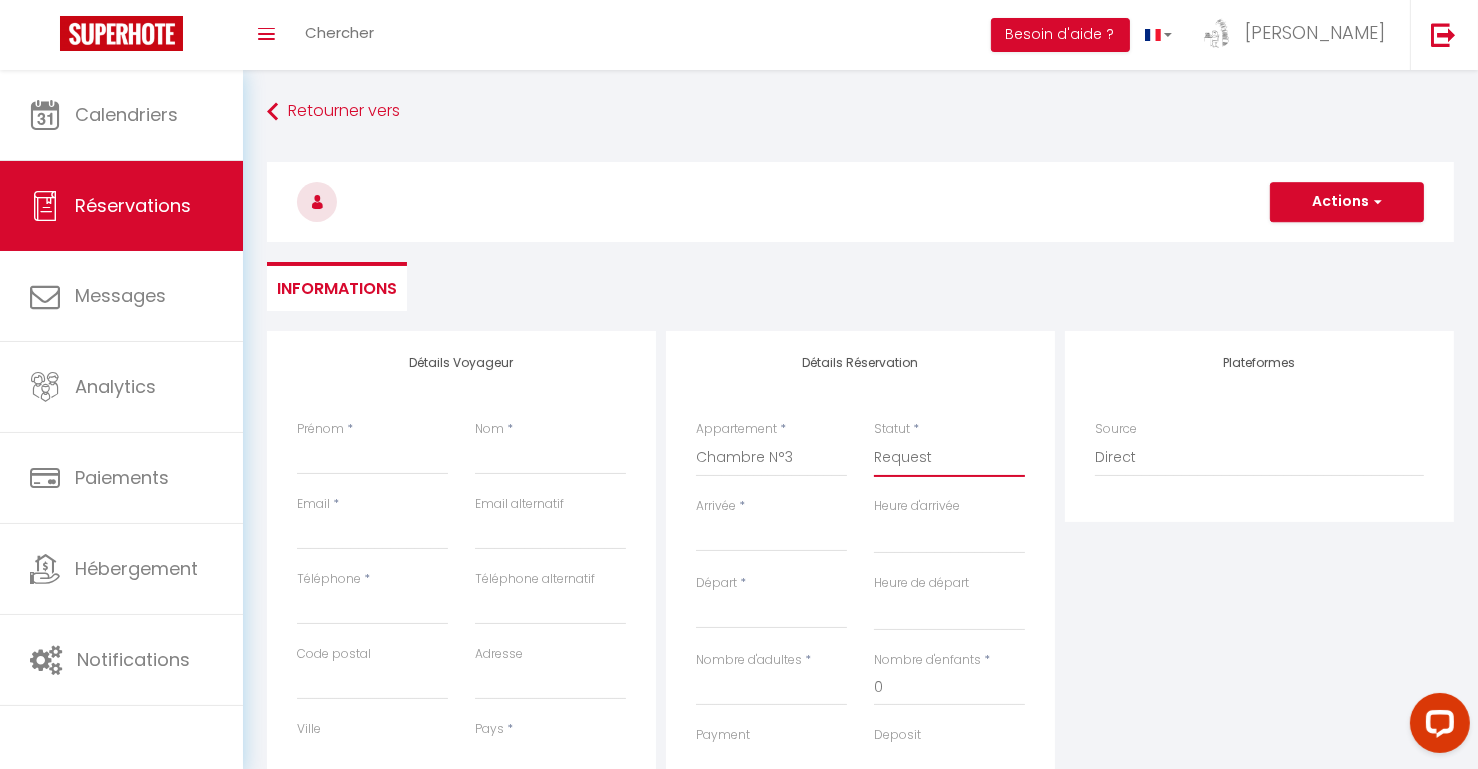 select 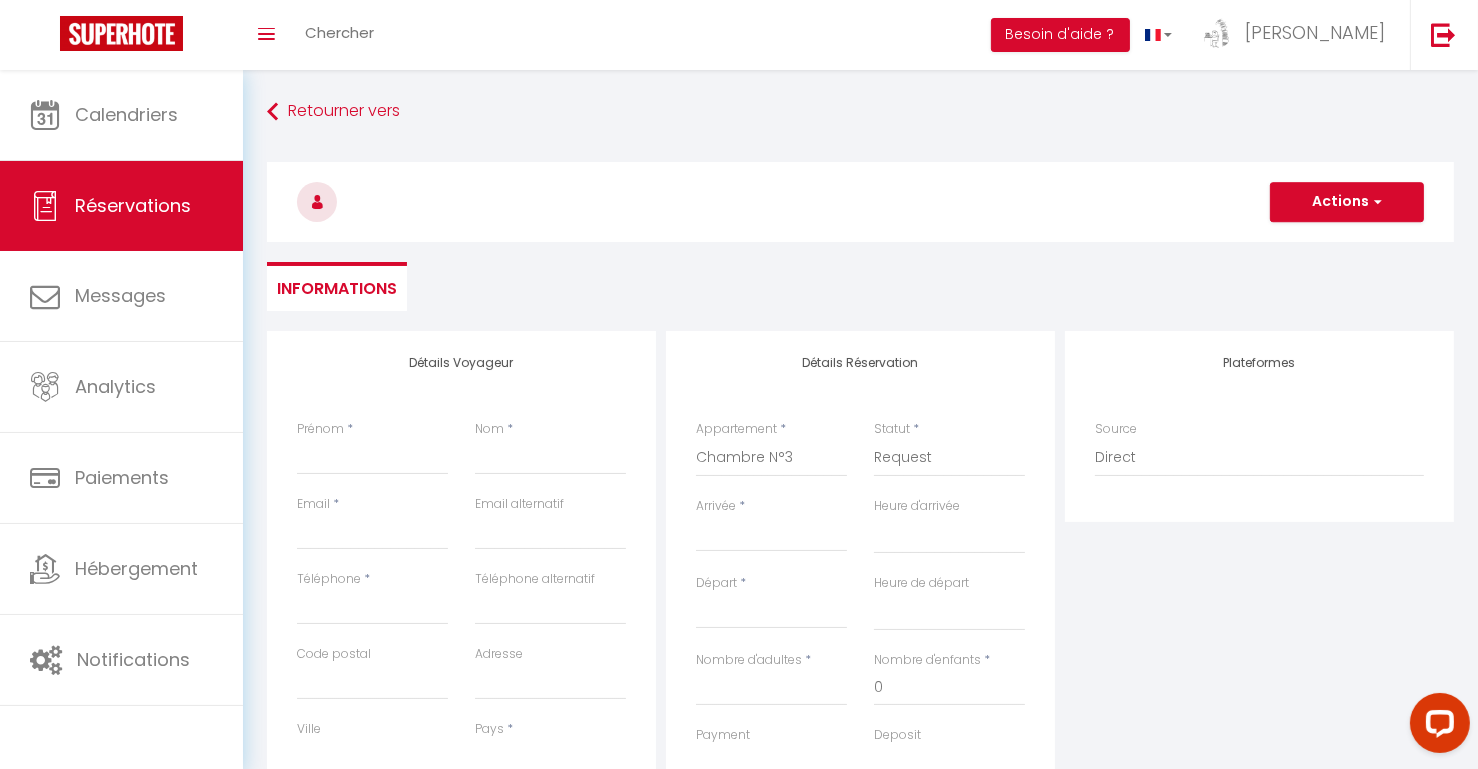 click on "Arrivée" at bounding box center [771, 536] 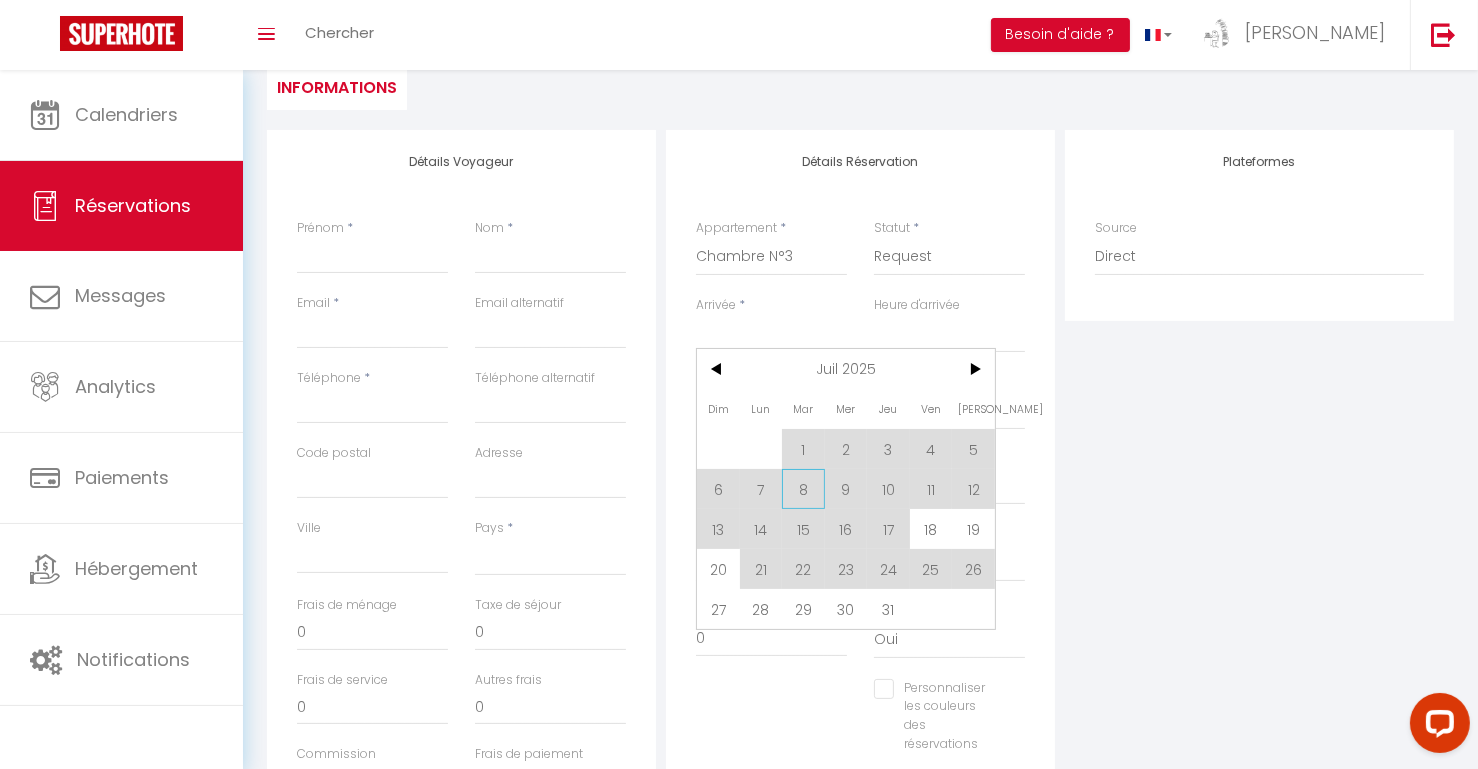 scroll, scrollTop: 209, scrollLeft: 0, axis: vertical 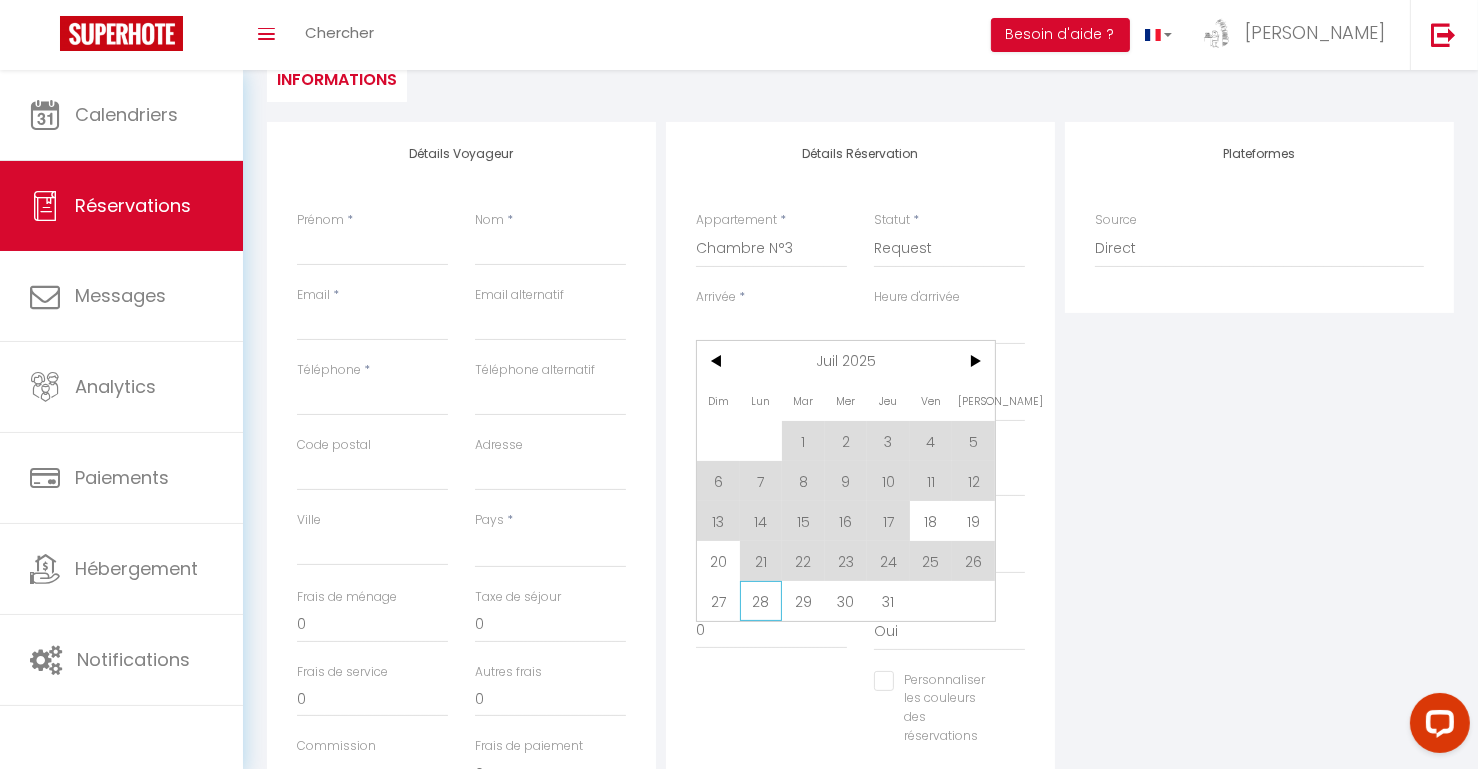 click on "28" at bounding box center (761, 601) 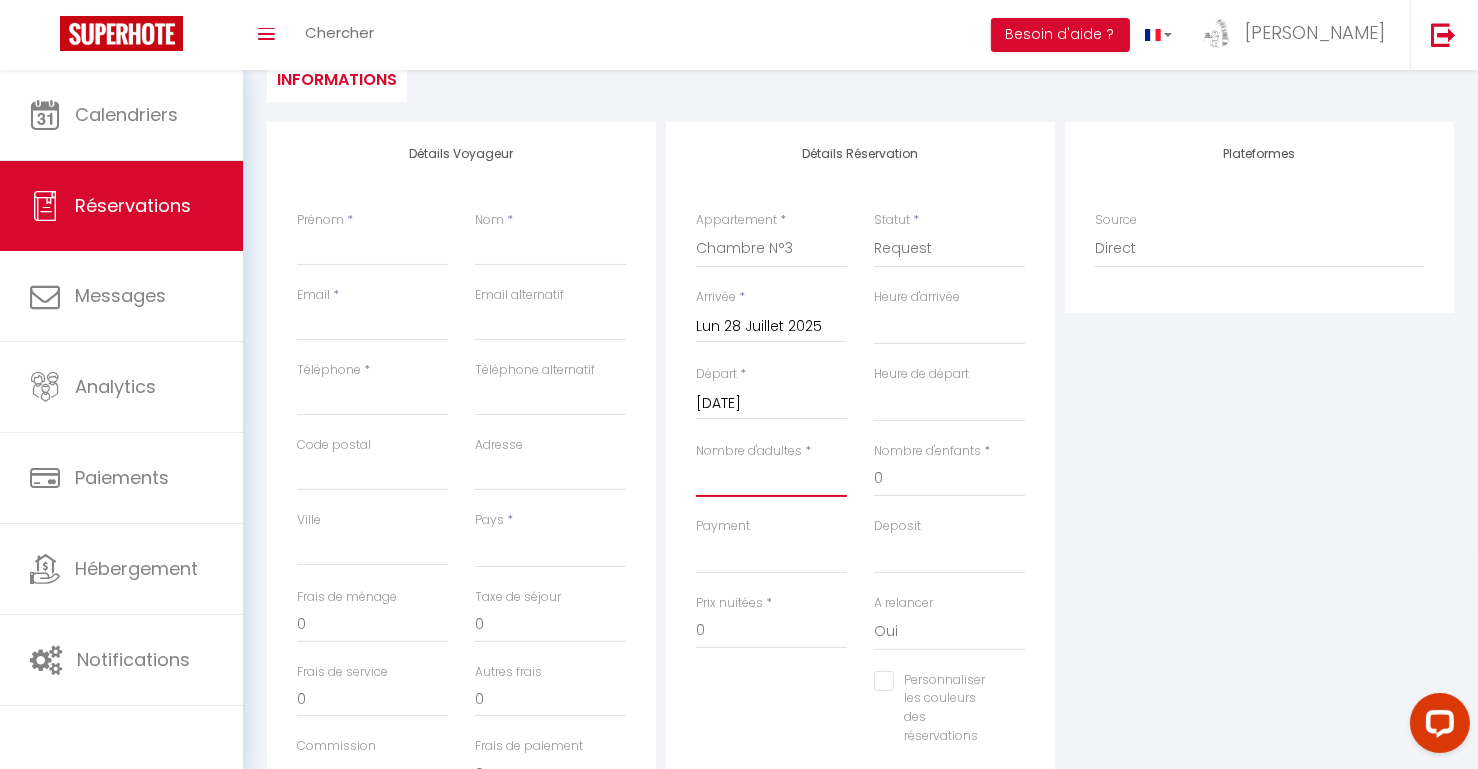 click on "Nombre d'adultes" at bounding box center (771, 479) 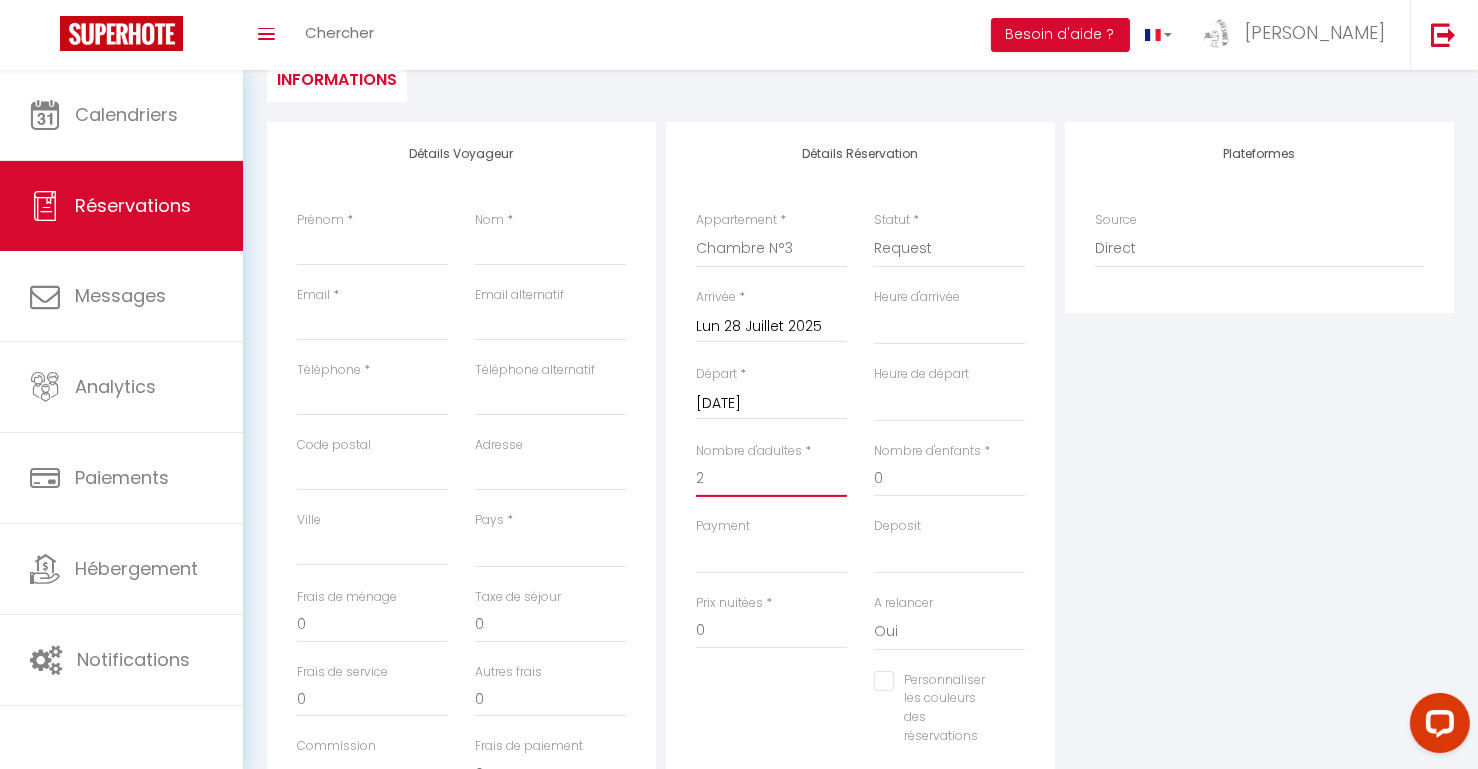 select 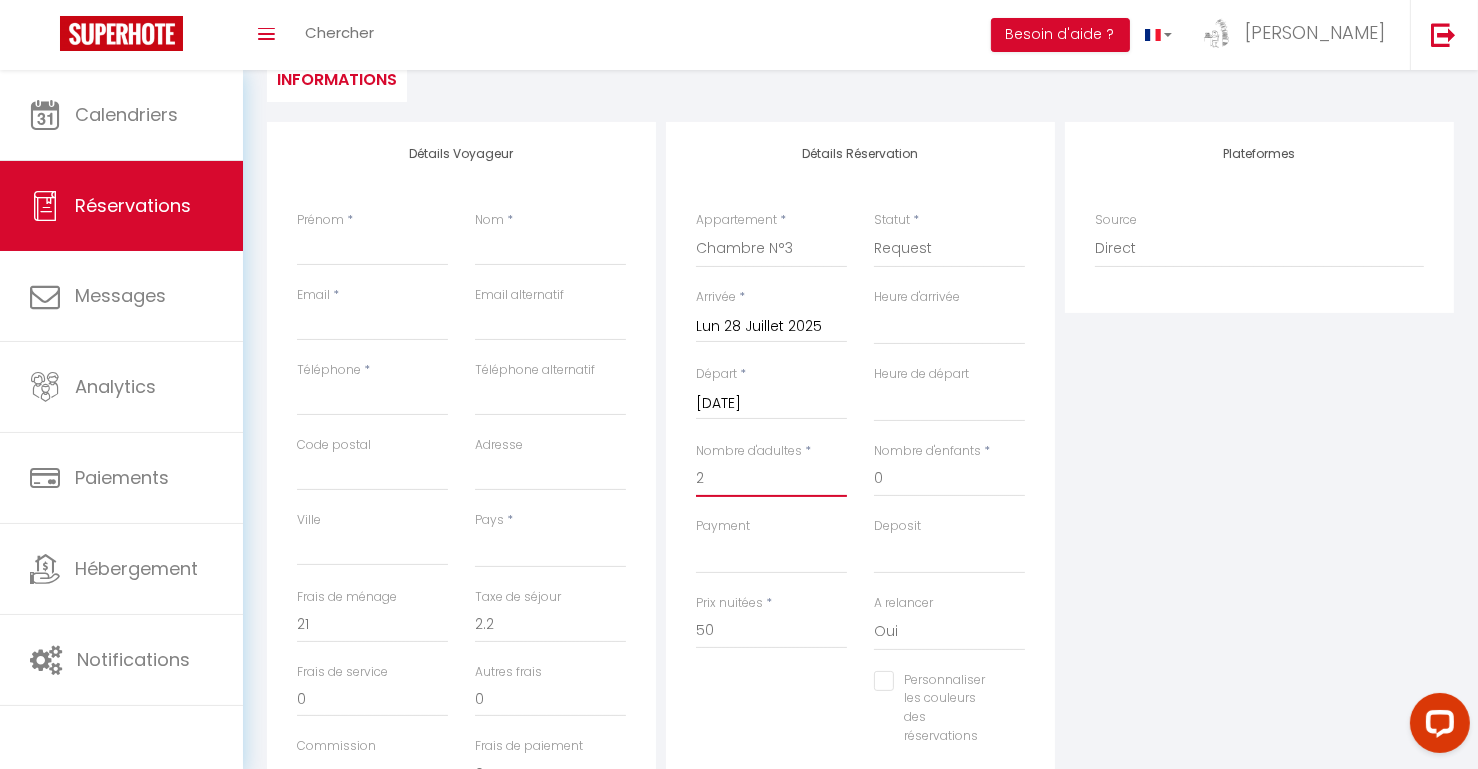type on "2" 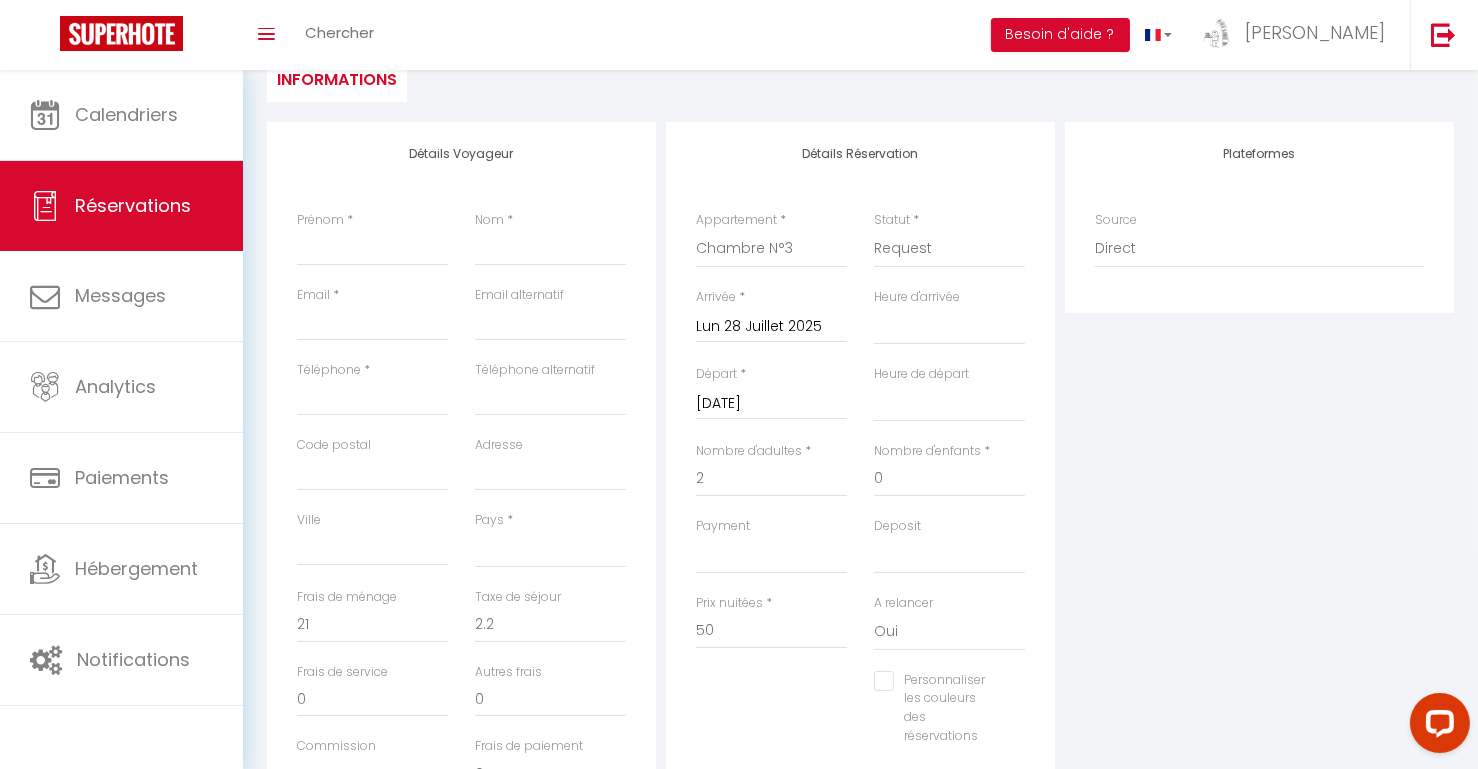 click on "Mar 29 Juillet 2025" at bounding box center [771, 404] 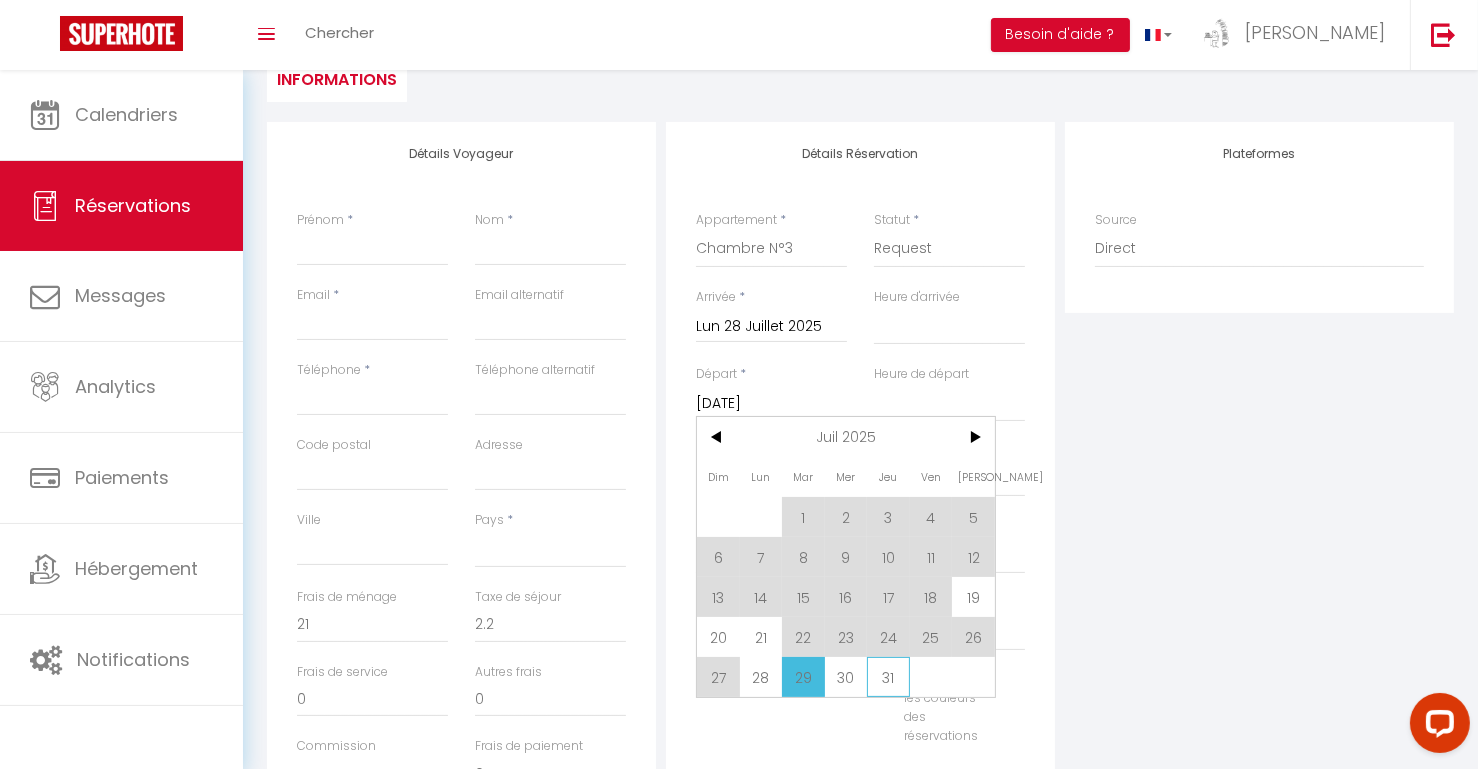 click on "31" at bounding box center (888, 677) 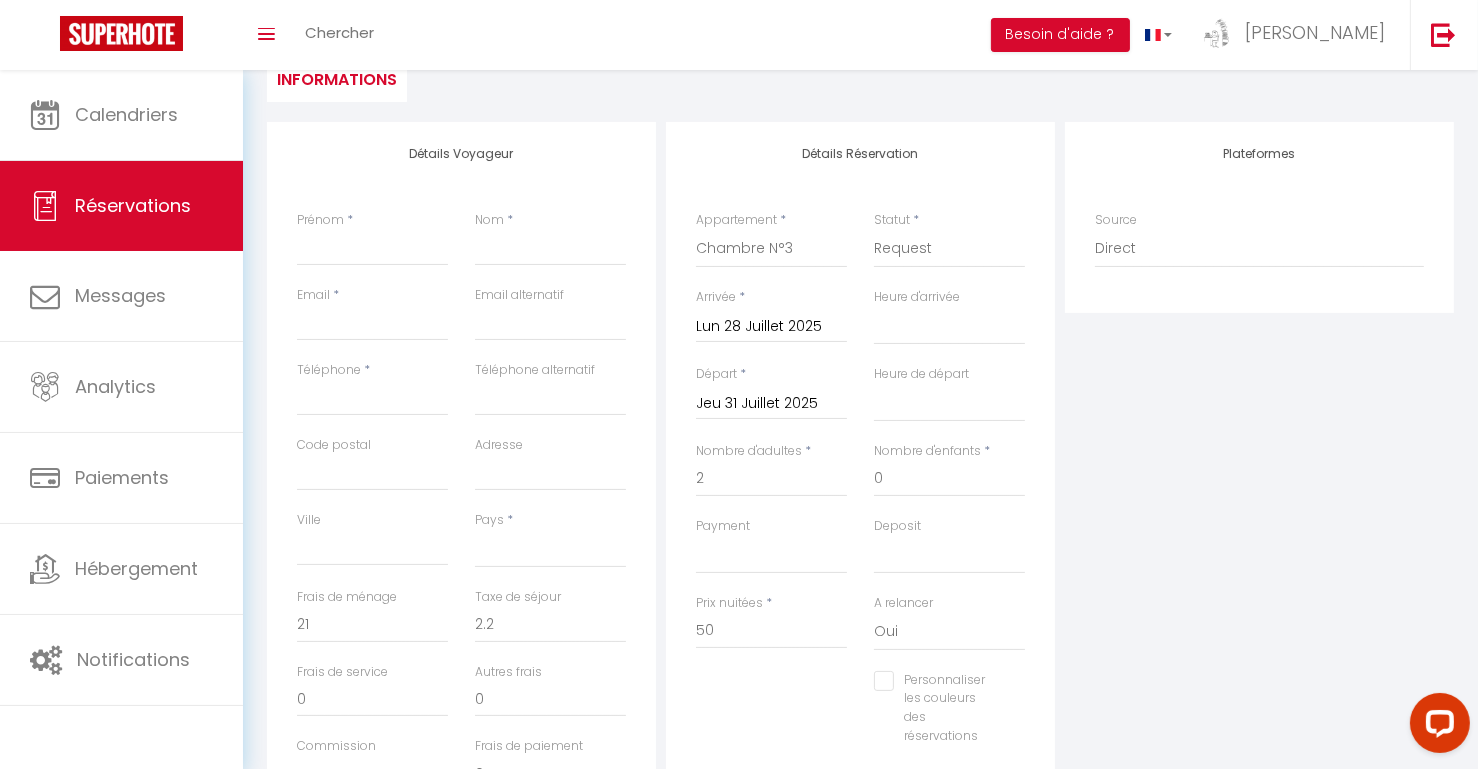 select 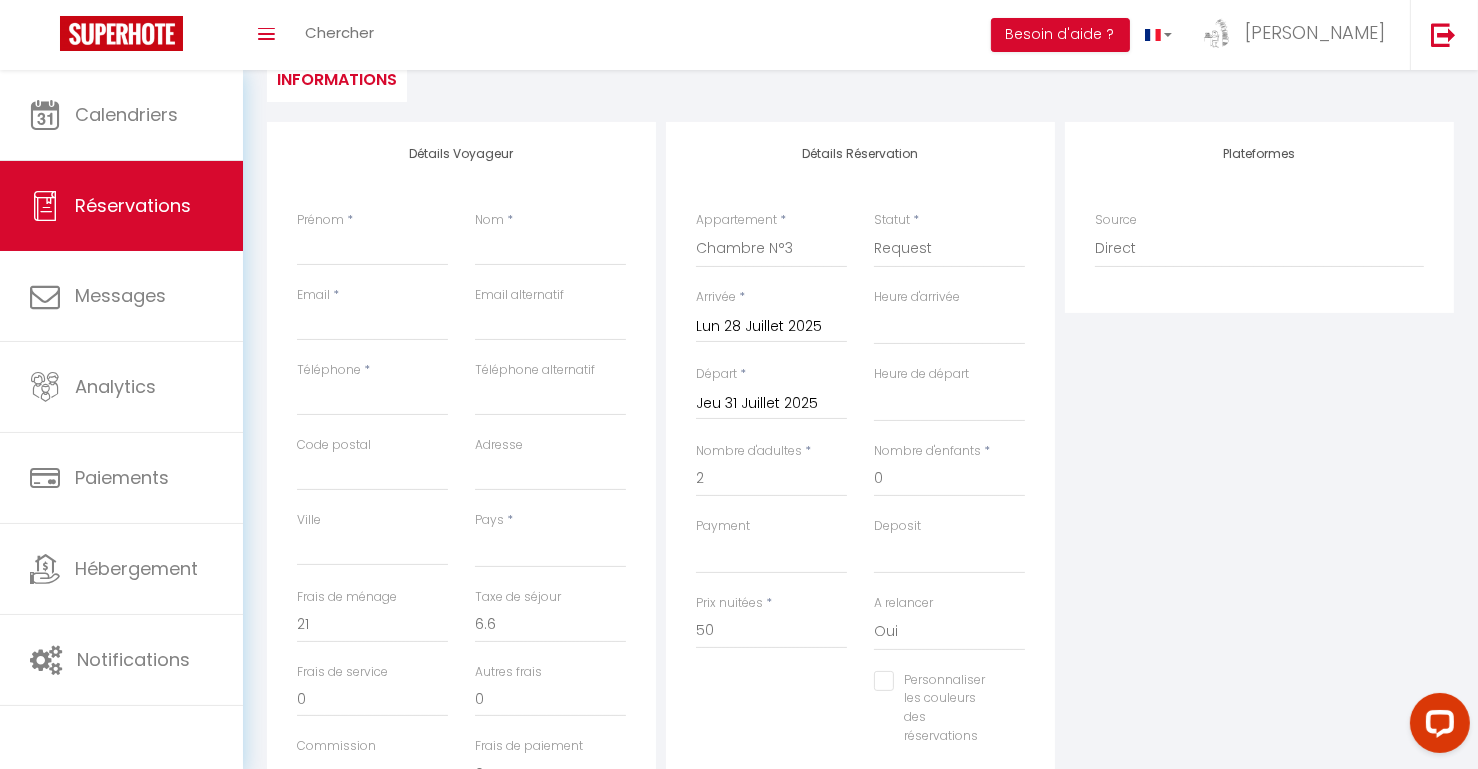 select 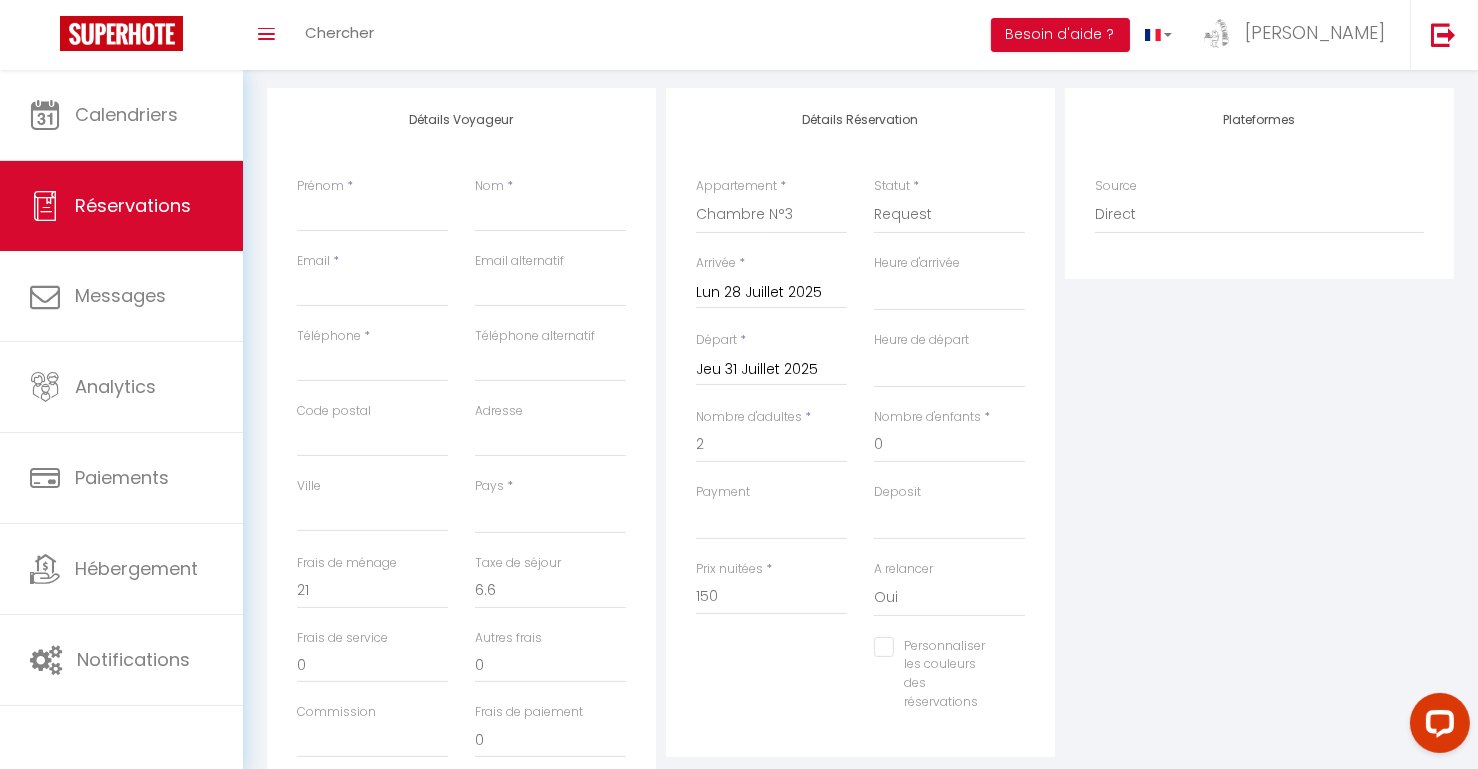 scroll, scrollTop: 416, scrollLeft: 0, axis: vertical 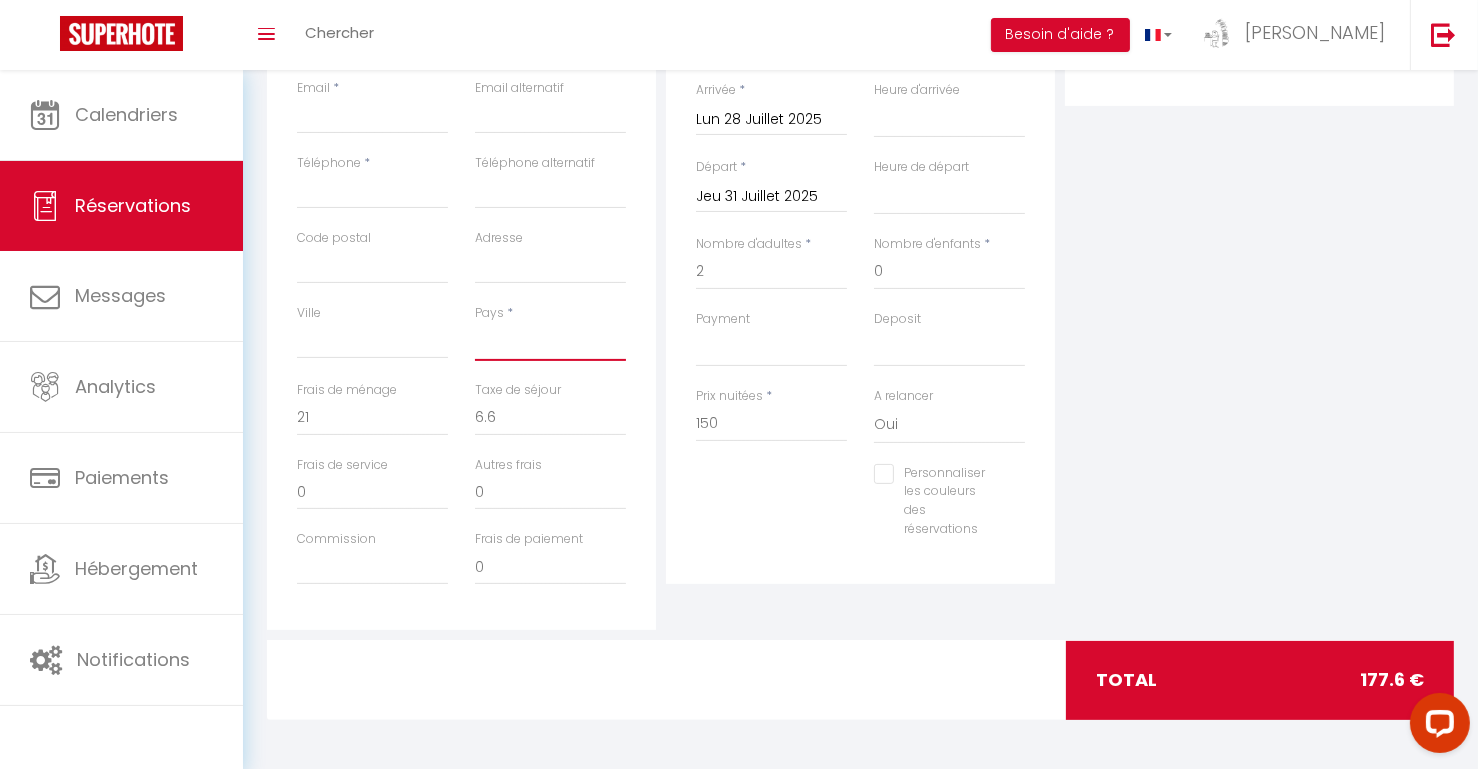 click on "France
Portugal
Afghanistan
Albania
Algeria
American Samoa
Andorra
Angola
Anguilla
Antarctica
Antigua and Barbuda
Argentina
Armenia
Aruba
Australia
Austria
Azerbaijan
Bahamas
Bahrain
Bangladesh
Barbados
Belarus
Belgium
Belize" at bounding box center [550, 342] 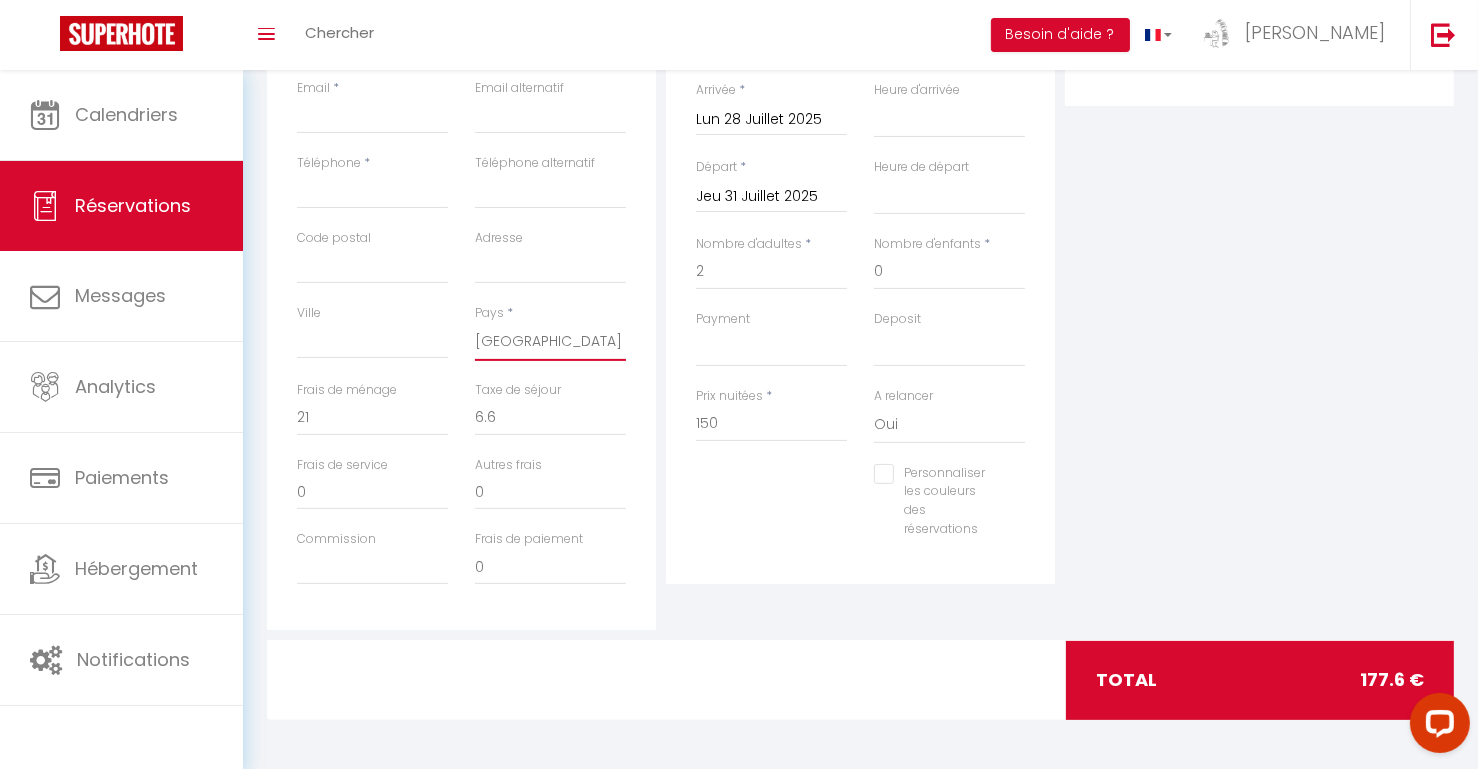 select 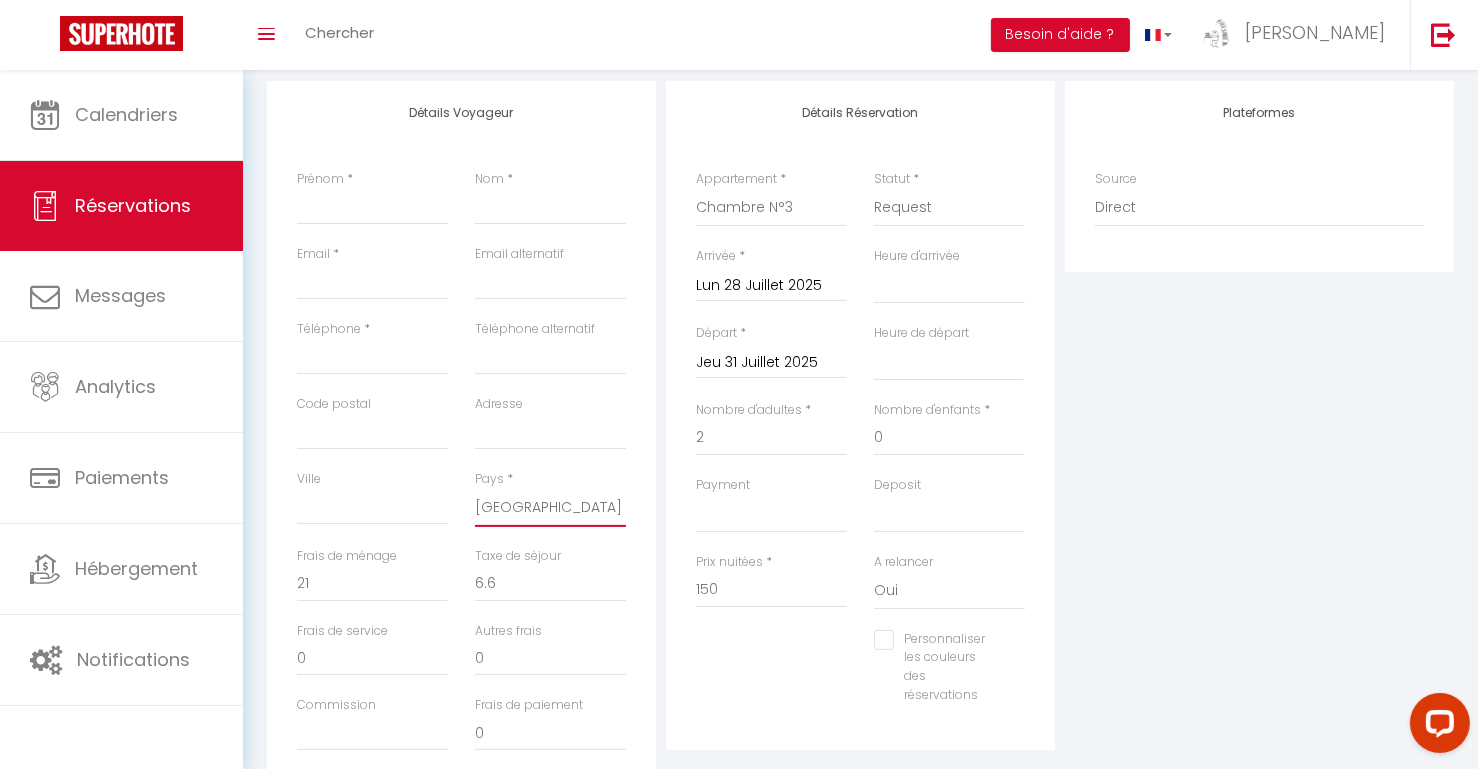 scroll, scrollTop: 251, scrollLeft: 0, axis: vertical 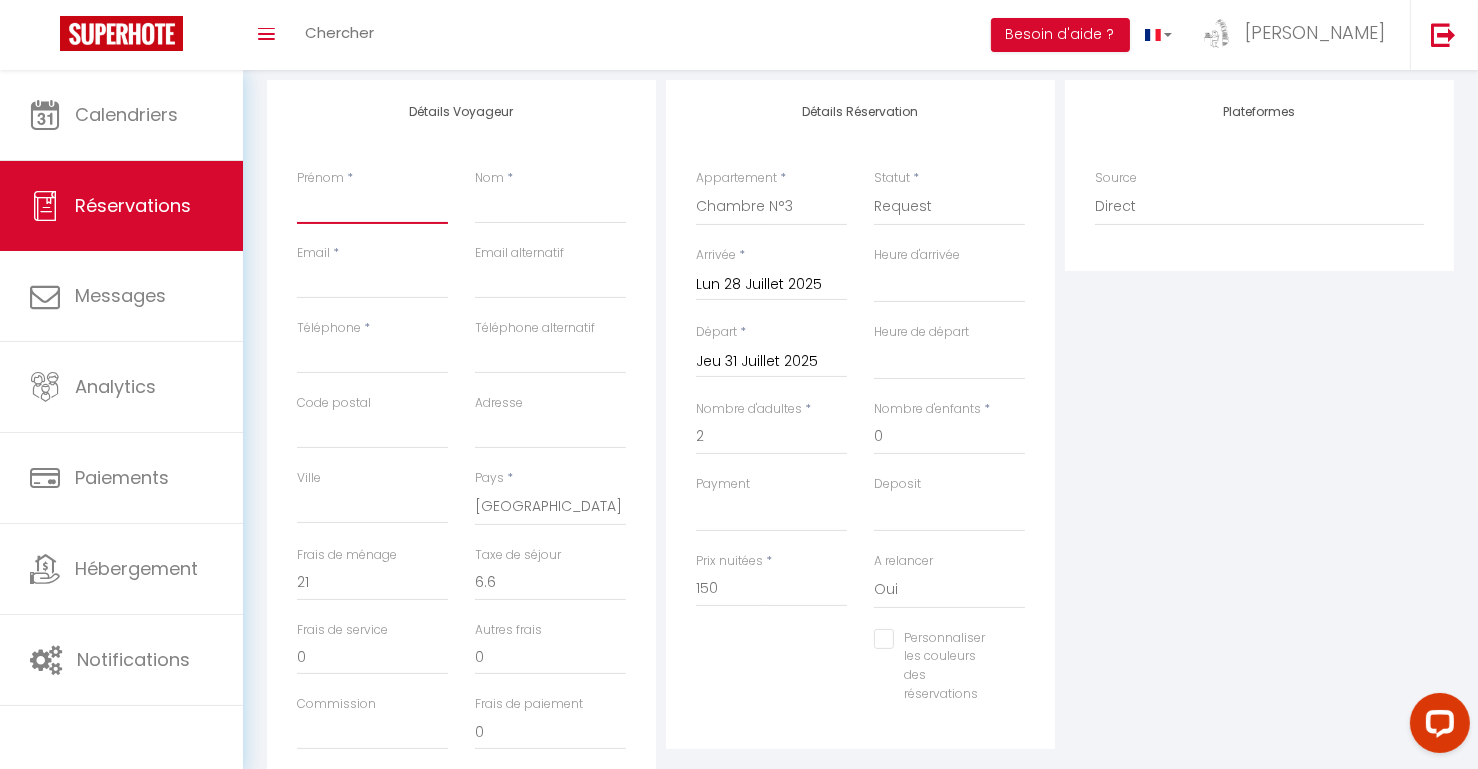click on "Prénom" at bounding box center [372, 206] 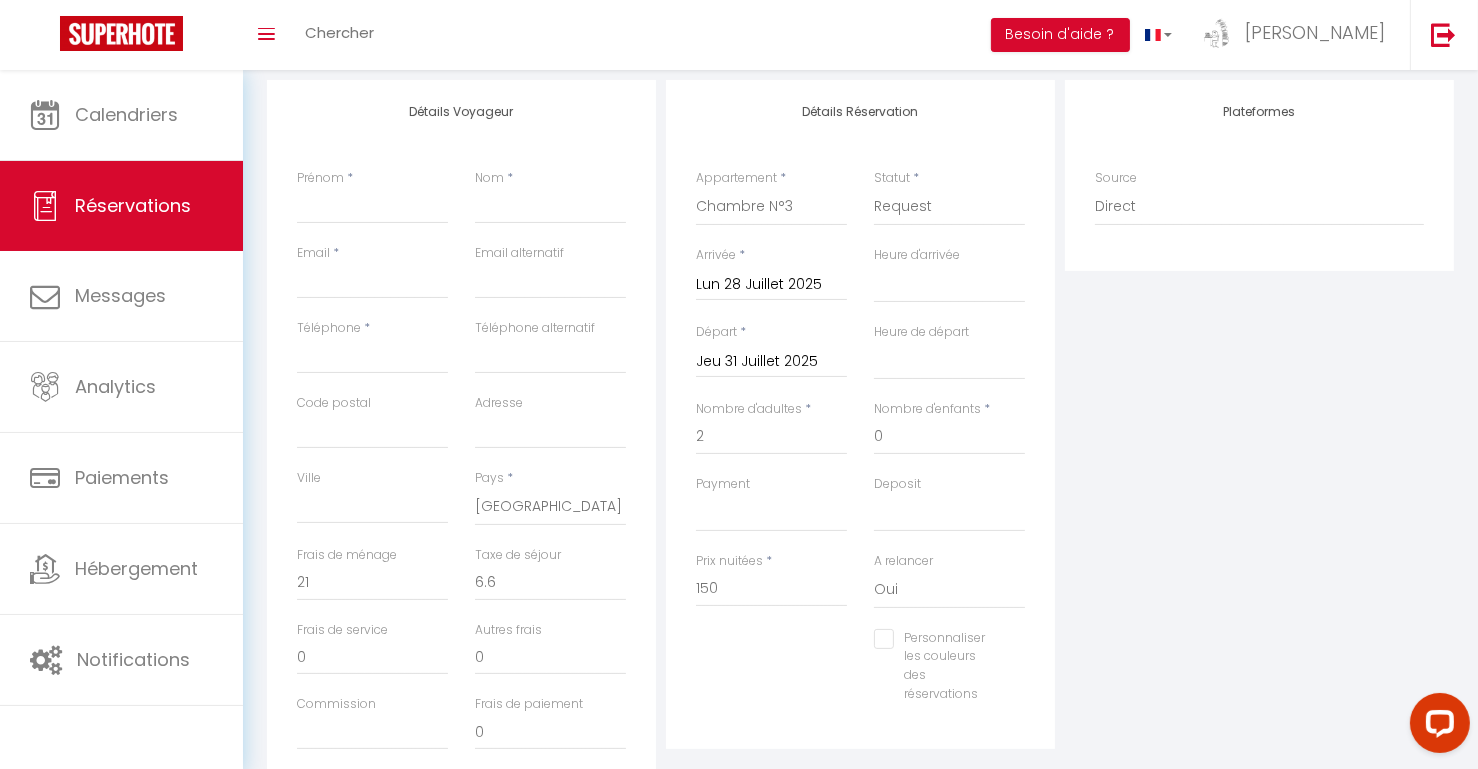 click on "Détails Réservation    Appartement   *     L'Appartement de l'Atelier Le Studio de l'Atelier Les meublés de l'Atelier Chambre N°1 Chambre N°2 Chambre N°3   Statut   *   Confirmé Non Confirmé Annulé Annulé par le voyageur No Show Request   Arrivée   *       Lun 28 Juillet 2025         <   Juil 2025   >   Dim Lun Mar Mer Jeu Ven Sam   1 2 3 4 5 6 7 8 9 10 11 12 13 14 15 16 17 18 19 20 21 22 23 24 25 26 27 28 29 30 31     <   2025   >   Janvier Février Mars Avril Mai Juin Juillet Août Septembre Octobre Novembre Décembre     <   2020 - 2029   >   2020 2021 2022 2023 2024 2025 2026 2027 2028 2029     Heure d'arrivée   00:00 00:30 01:00 01:30 02:00 02:30 03:00 03:30 04:00 04:30 05:00 05:30 06:00 06:30 07:00 07:30 08:00 08:30 09:00 09:30 10:00 10:30 11:00 11:30 12:00 12:30 13:00 13:30 14:00 14:30 15:00 15:30 16:00 16:30 17:00 17:30 18:00 18:30 19:00 19:30 20:00 20:30 21:00 21:30 22:00 22:30 23:00 23:30   Départ   *       Jeu 31 Juillet 2025         <   Juil 2025   >   Dim Lun Mar Mer Jeu Ven Sam   1" at bounding box center (860, 437) 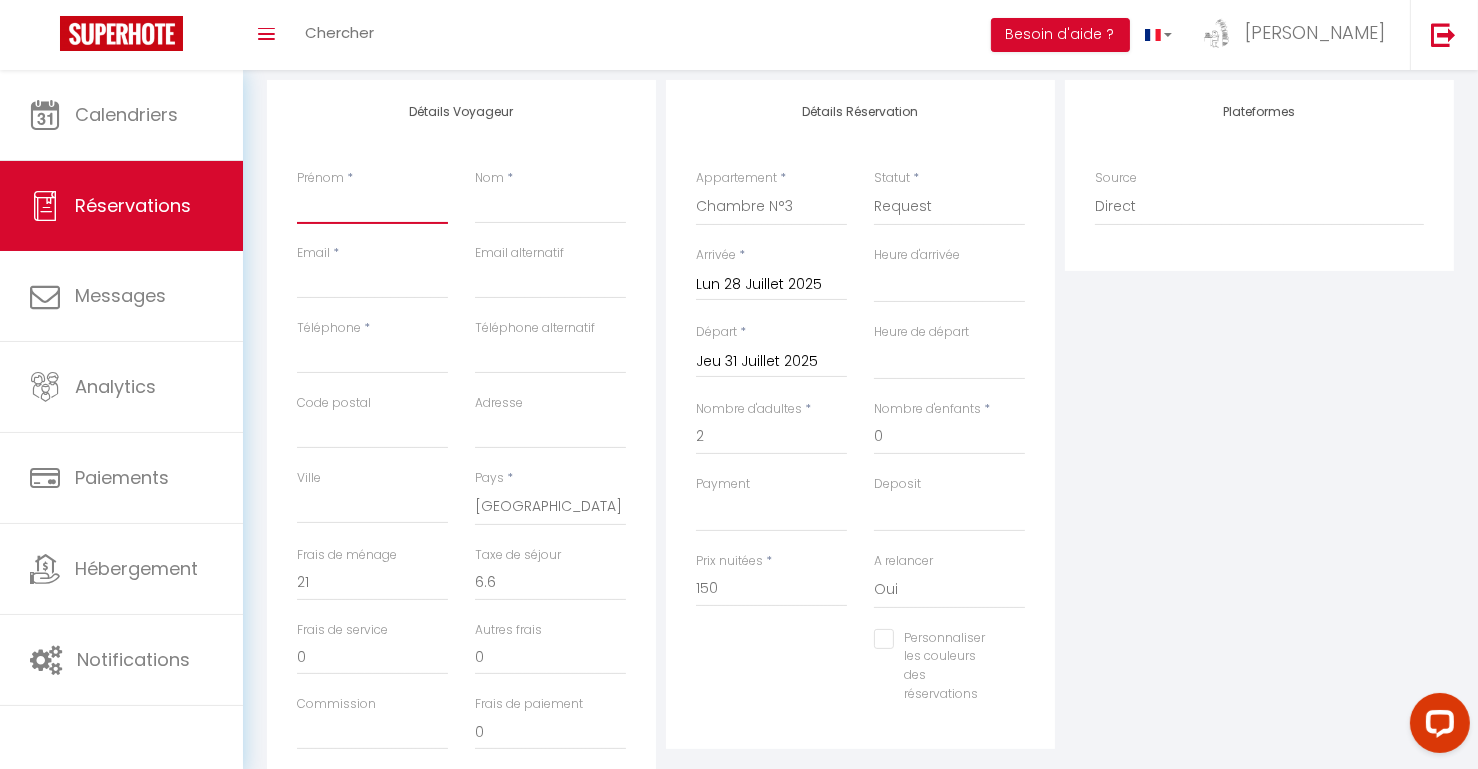 click on "Prénom" at bounding box center [372, 206] 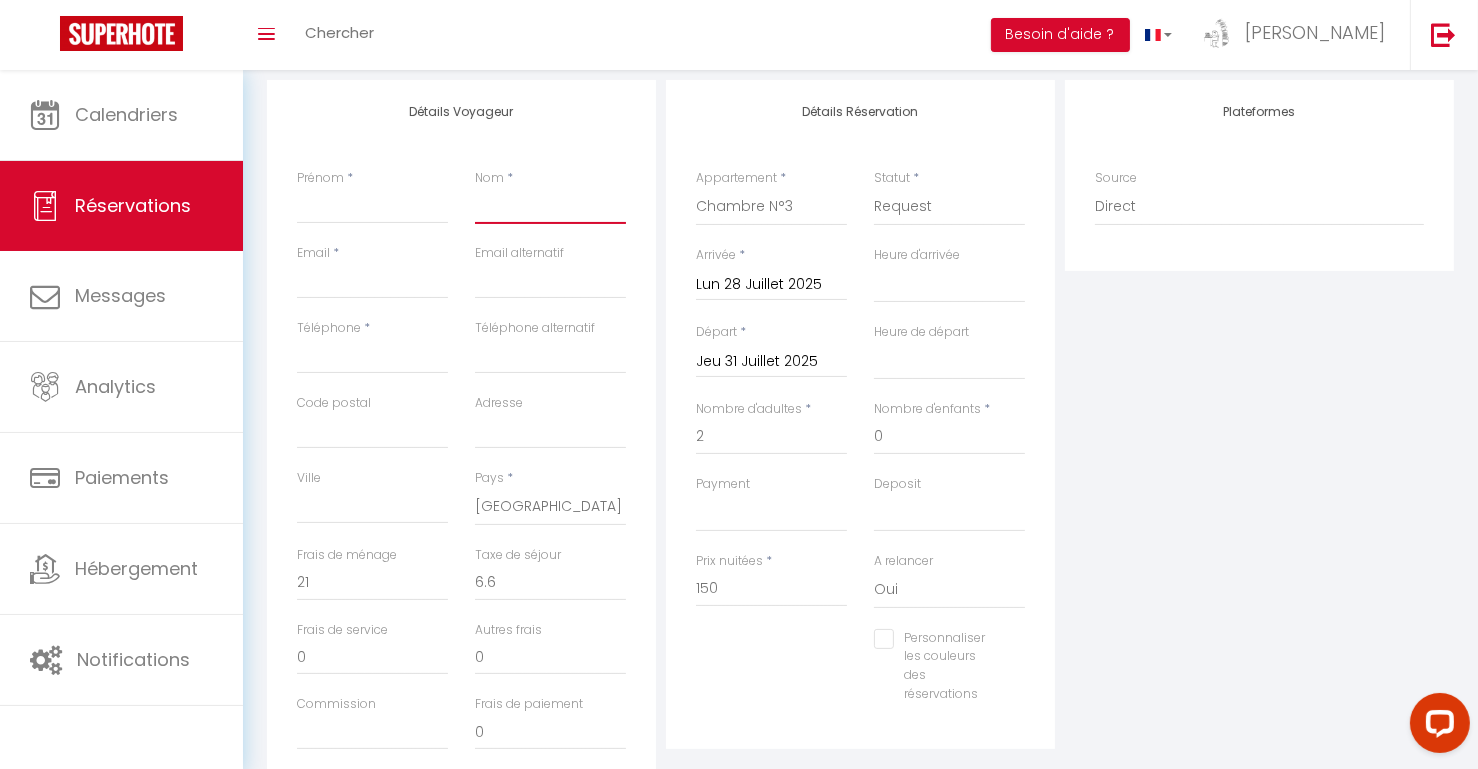 click on "Nom" at bounding box center [550, 206] 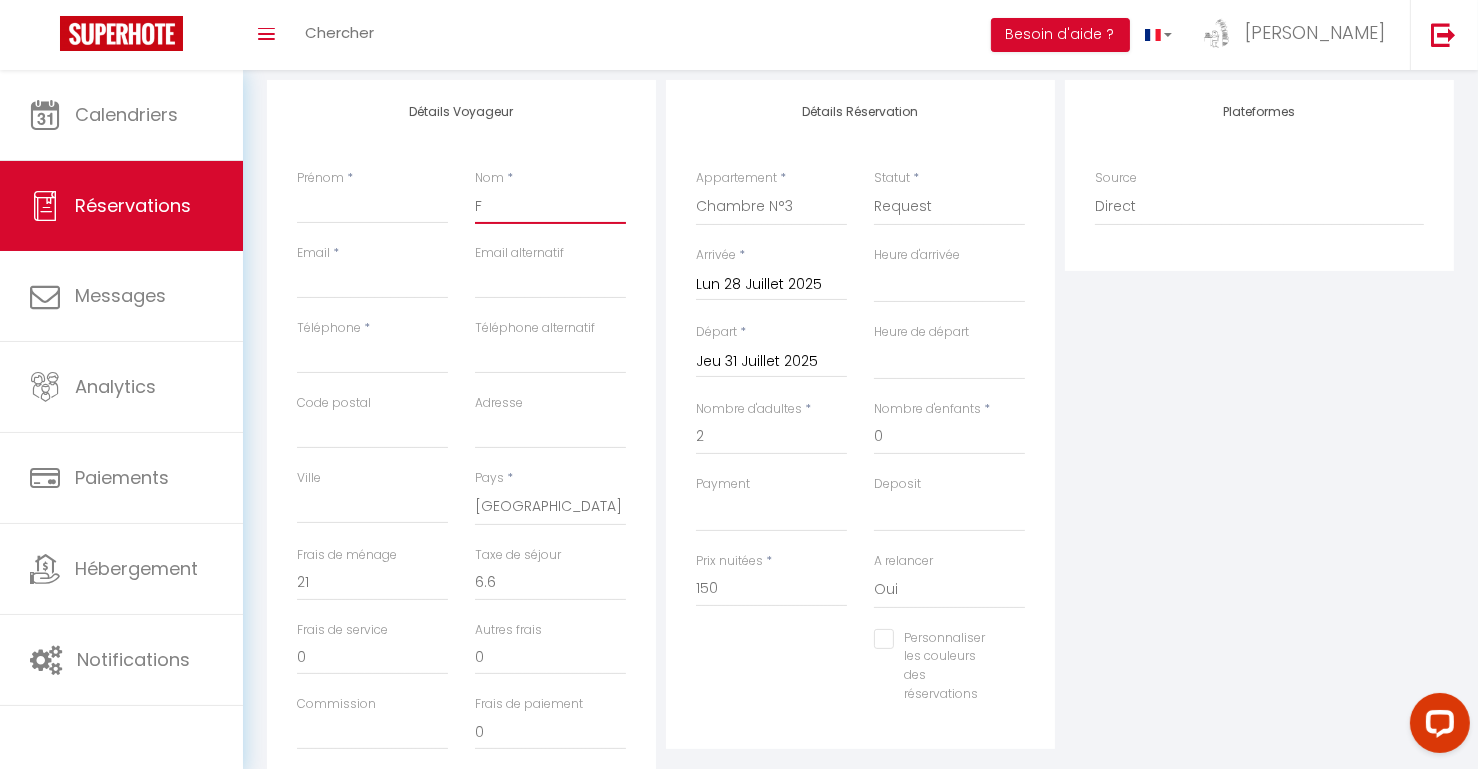 select 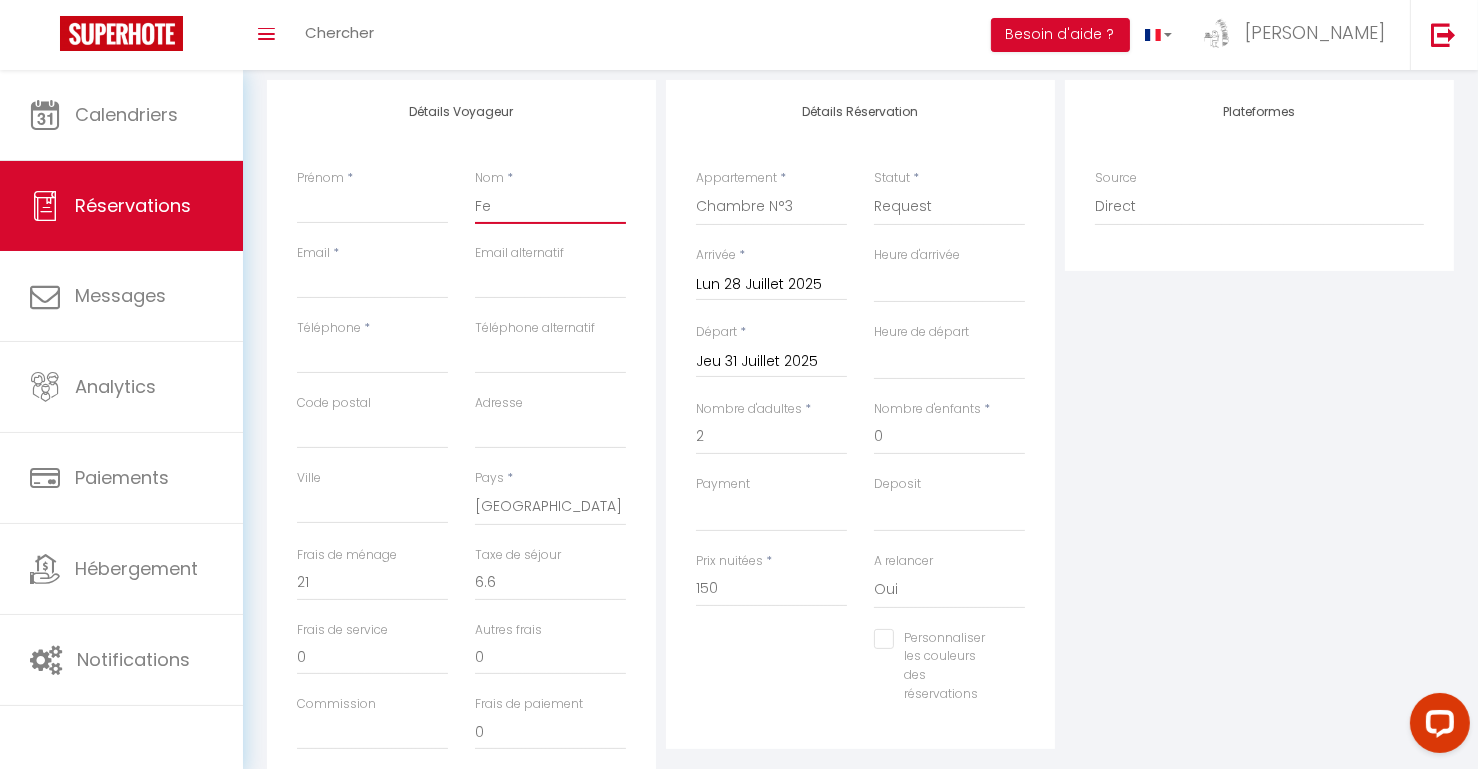 select 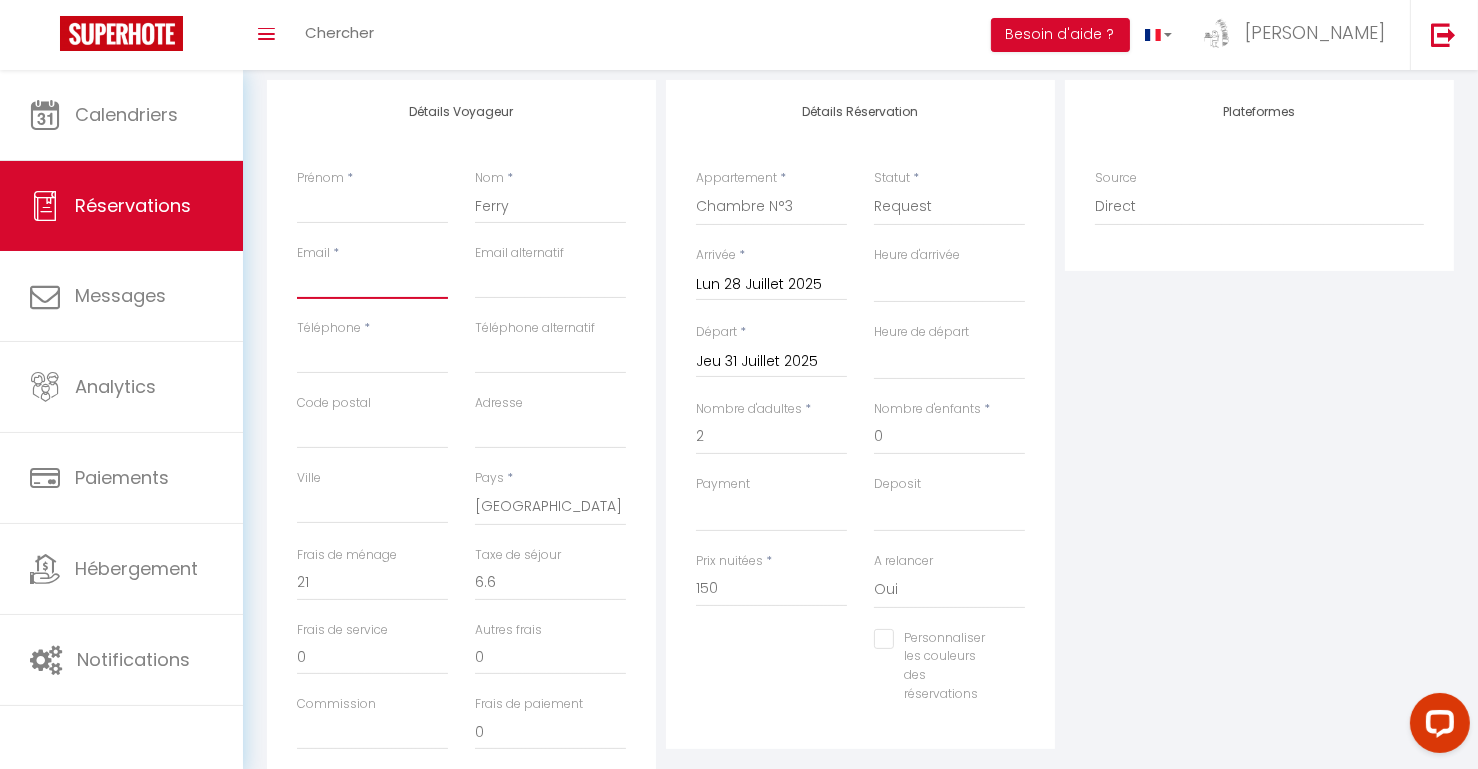click on "Email client" at bounding box center [372, 281] 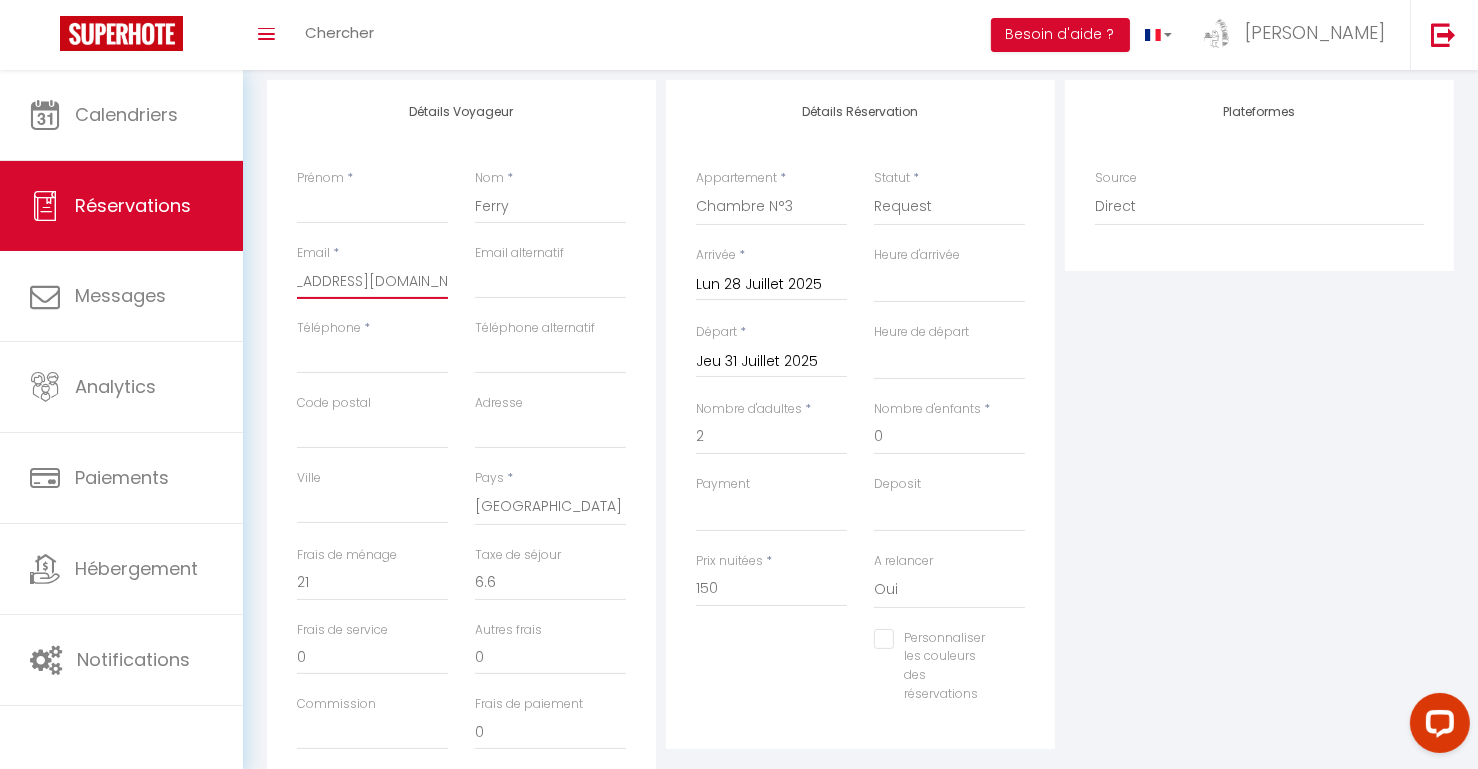 scroll, scrollTop: 0, scrollLeft: 51, axis: horizontal 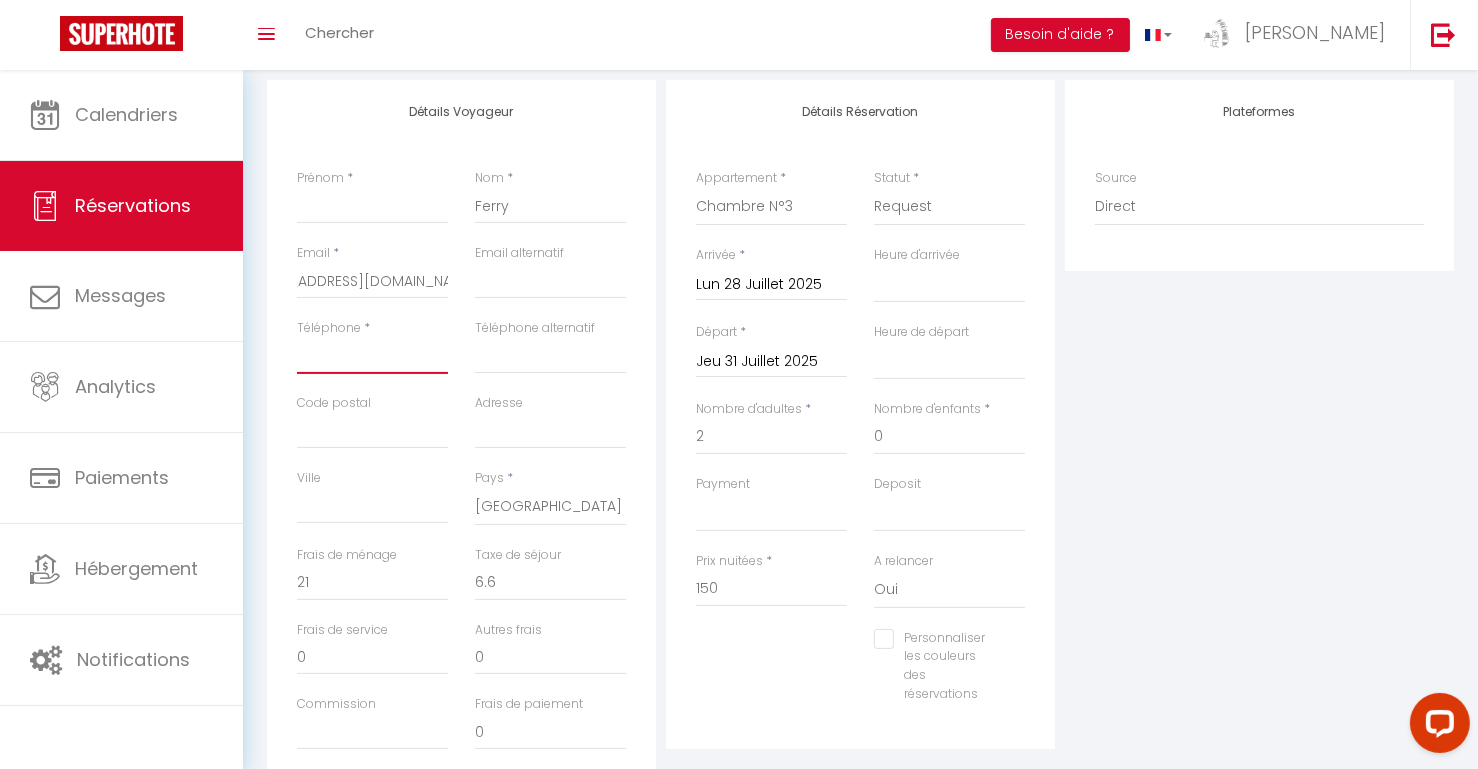 click on "Téléphone" at bounding box center (372, 356) 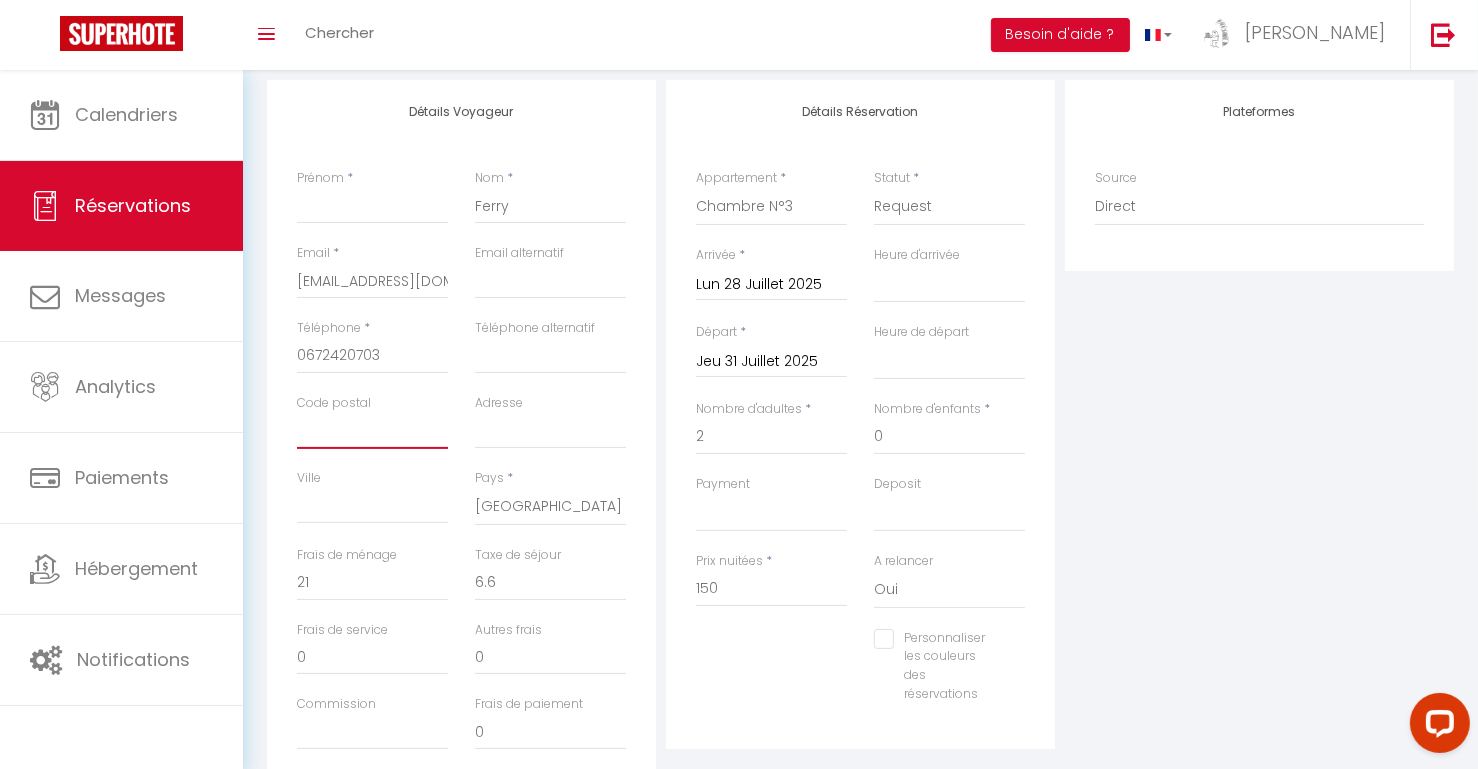 click on "Code postal" at bounding box center [372, 431] 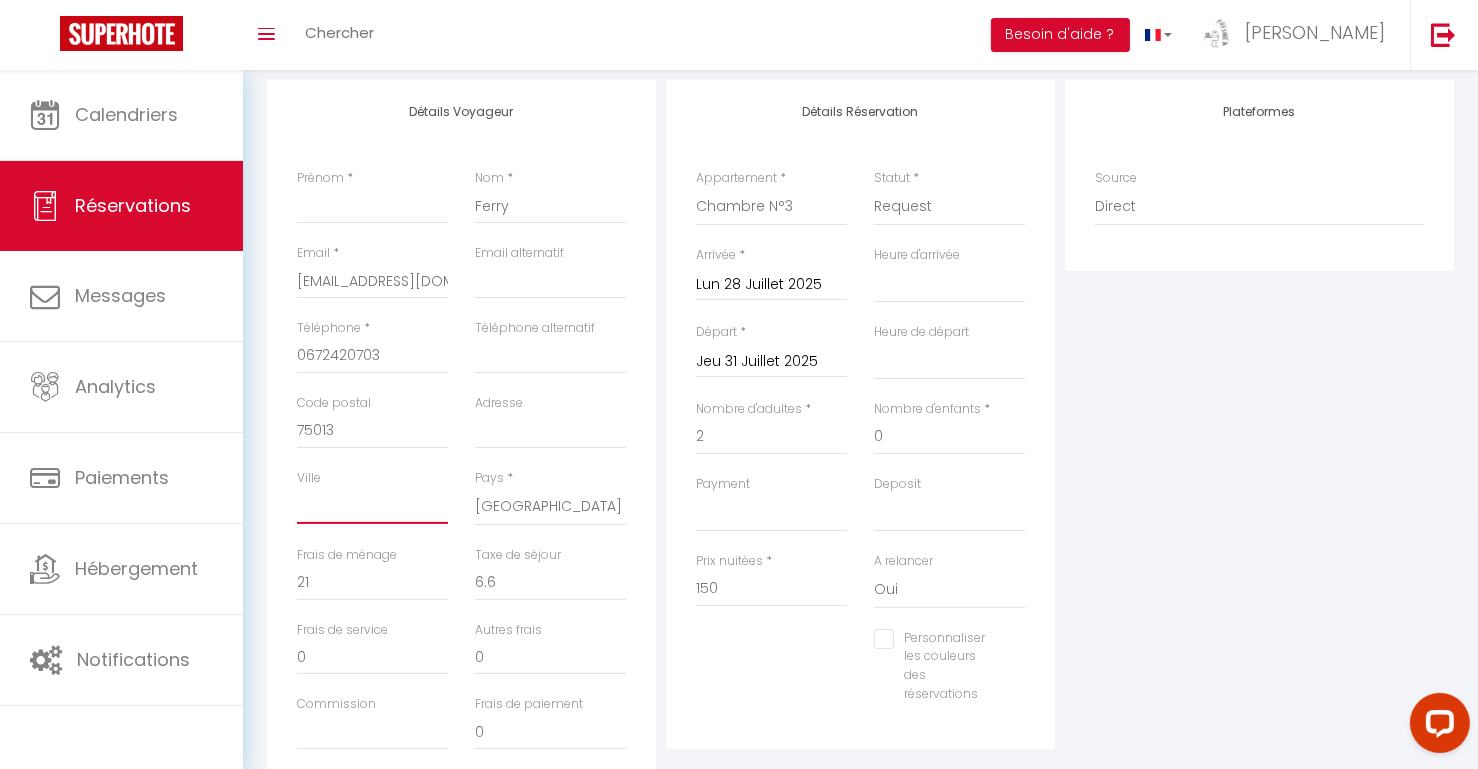click on "Ville" at bounding box center [372, 506] 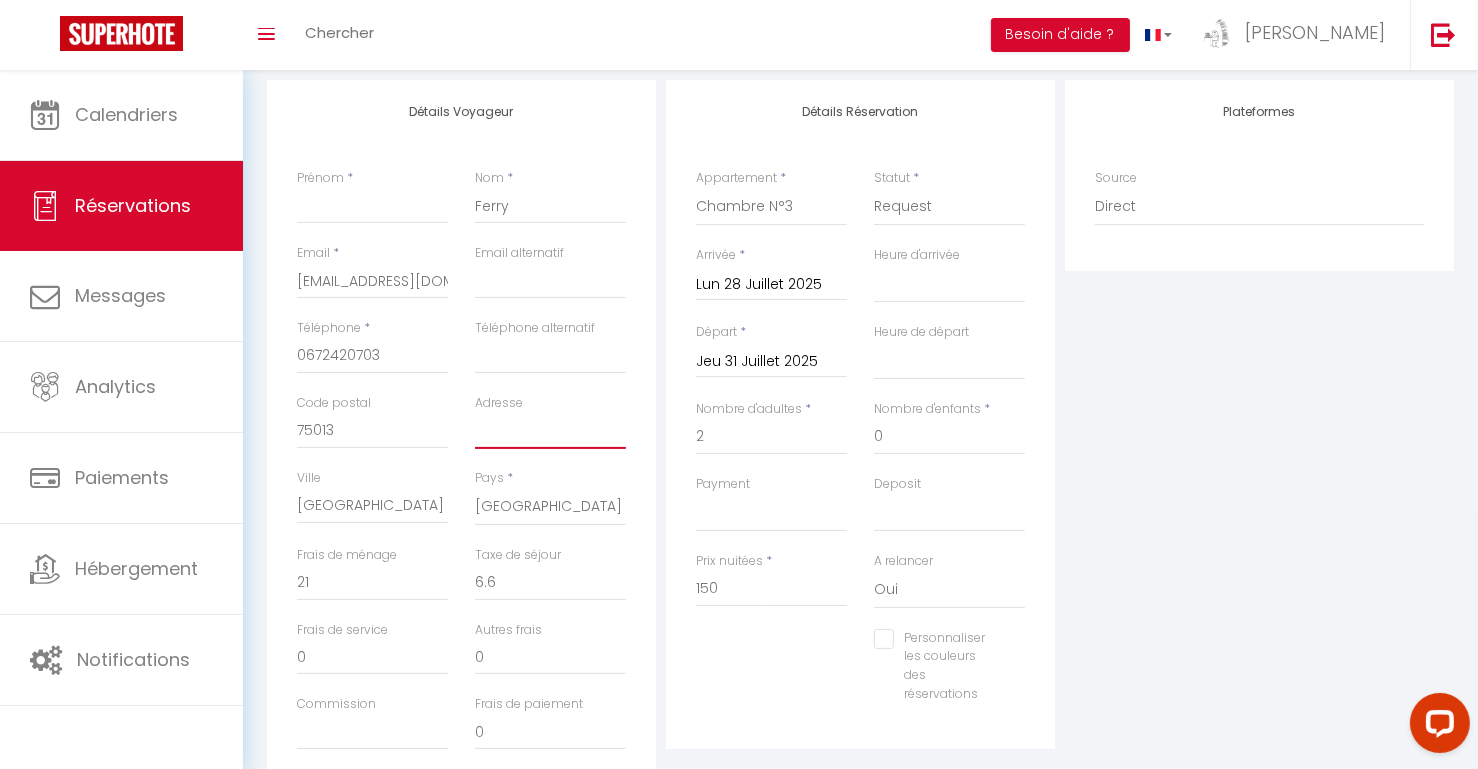 click on "Adresse" at bounding box center [550, 431] 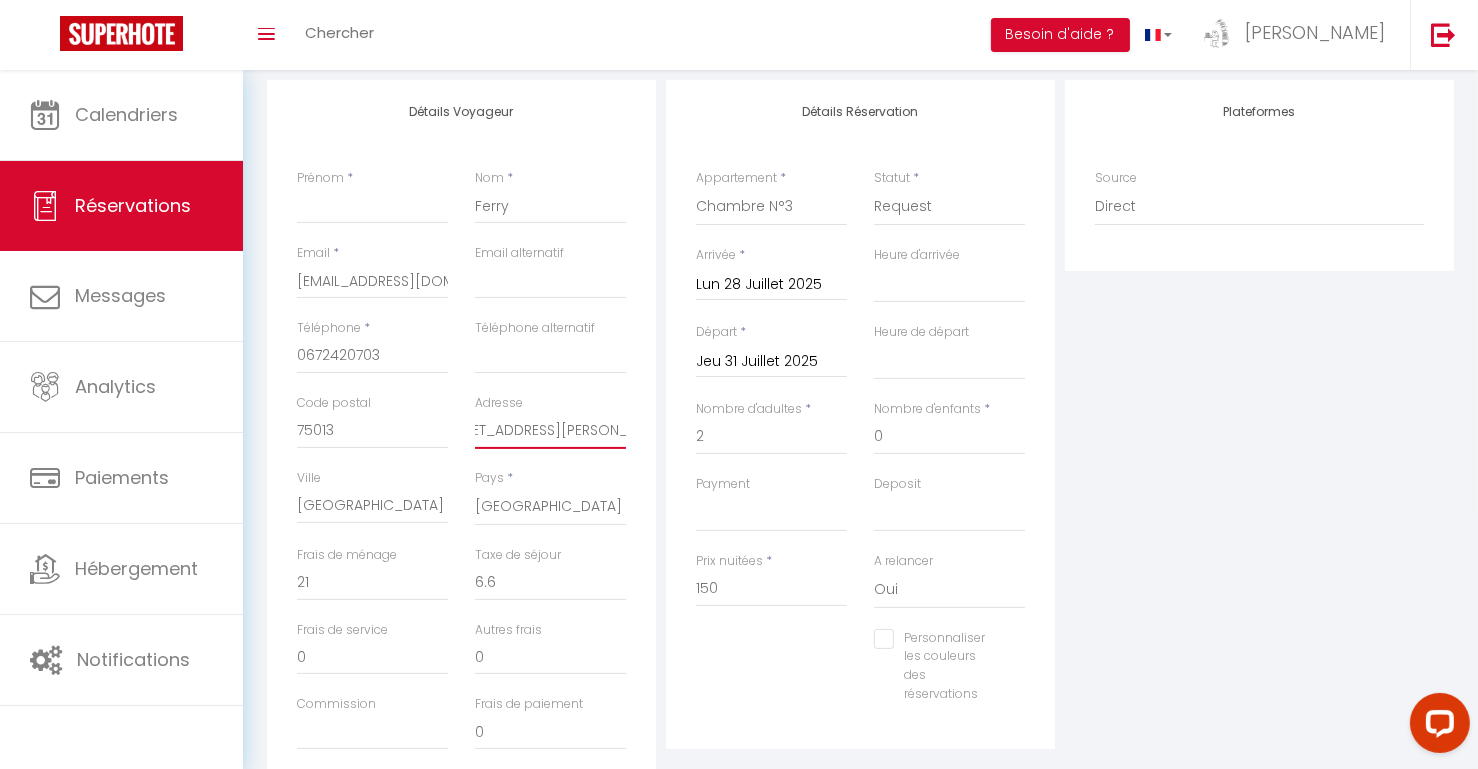 scroll, scrollTop: 0, scrollLeft: 42, axis: horizontal 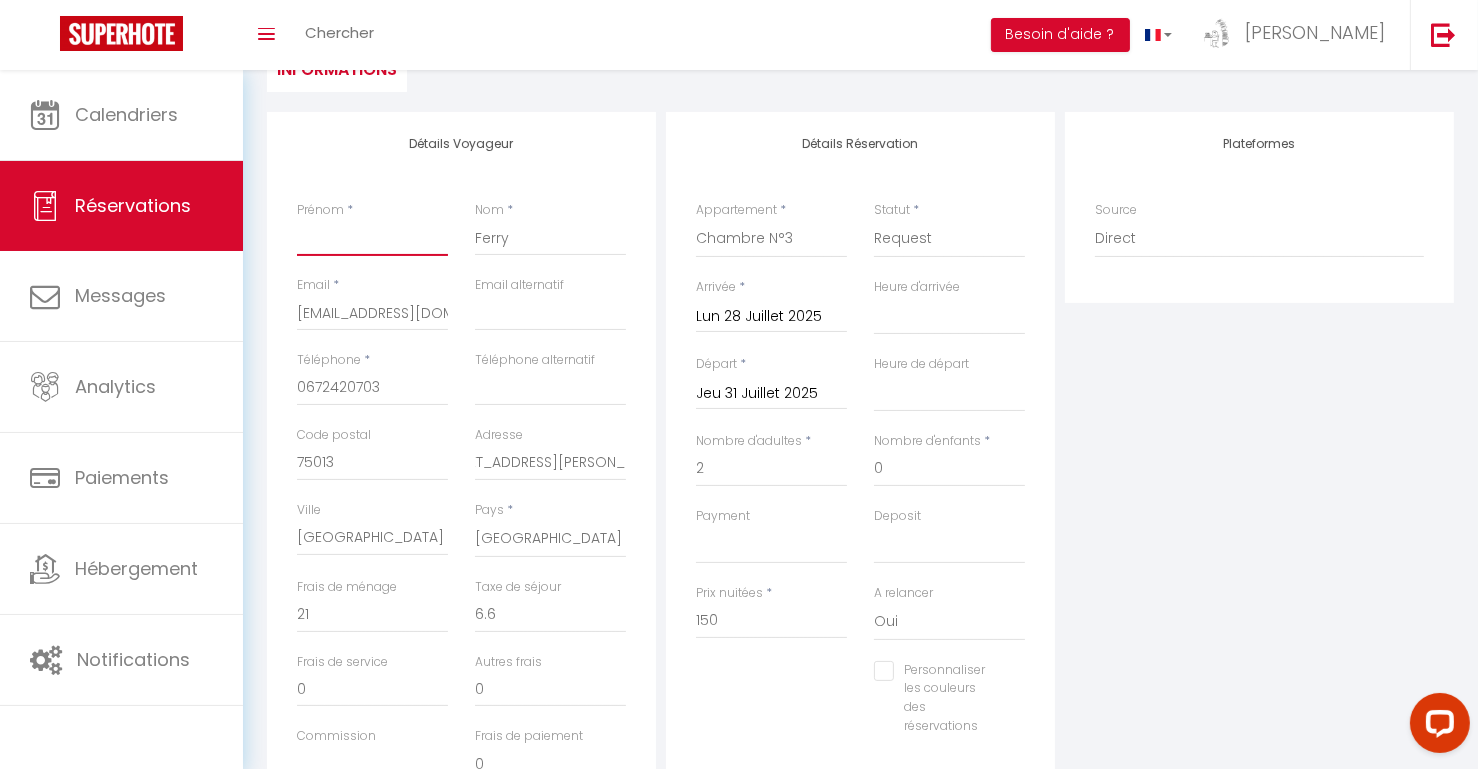click on "Prénom" at bounding box center [372, 238] 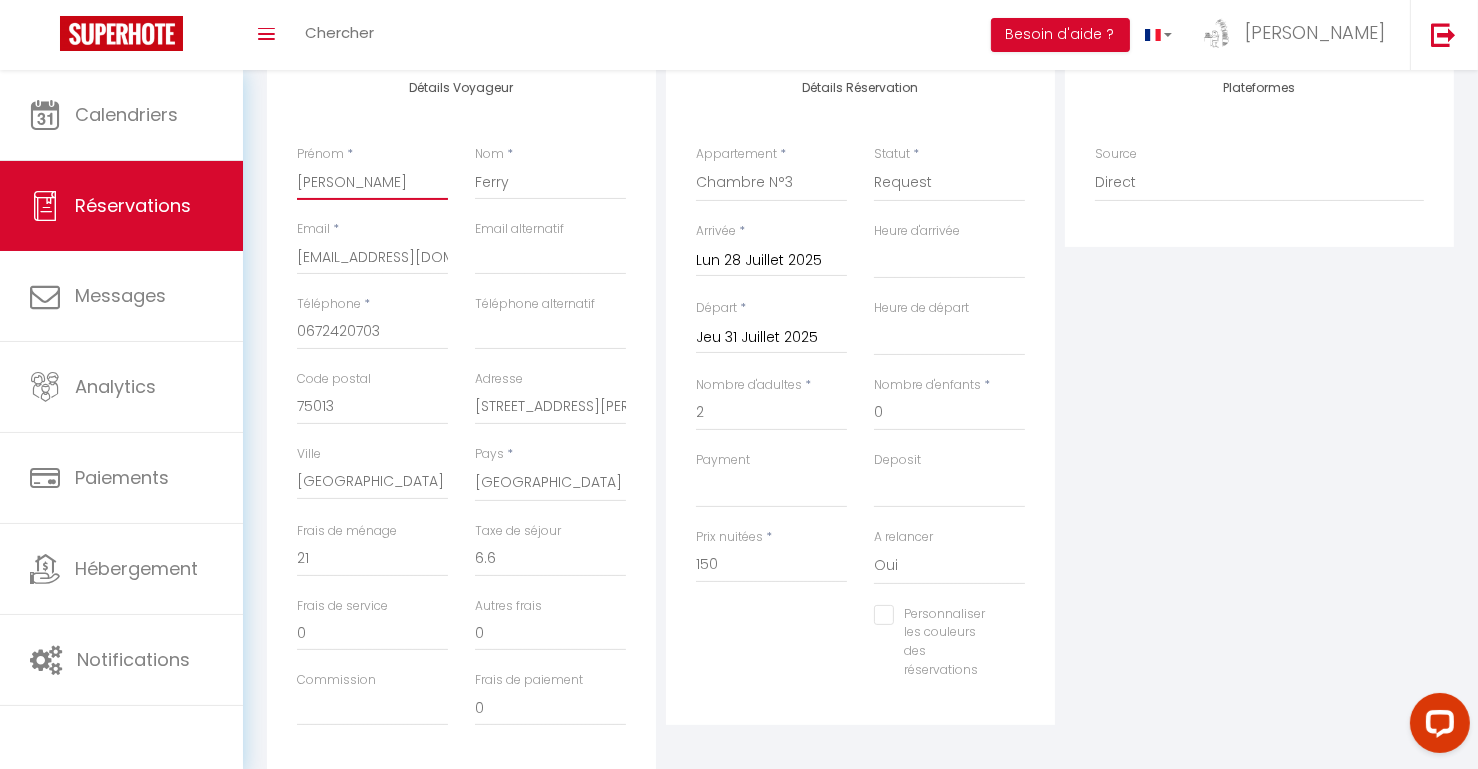 scroll, scrollTop: 0, scrollLeft: 0, axis: both 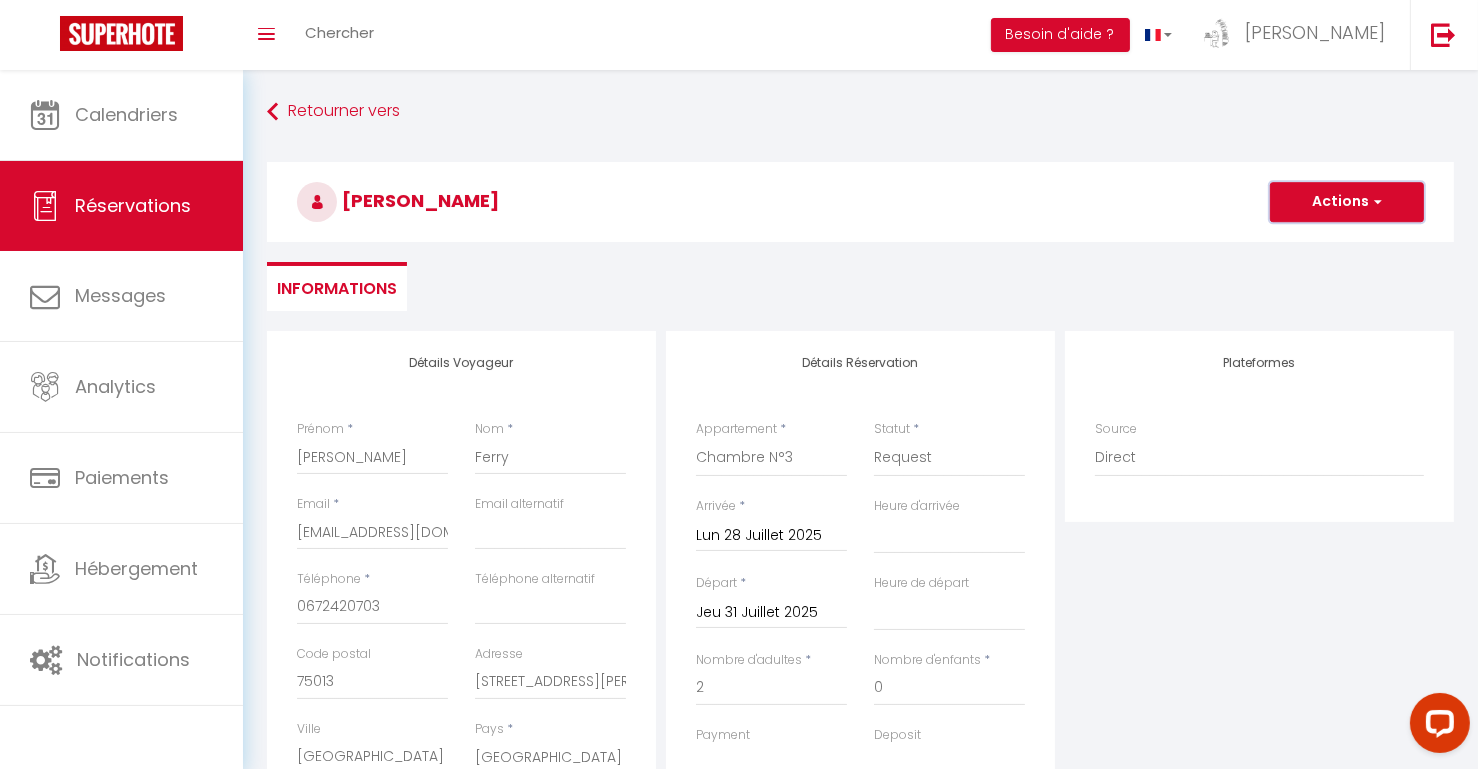 click on "Actions" at bounding box center [1347, 202] 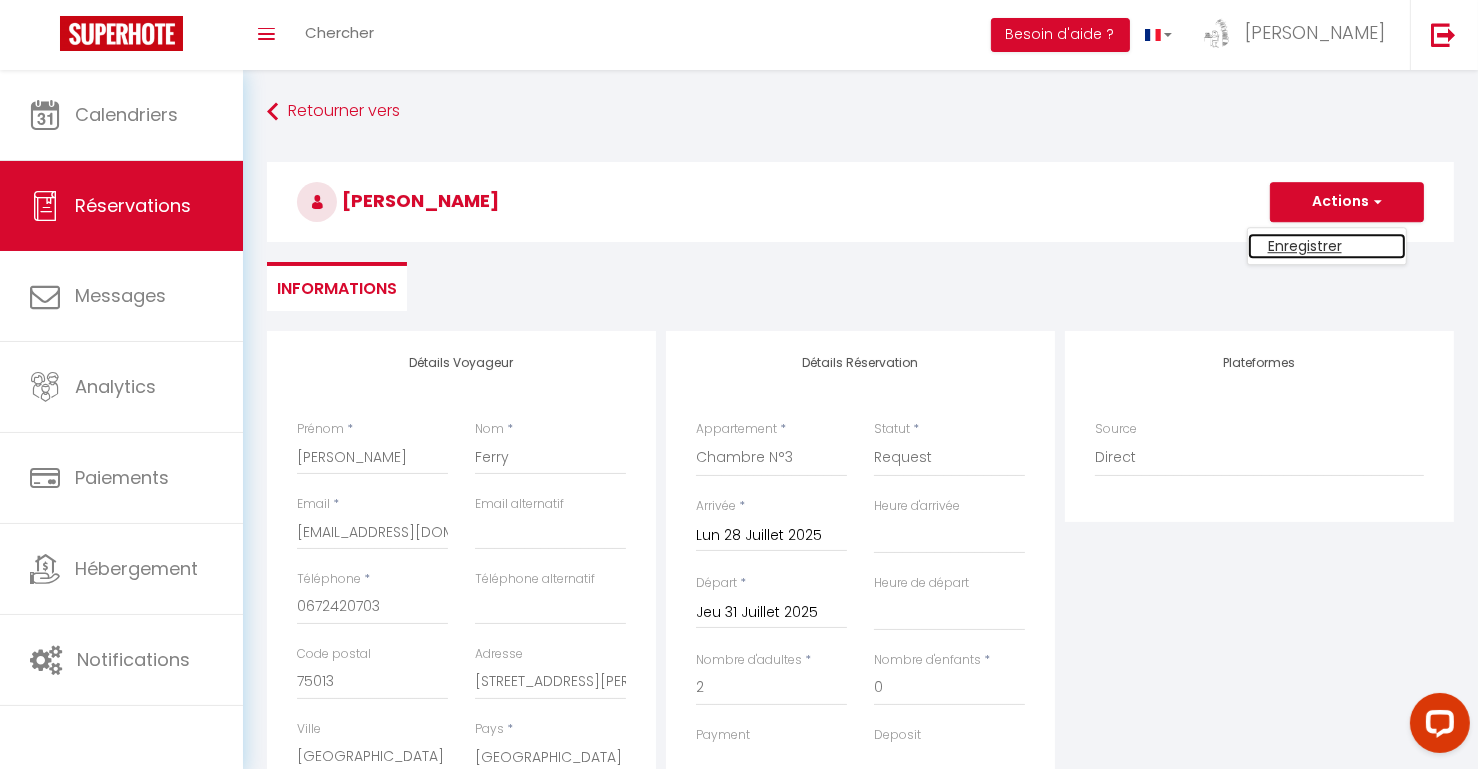 click on "Enregistrer" at bounding box center [1327, 246] 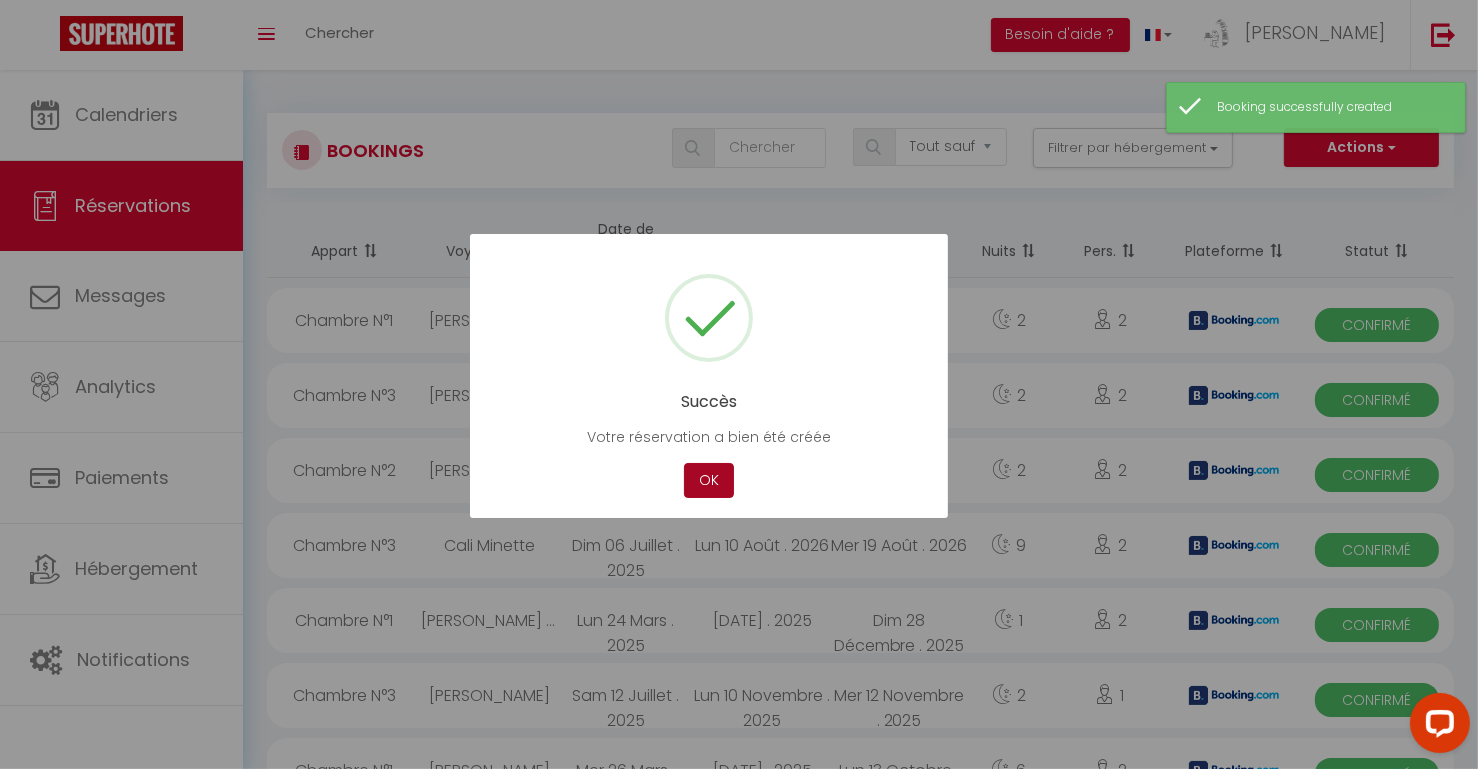 click on "OK" at bounding box center [709, 480] 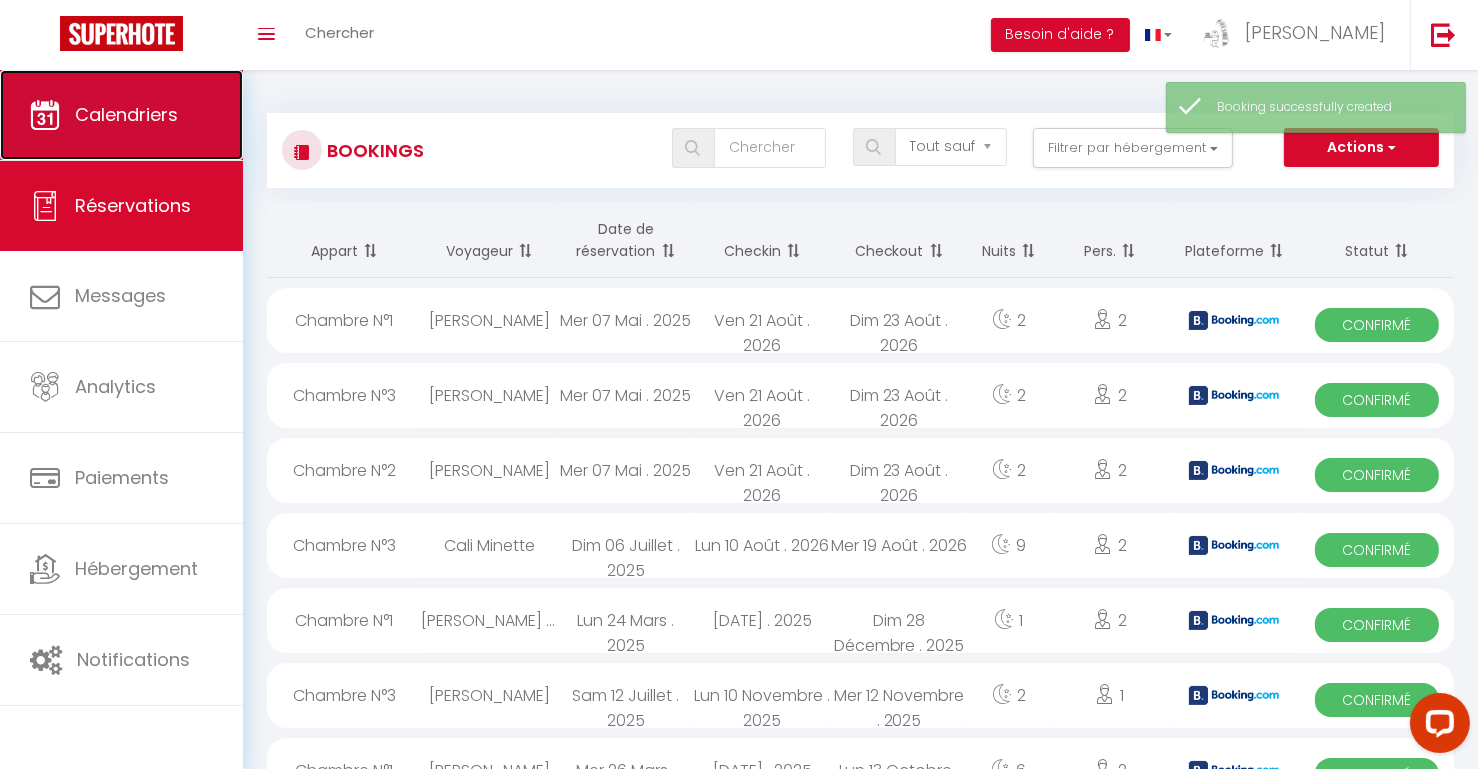click on "Calendriers" at bounding box center (121, 115) 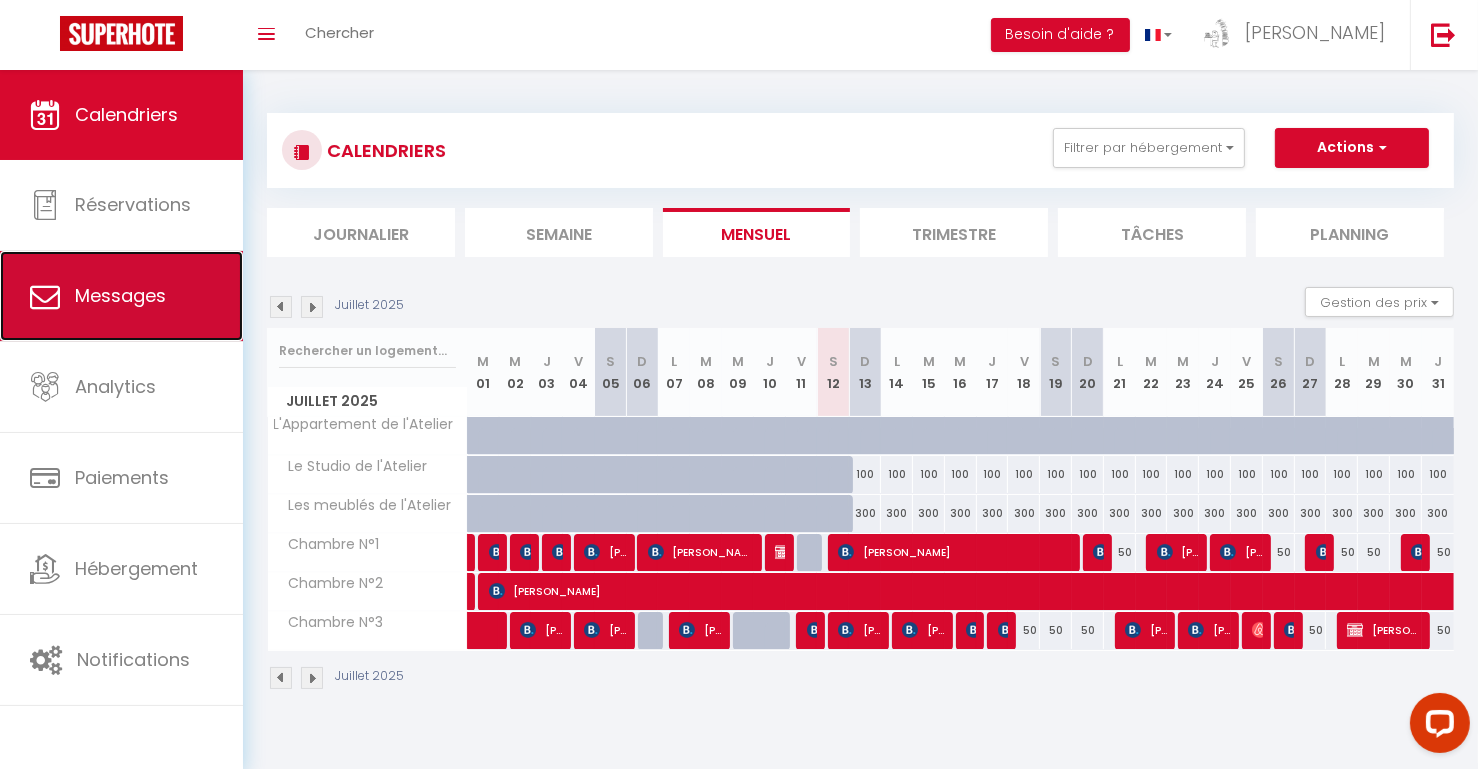 click on "Messages" at bounding box center [120, 295] 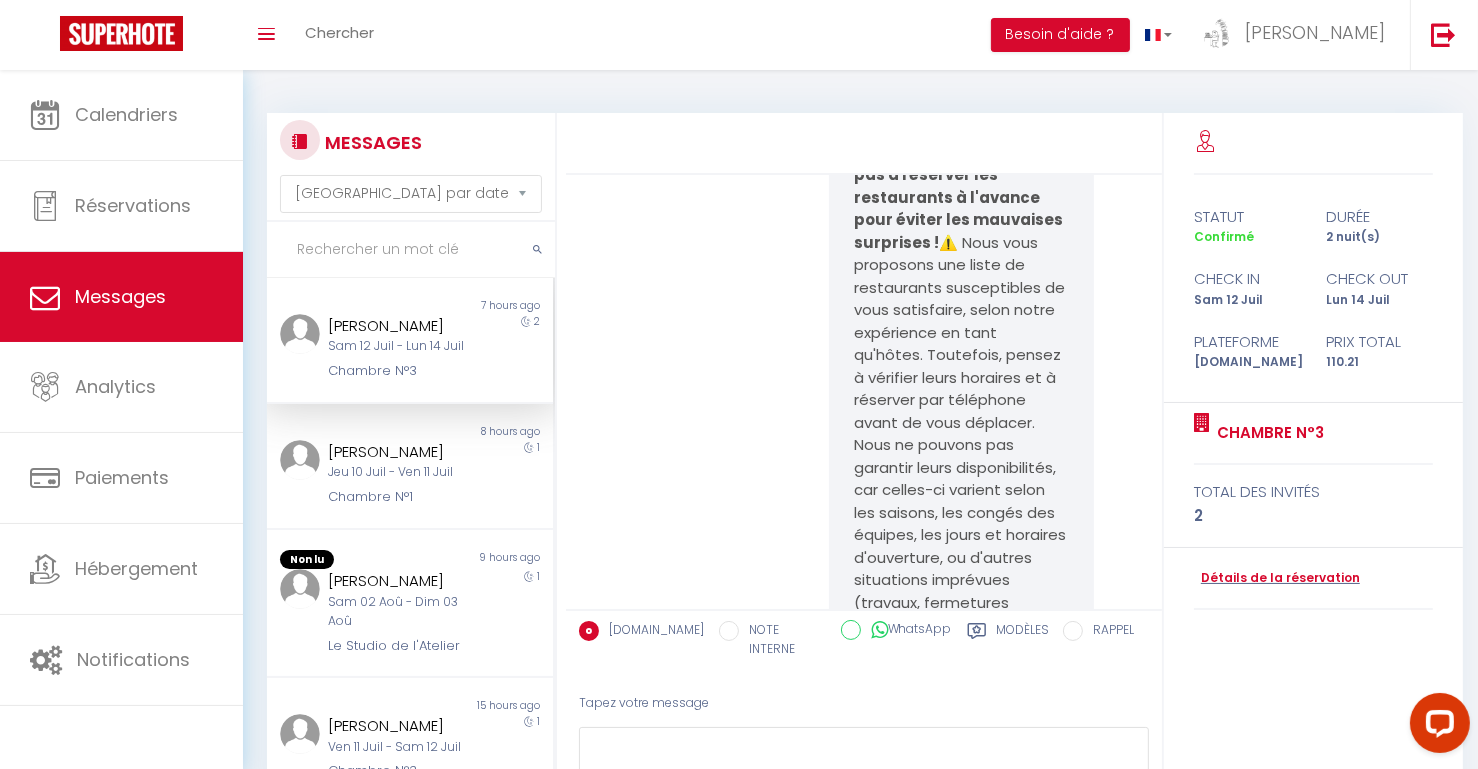 scroll, scrollTop: 10513, scrollLeft: 0, axis: vertical 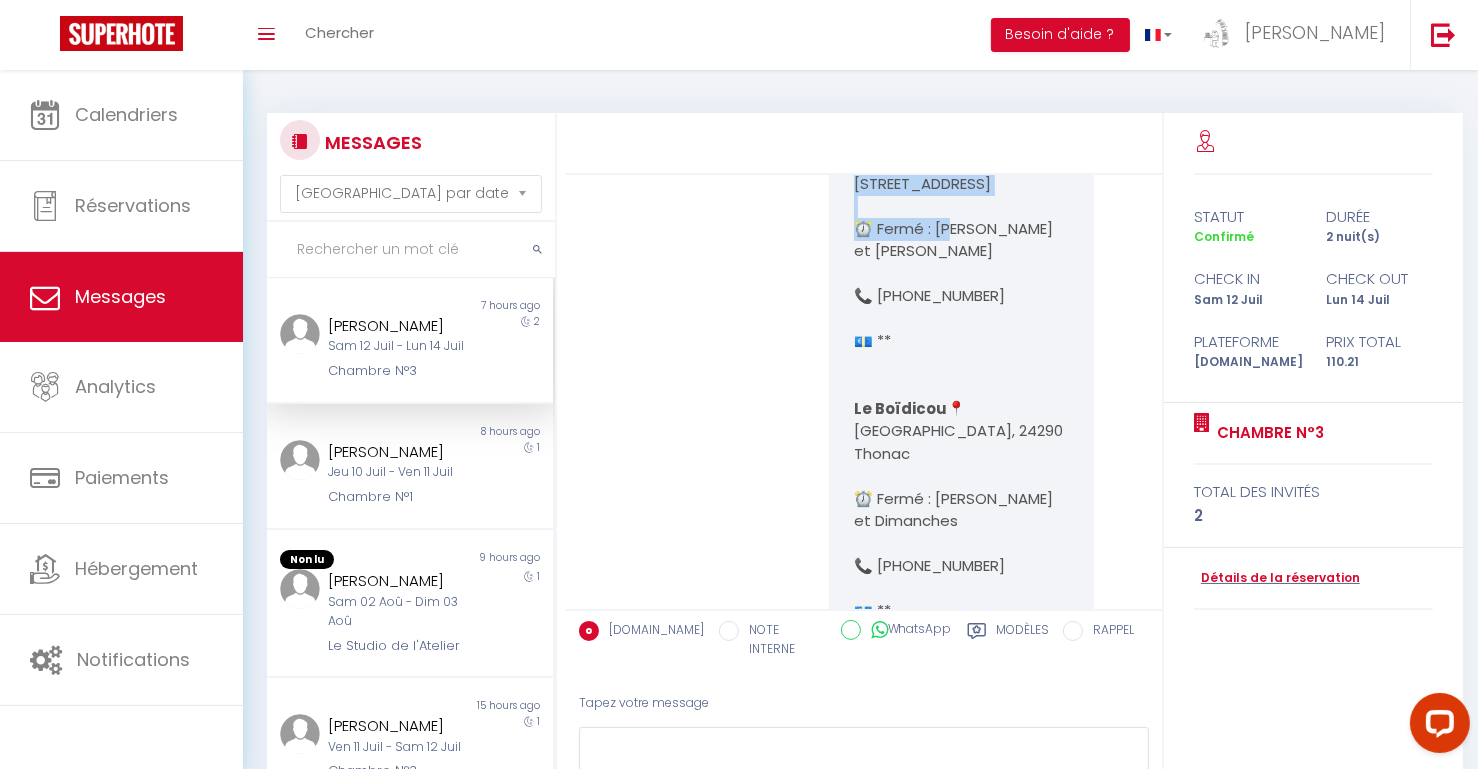 drag, startPoint x: 853, startPoint y: 278, endPoint x: 979, endPoint y: 591, distance: 337.40924 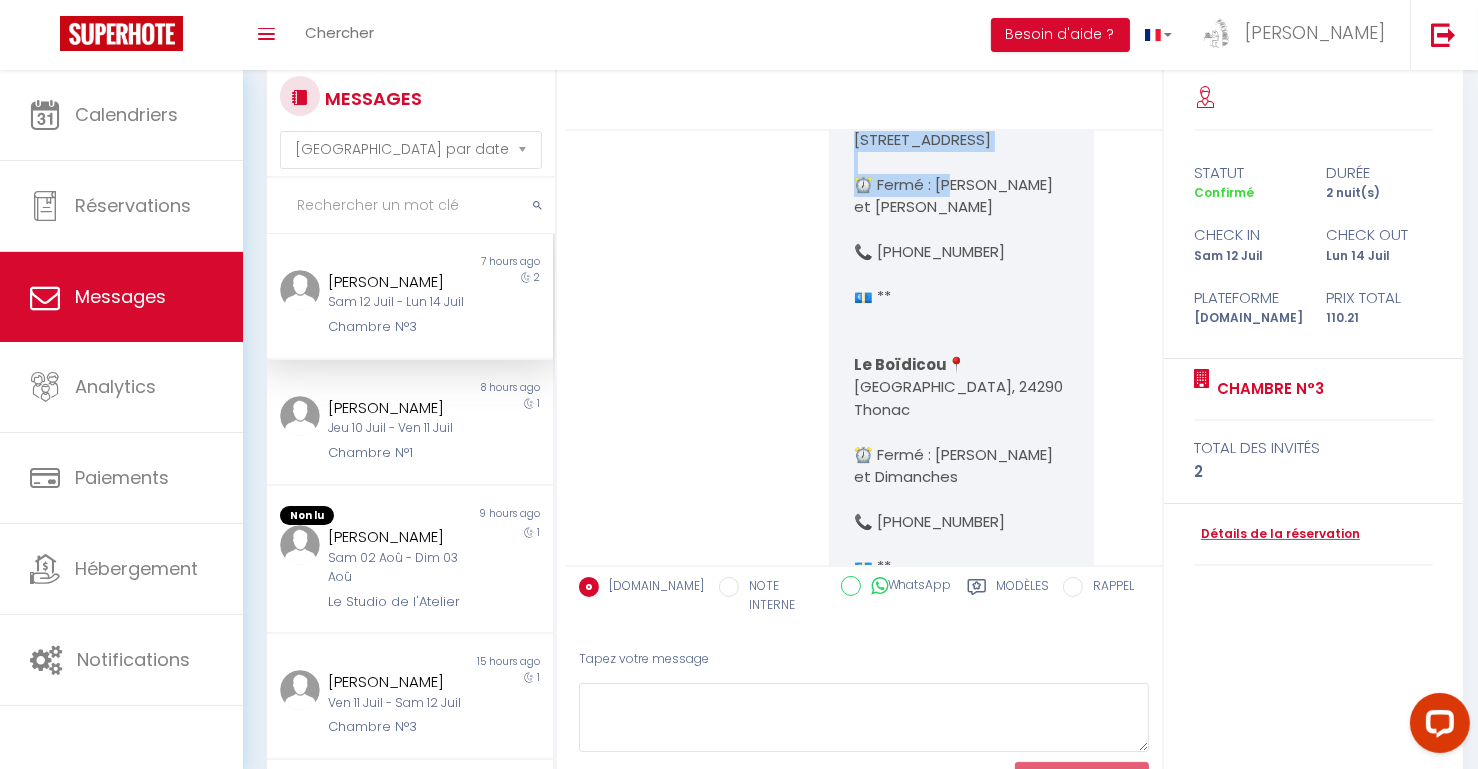 scroll, scrollTop: 130, scrollLeft: 0, axis: vertical 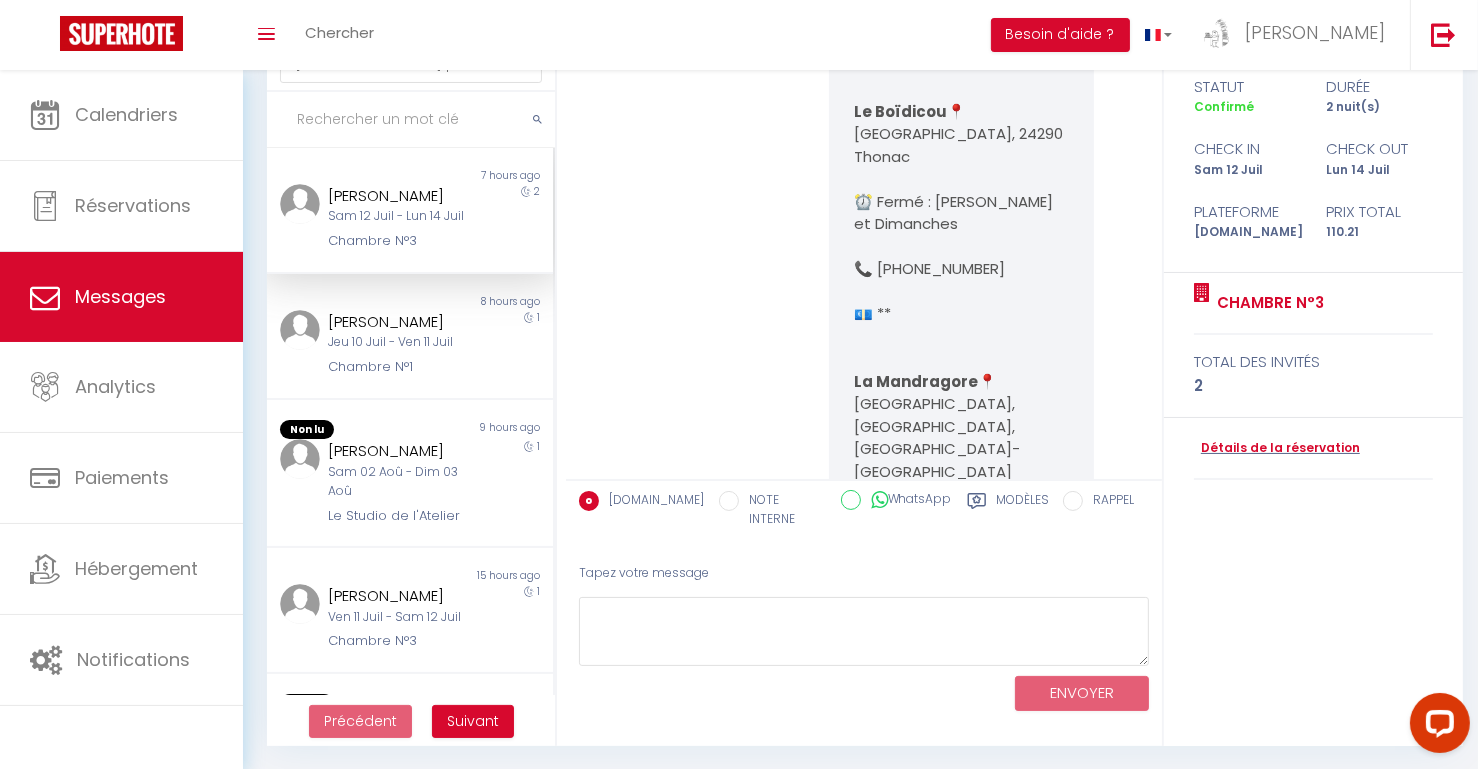 drag, startPoint x: 898, startPoint y: 369, endPoint x: 863, endPoint y: 194, distance: 178.46568 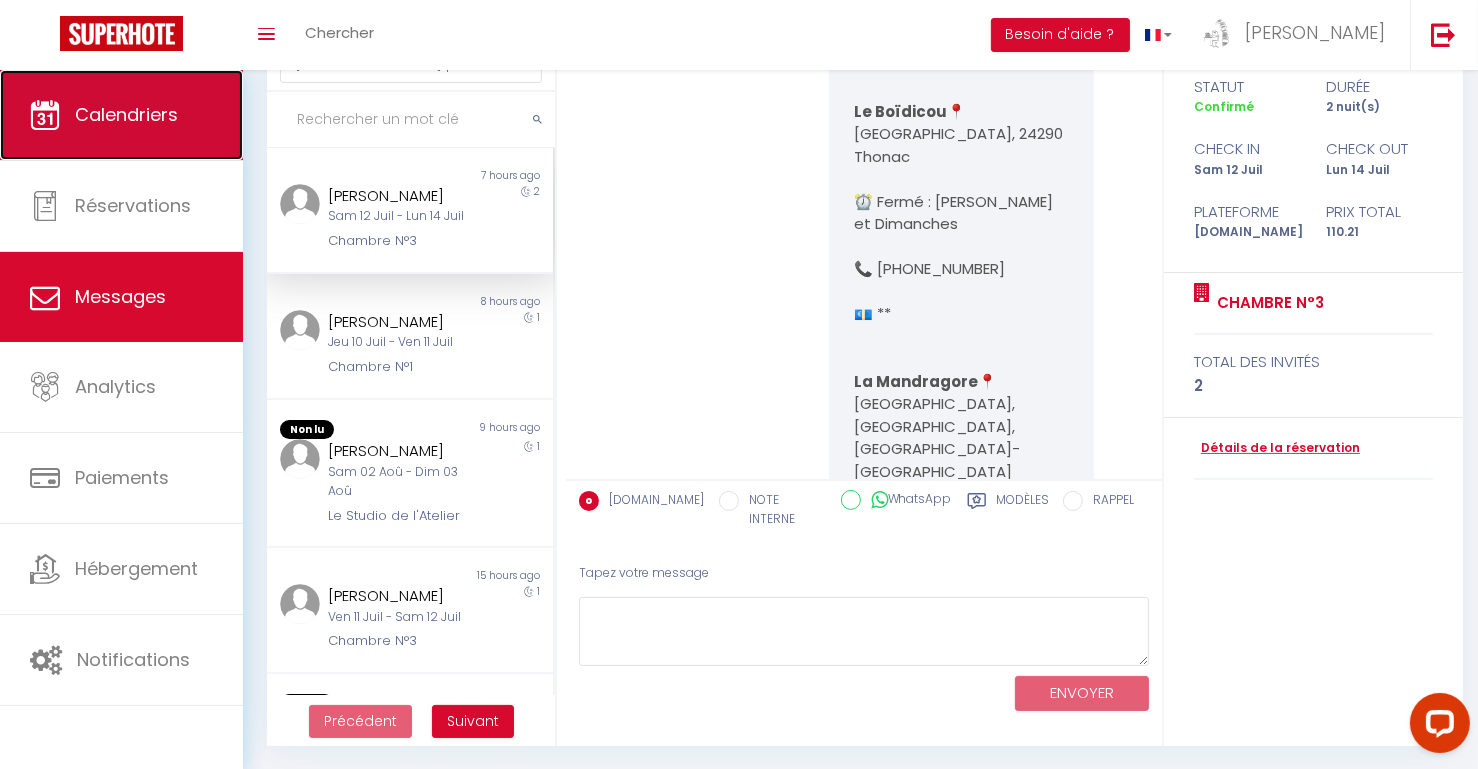 click on "Calendriers" at bounding box center (126, 114) 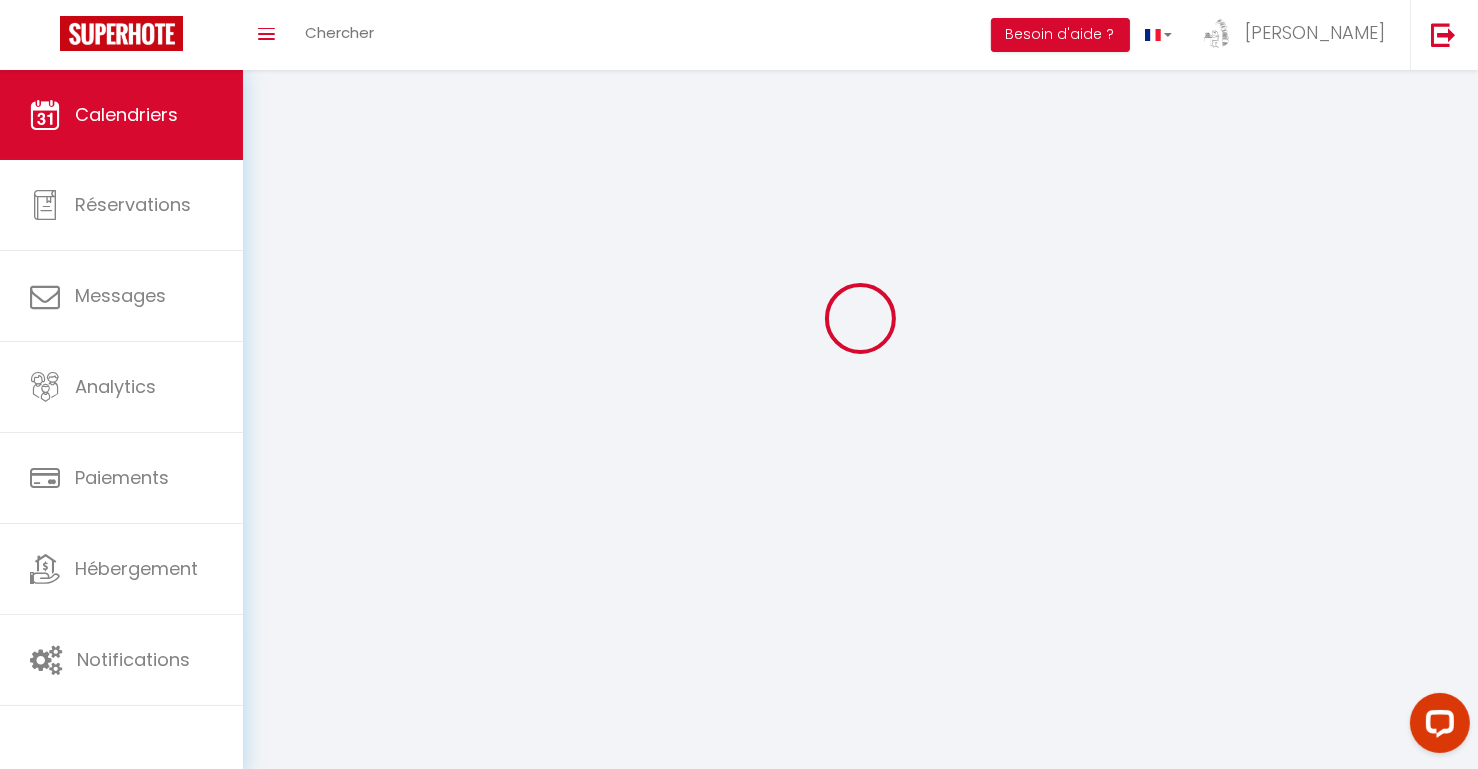 scroll, scrollTop: 0, scrollLeft: 0, axis: both 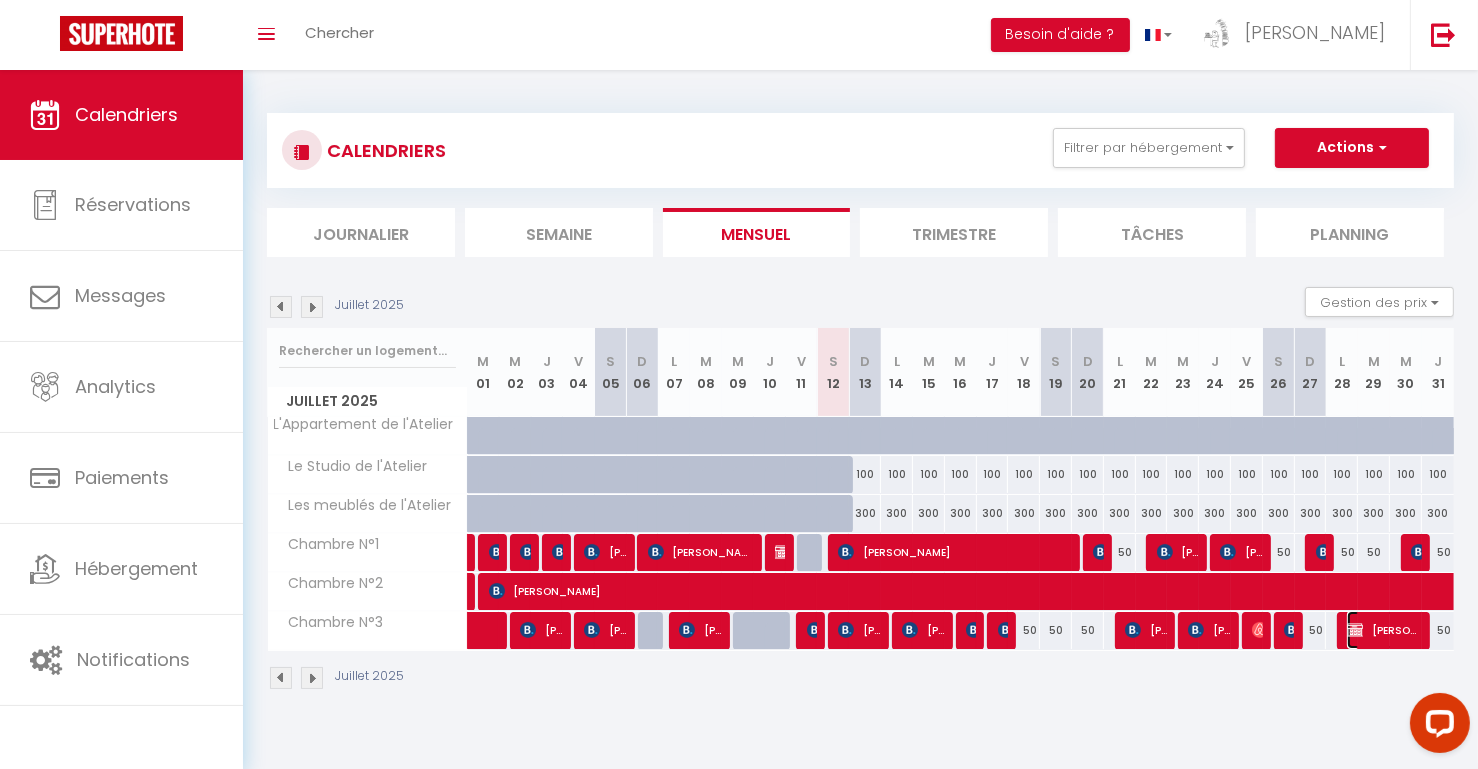 click on "Michèle Ferry" at bounding box center [1384, 630] 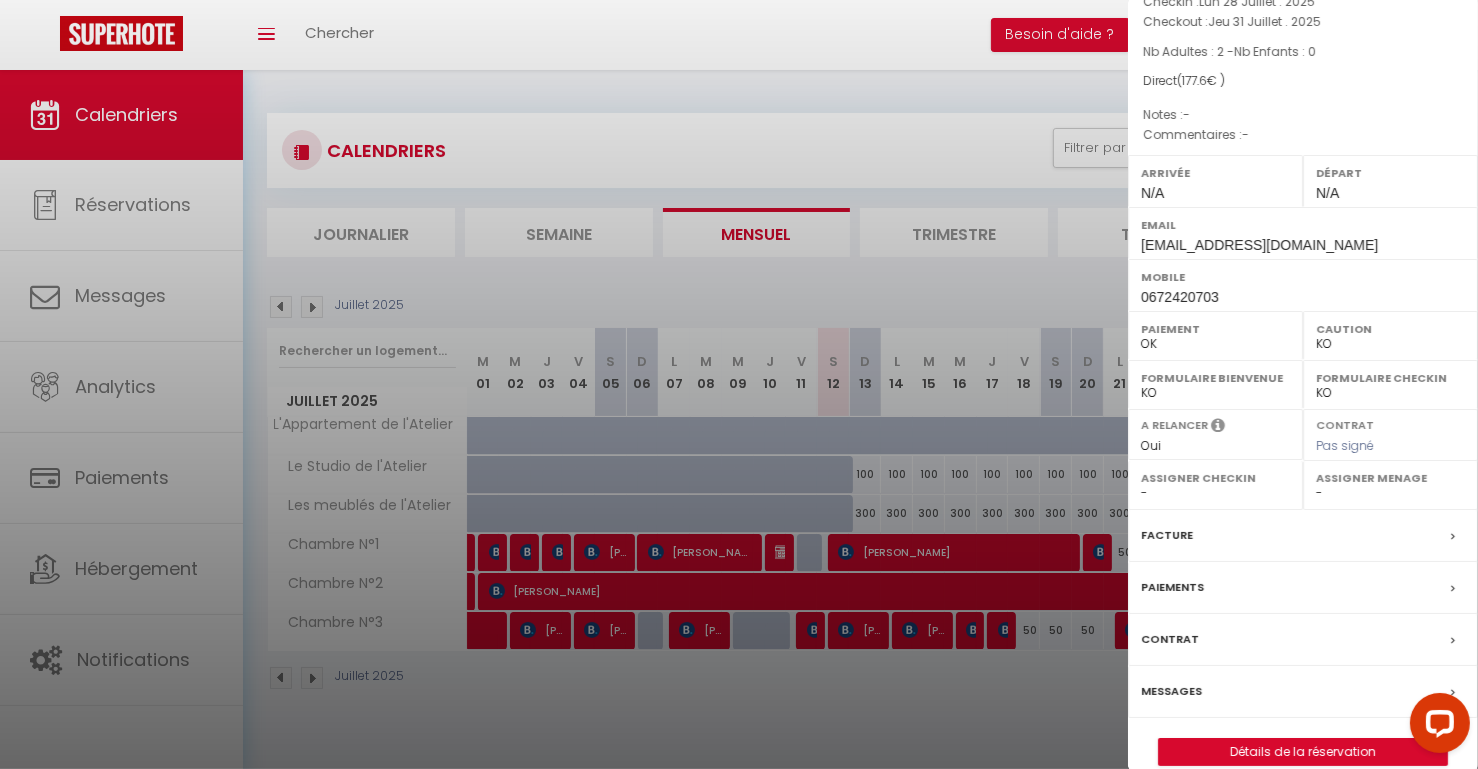 scroll, scrollTop: 160, scrollLeft: 0, axis: vertical 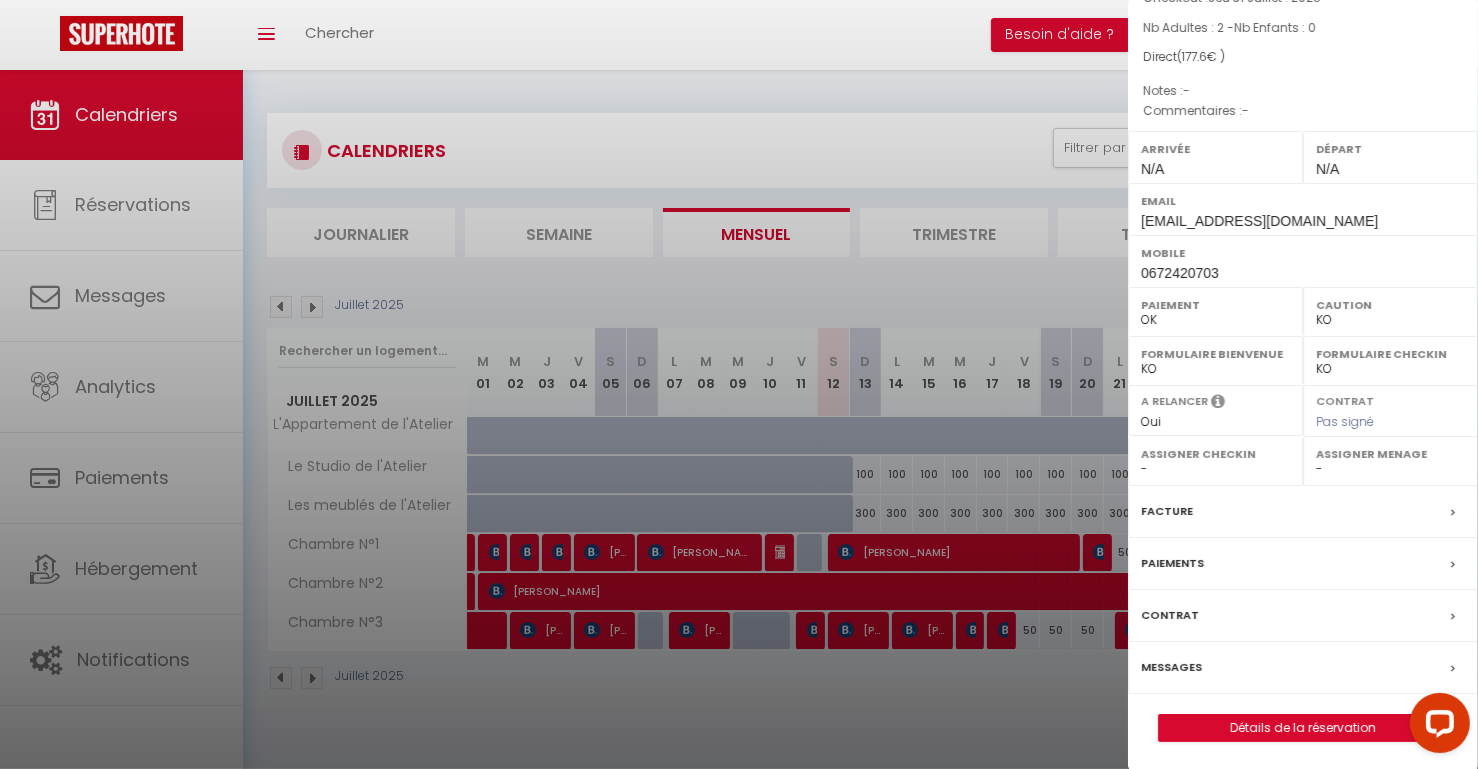 click on "Messages" at bounding box center (1171, 667) 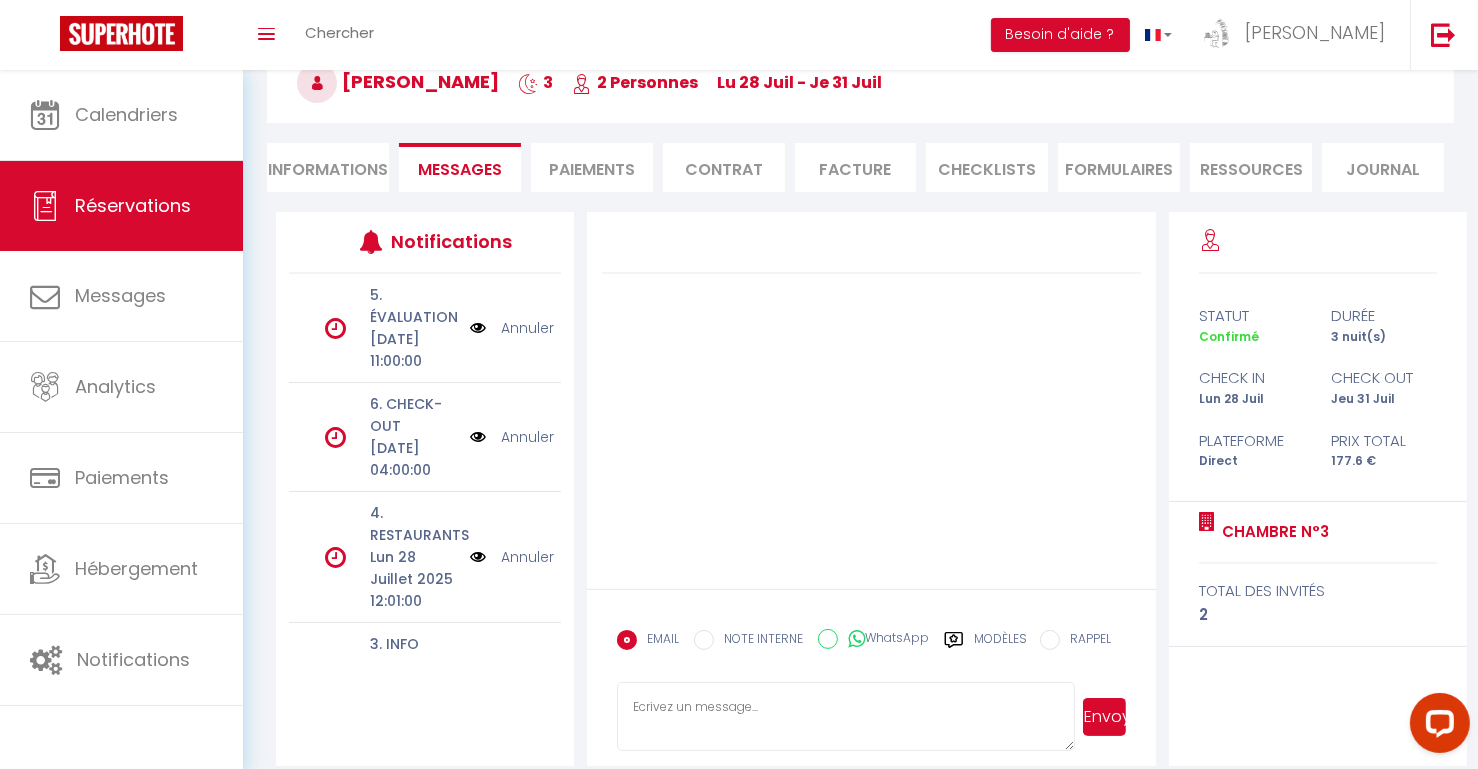 scroll, scrollTop: 140, scrollLeft: 0, axis: vertical 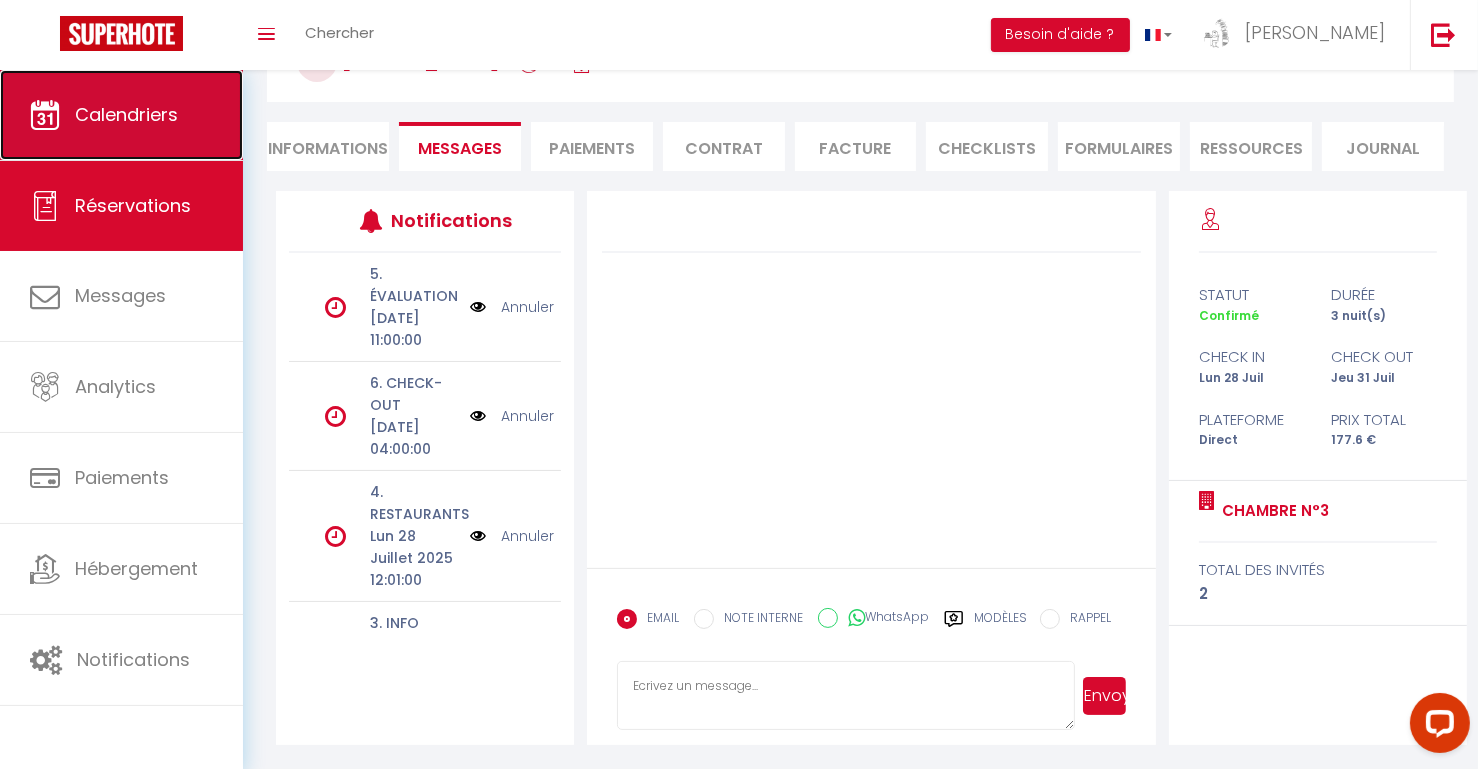 click on "Calendriers" at bounding box center [126, 114] 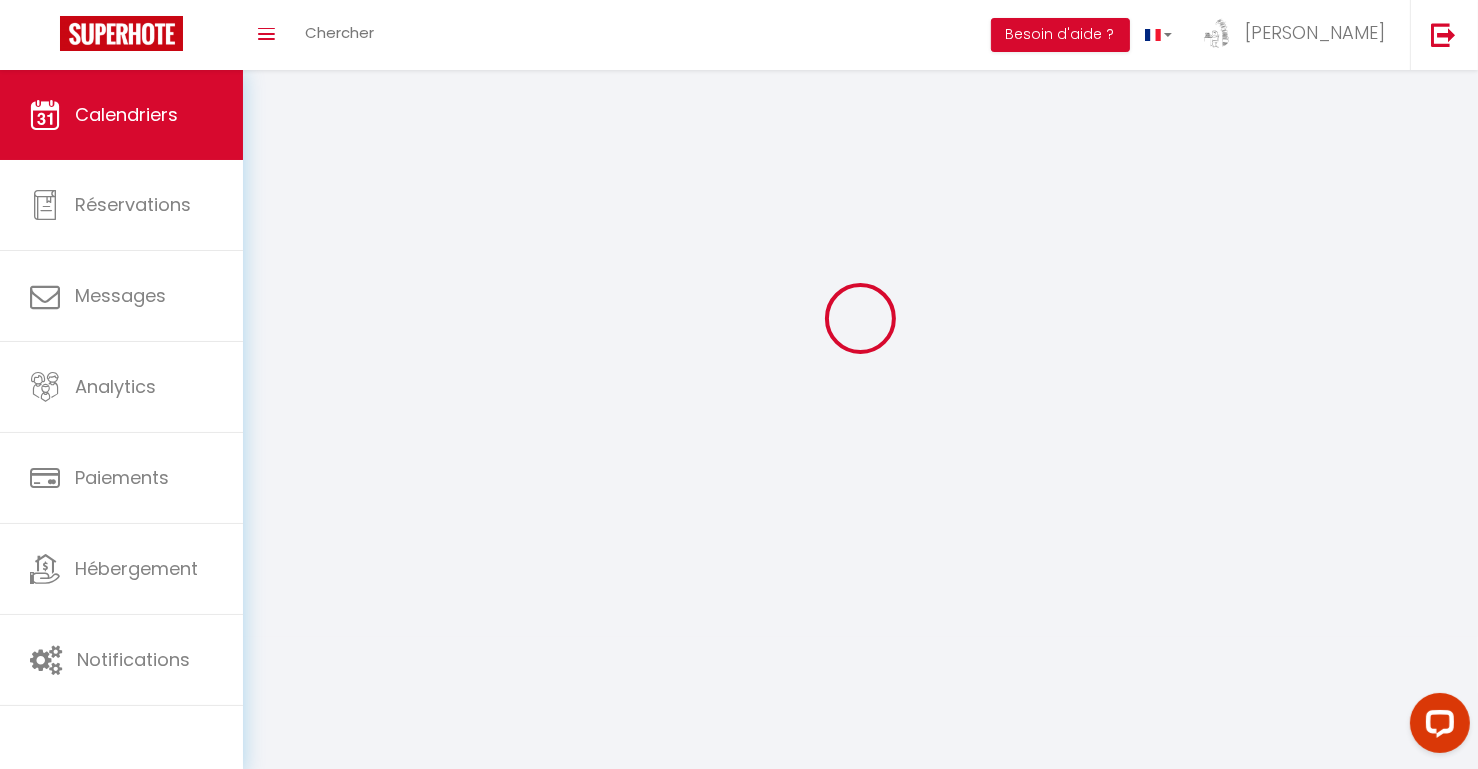 scroll, scrollTop: 0, scrollLeft: 0, axis: both 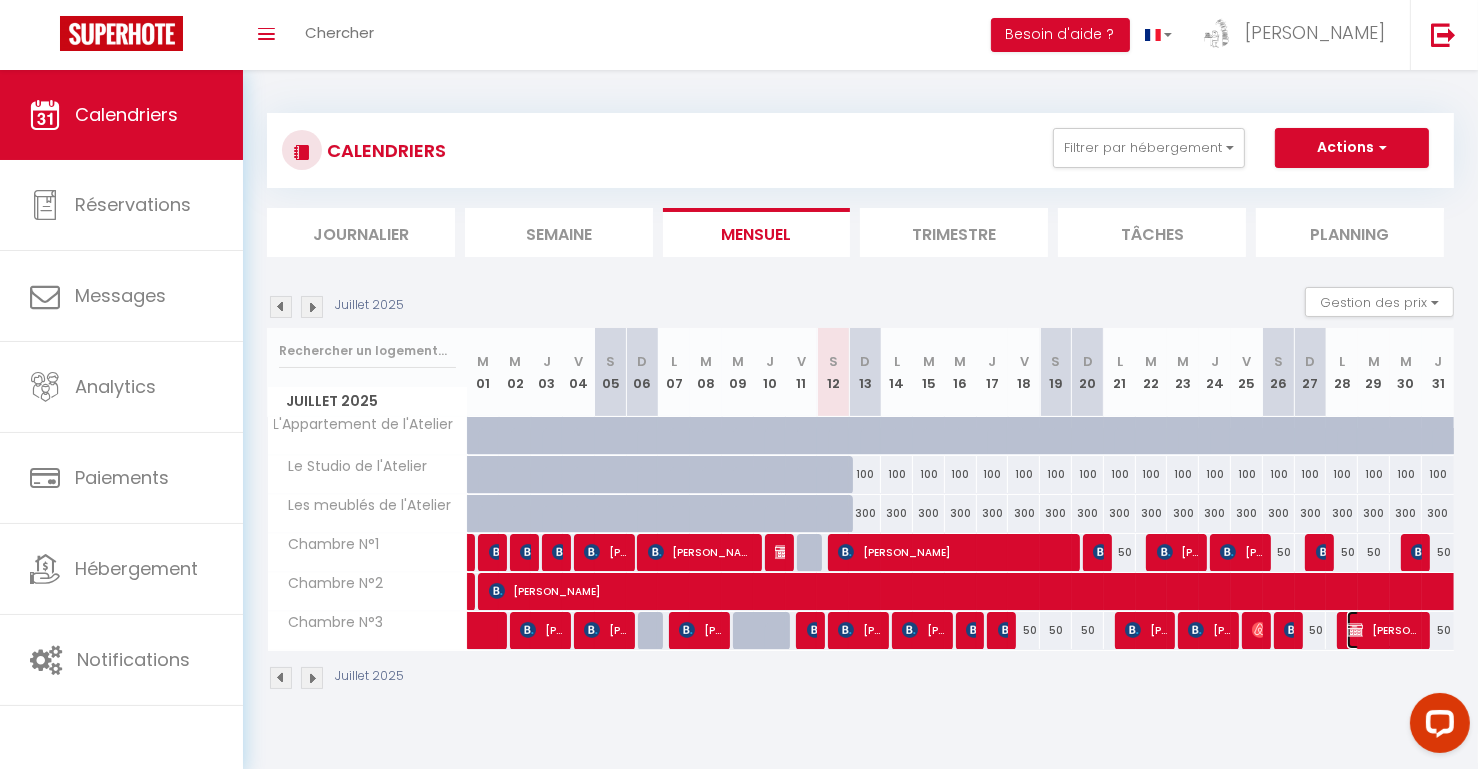 click on "Michèle Ferry" at bounding box center [1384, 630] 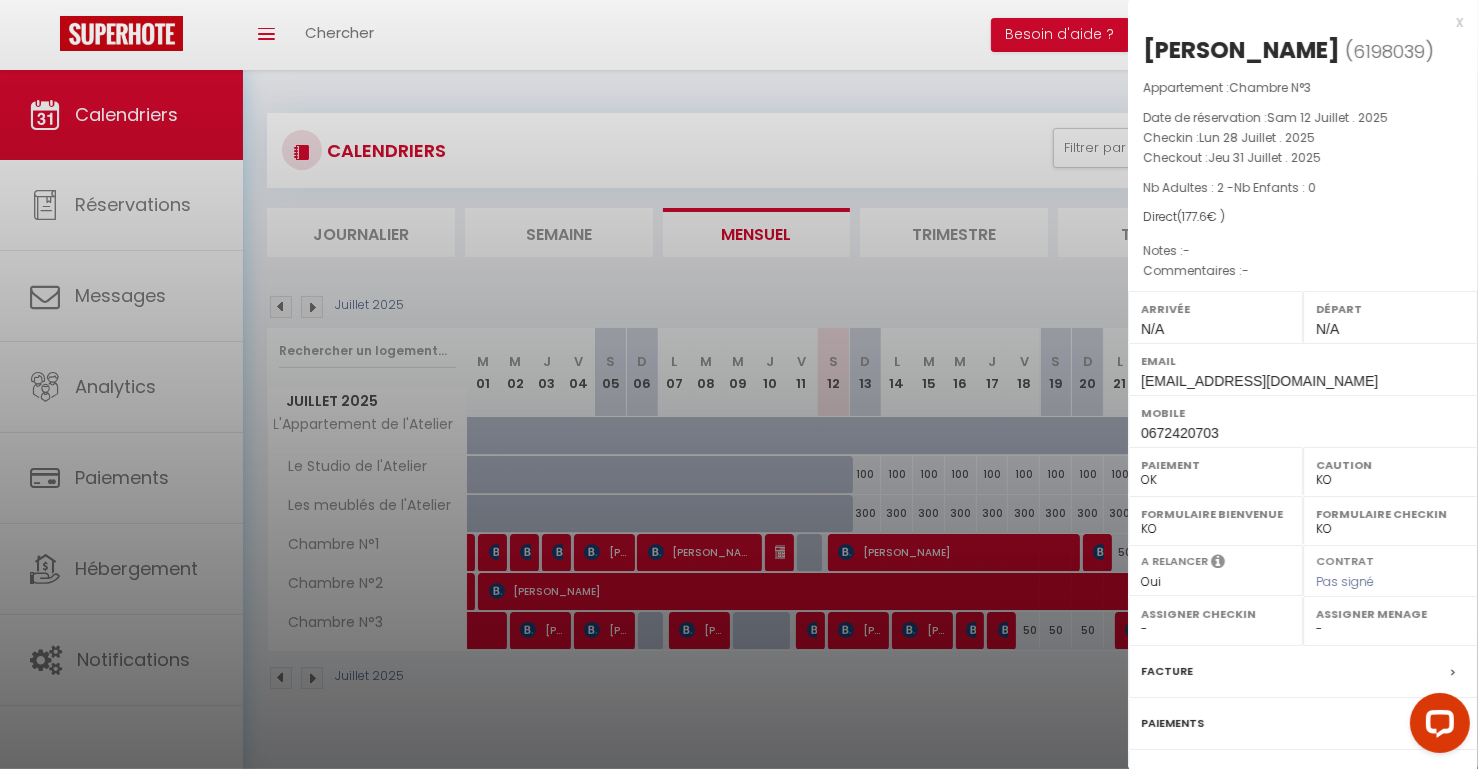 scroll, scrollTop: 160, scrollLeft: 0, axis: vertical 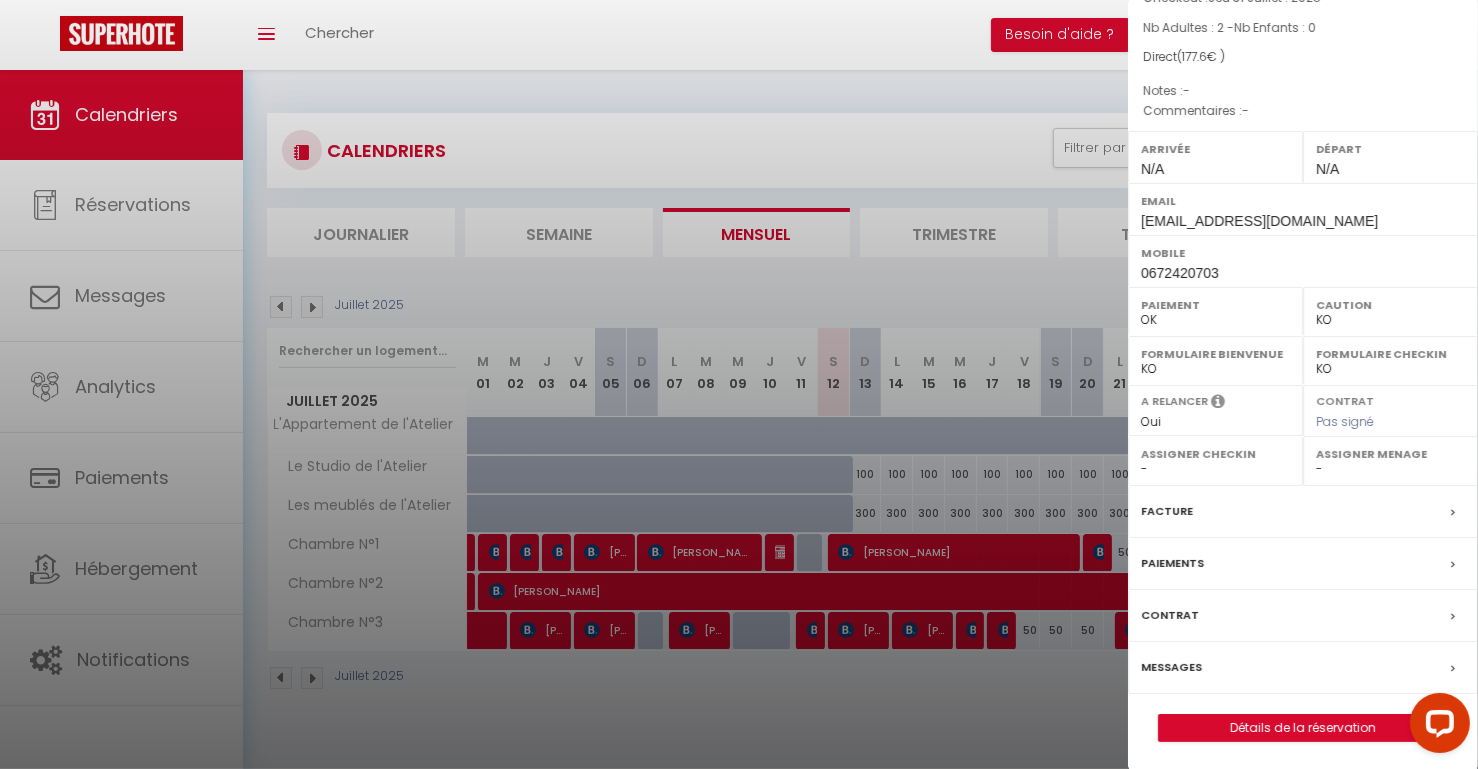 click on "Messages" at bounding box center (1171, 667) 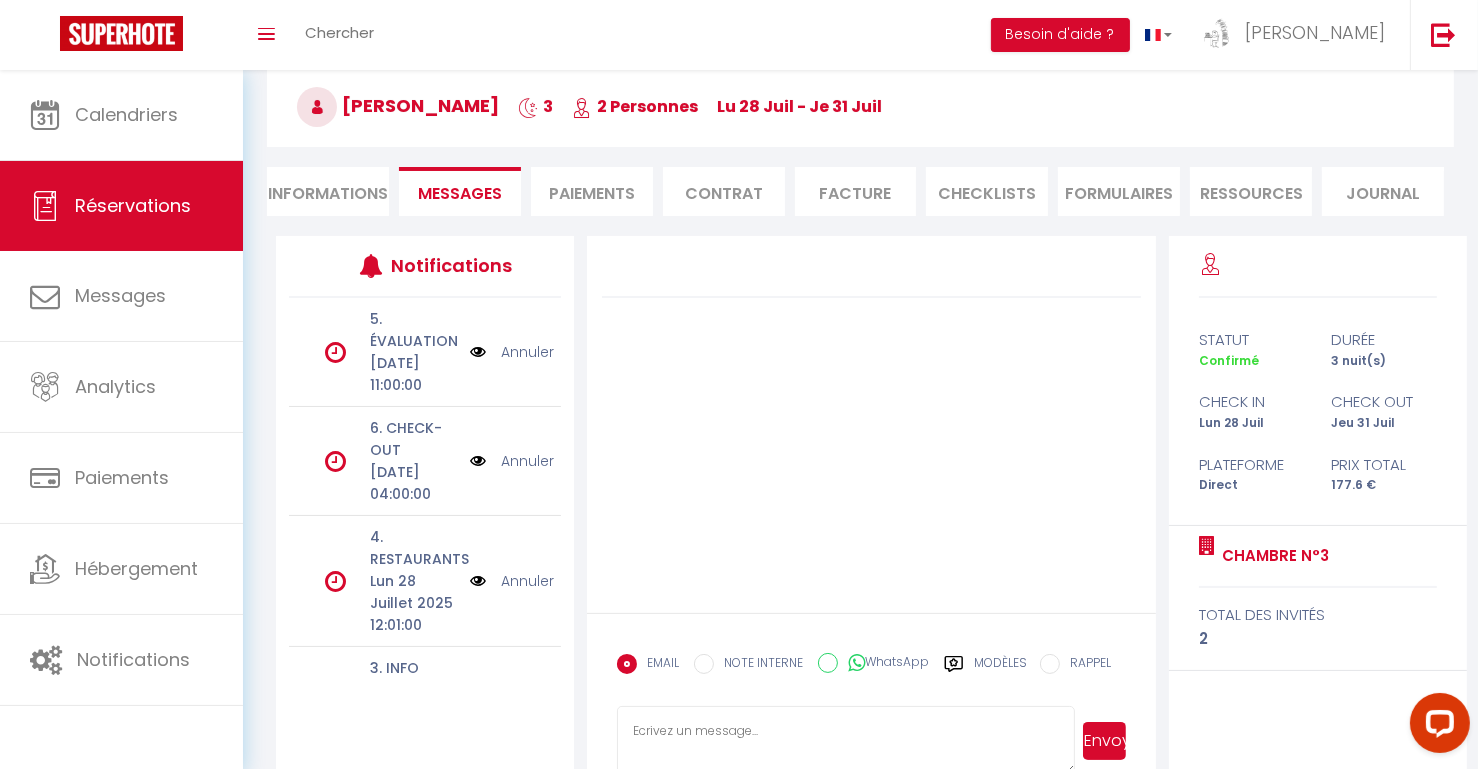 scroll, scrollTop: 140, scrollLeft: 0, axis: vertical 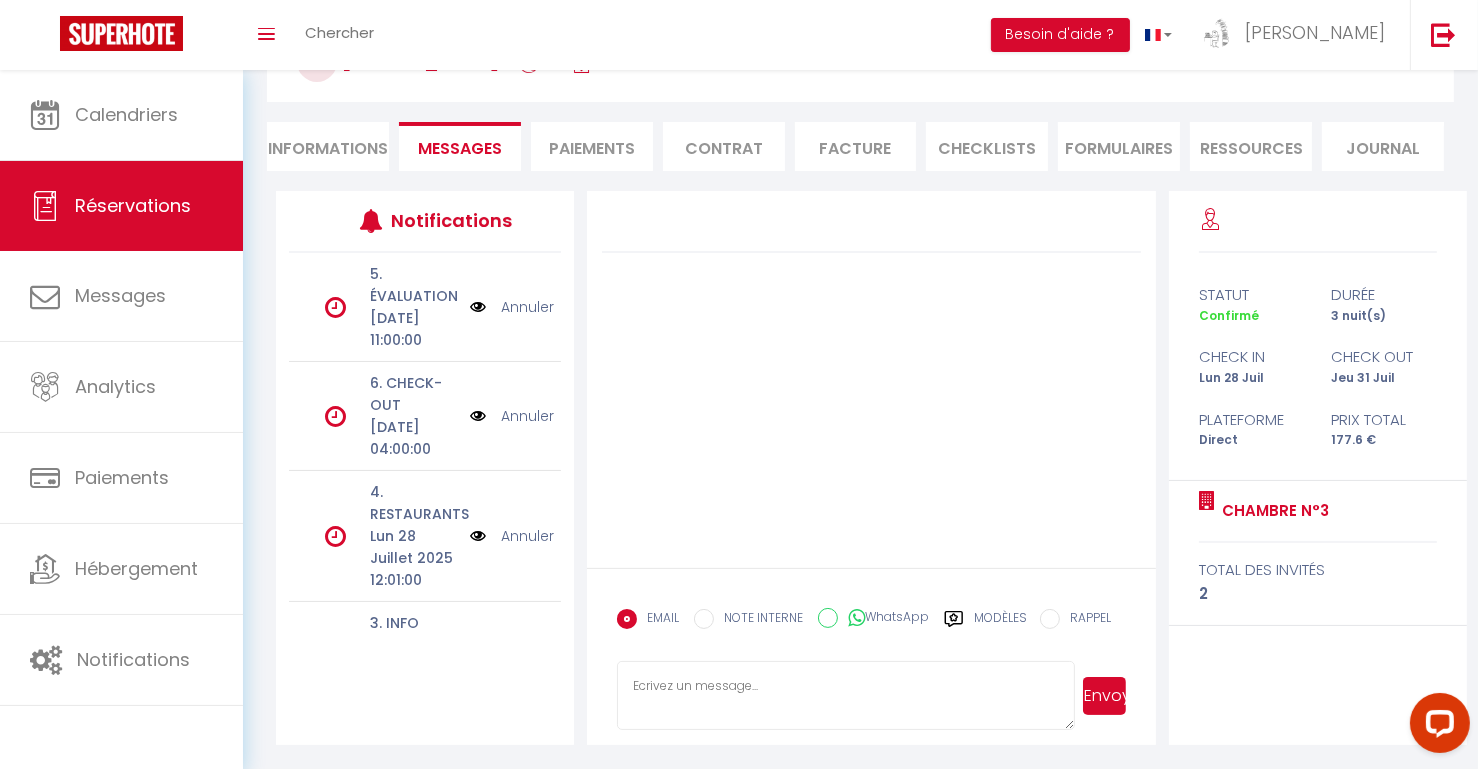 click on "Modèles" at bounding box center [1000, 626] 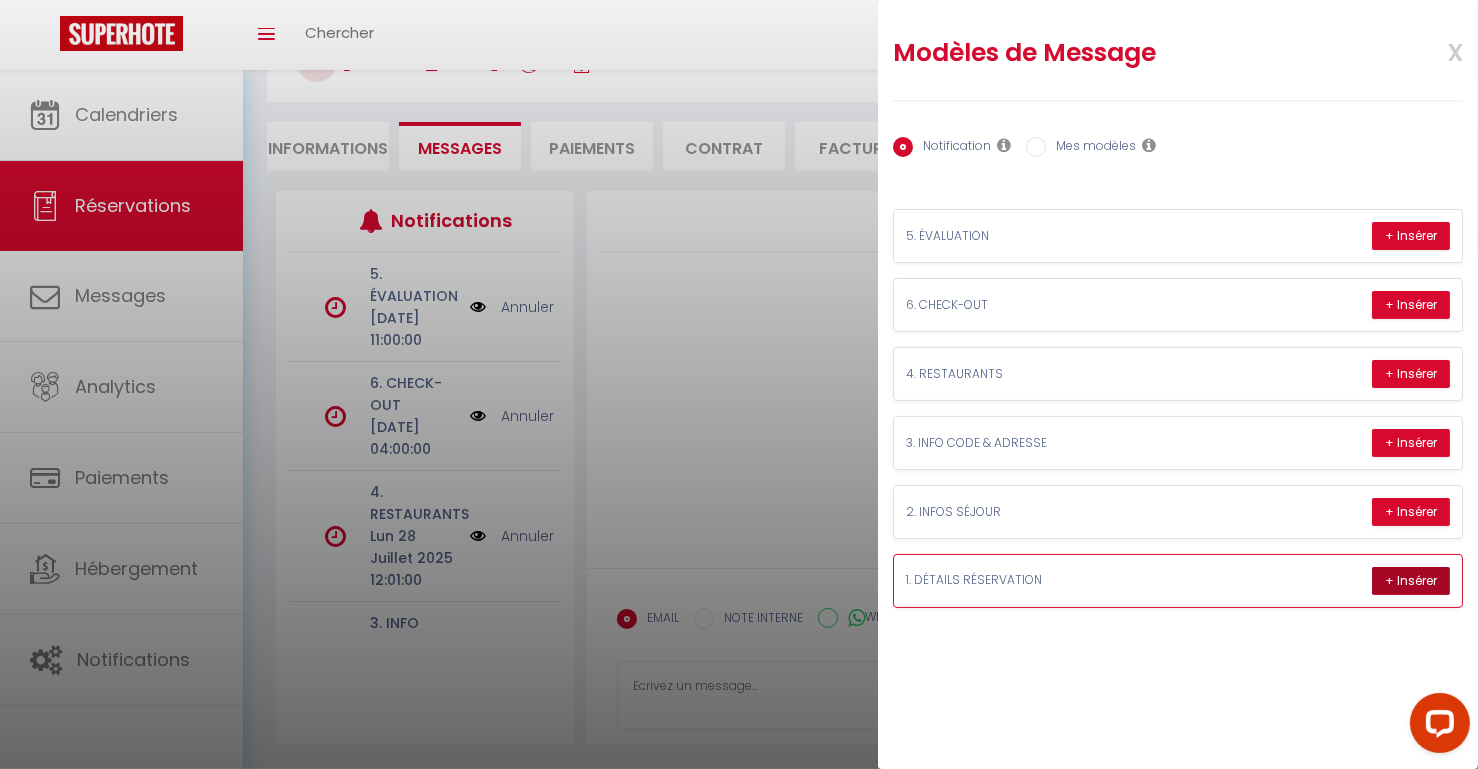click on "+ Insérer" at bounding box center (1411, 581) 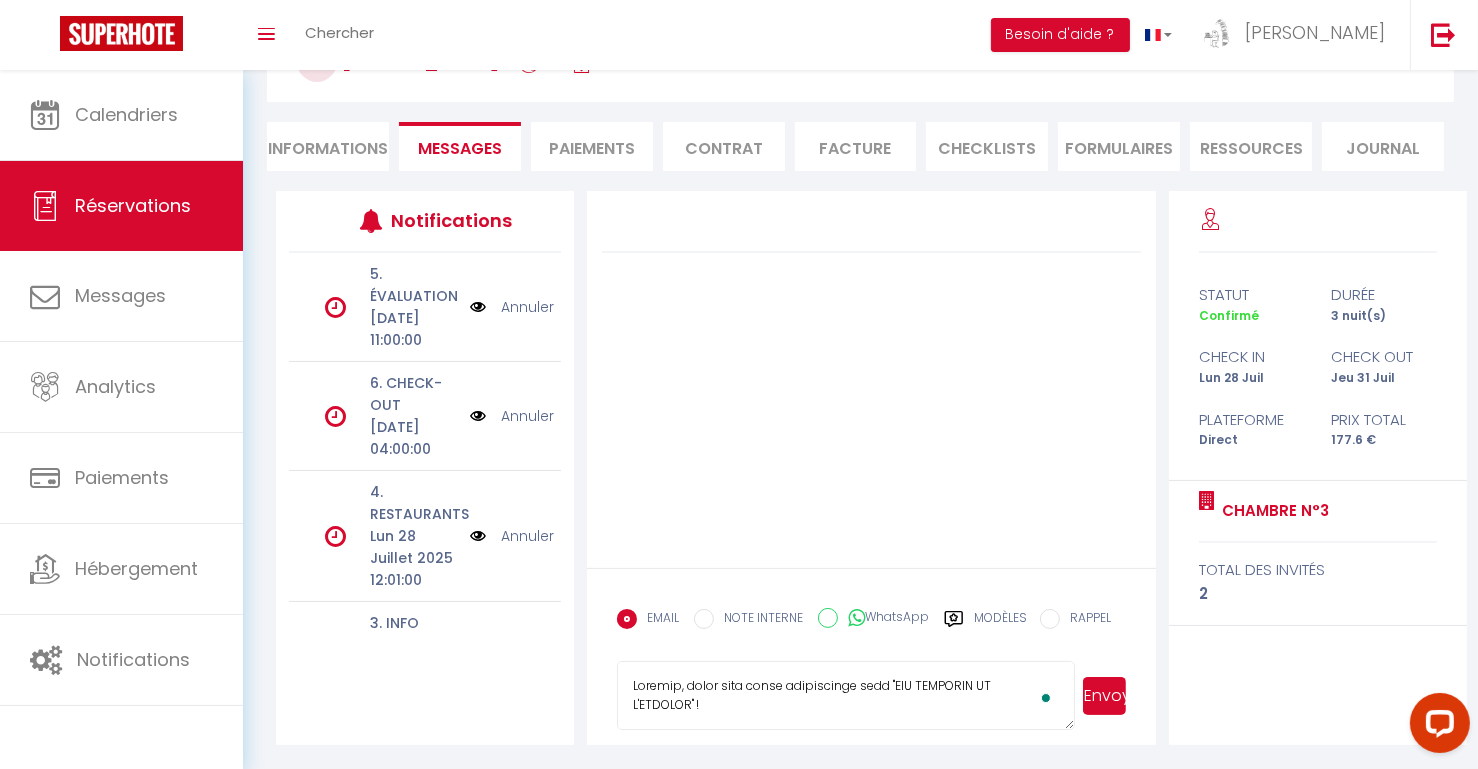scroll, scrollTop: 47, scrollLeft: 0, axis: vertical 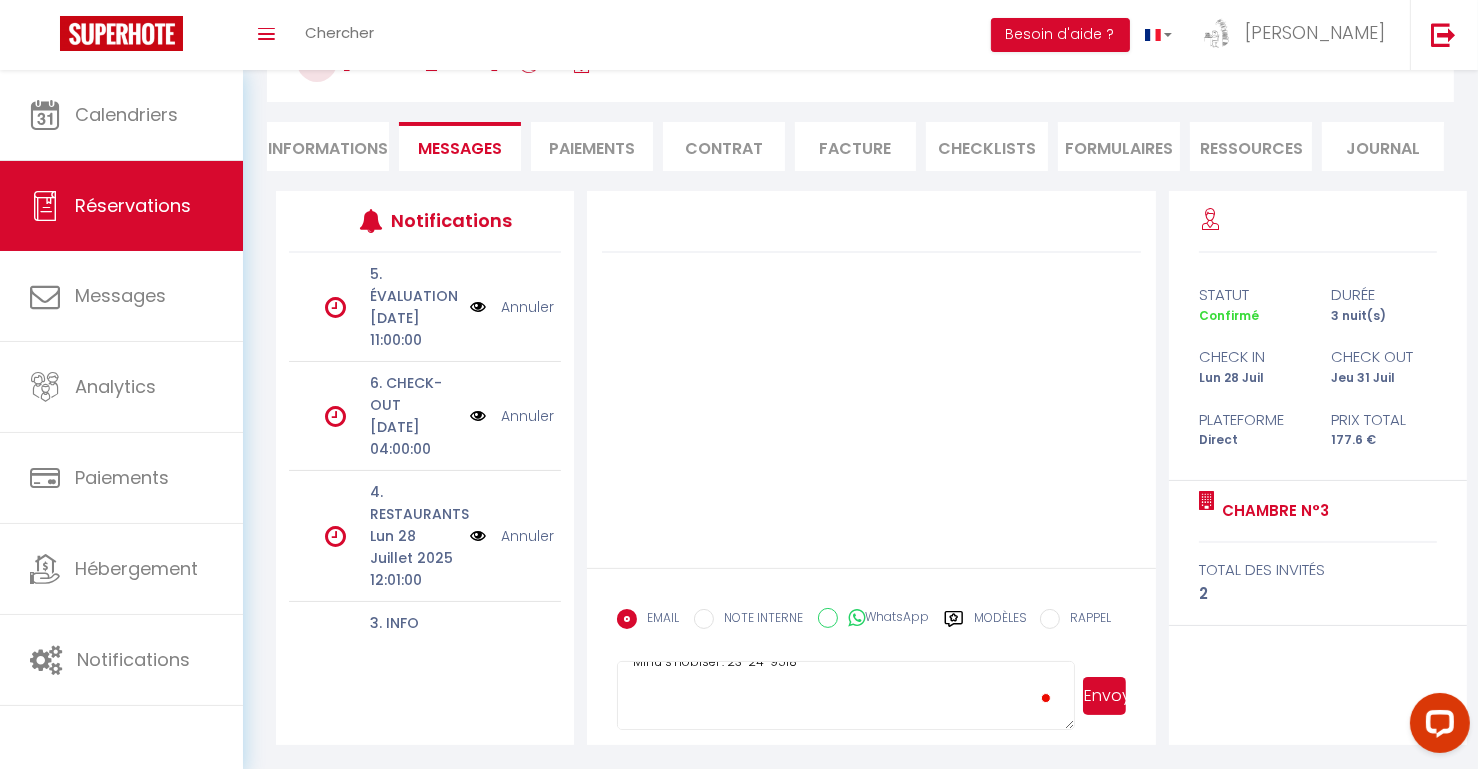 click on "Envoyer" at bounding box center [1104, 696] 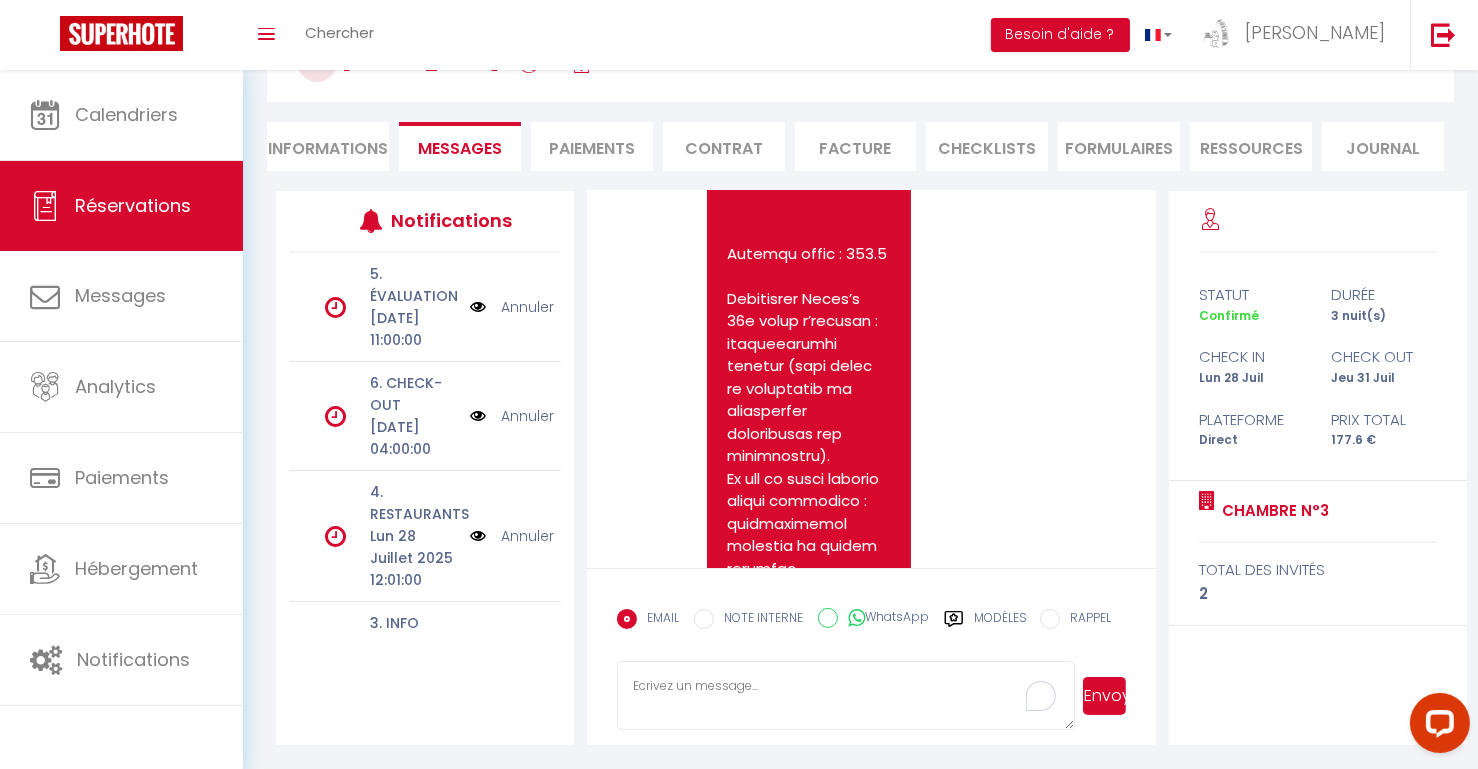 click on "Paiements" at bounding box center [592, 146] 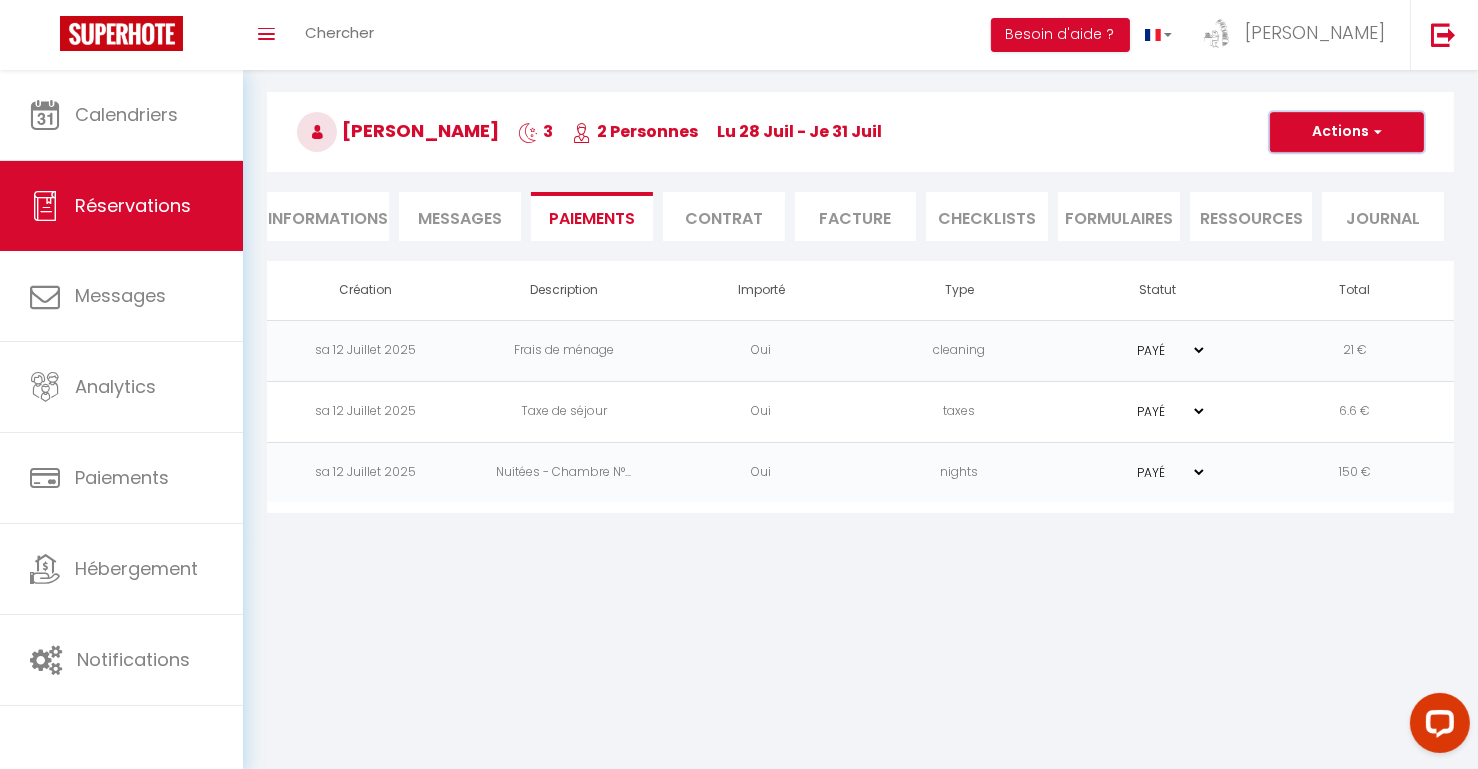 click on "Actions" at bounding box center [1347, 132] 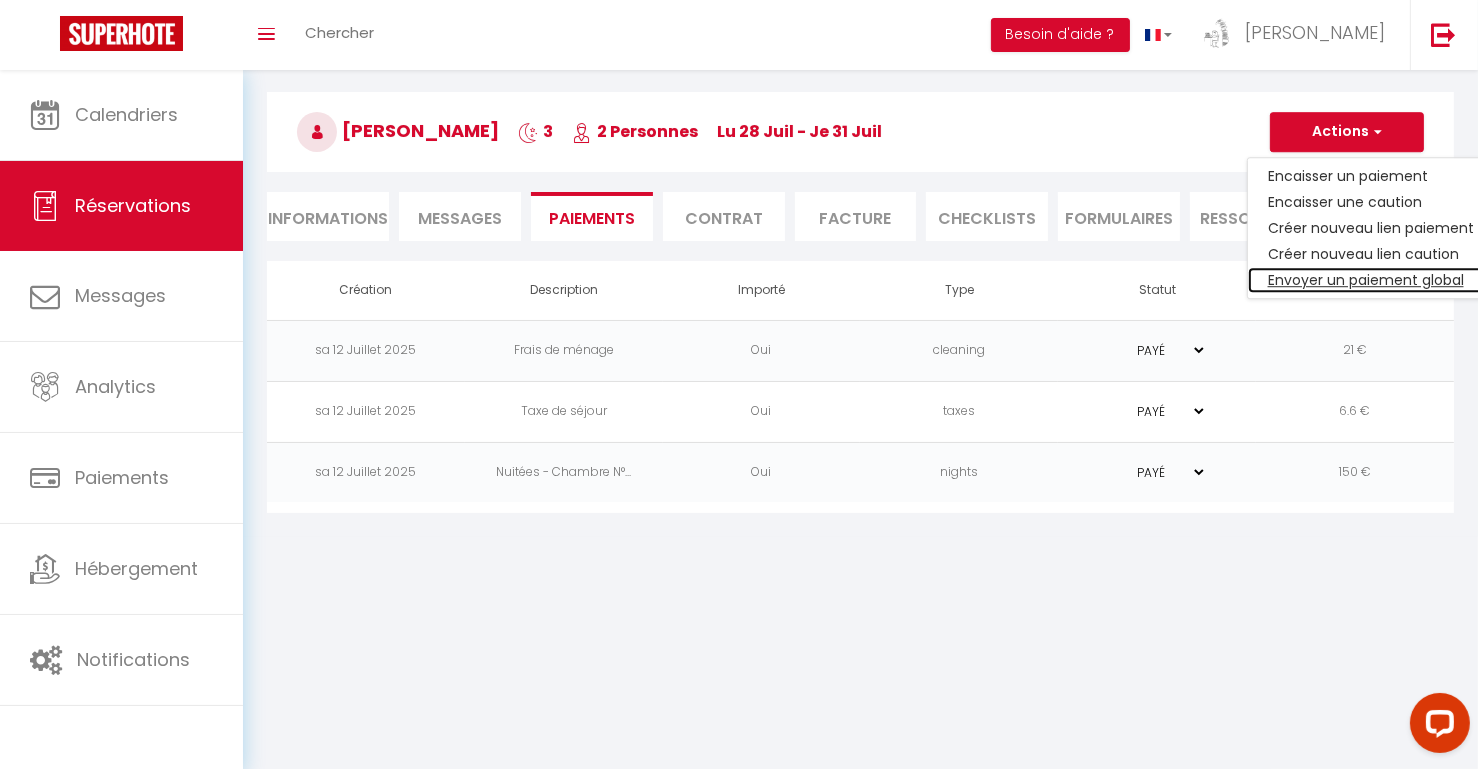 click on "Envoyer un paiement global" at bounding box center (1371, 280) 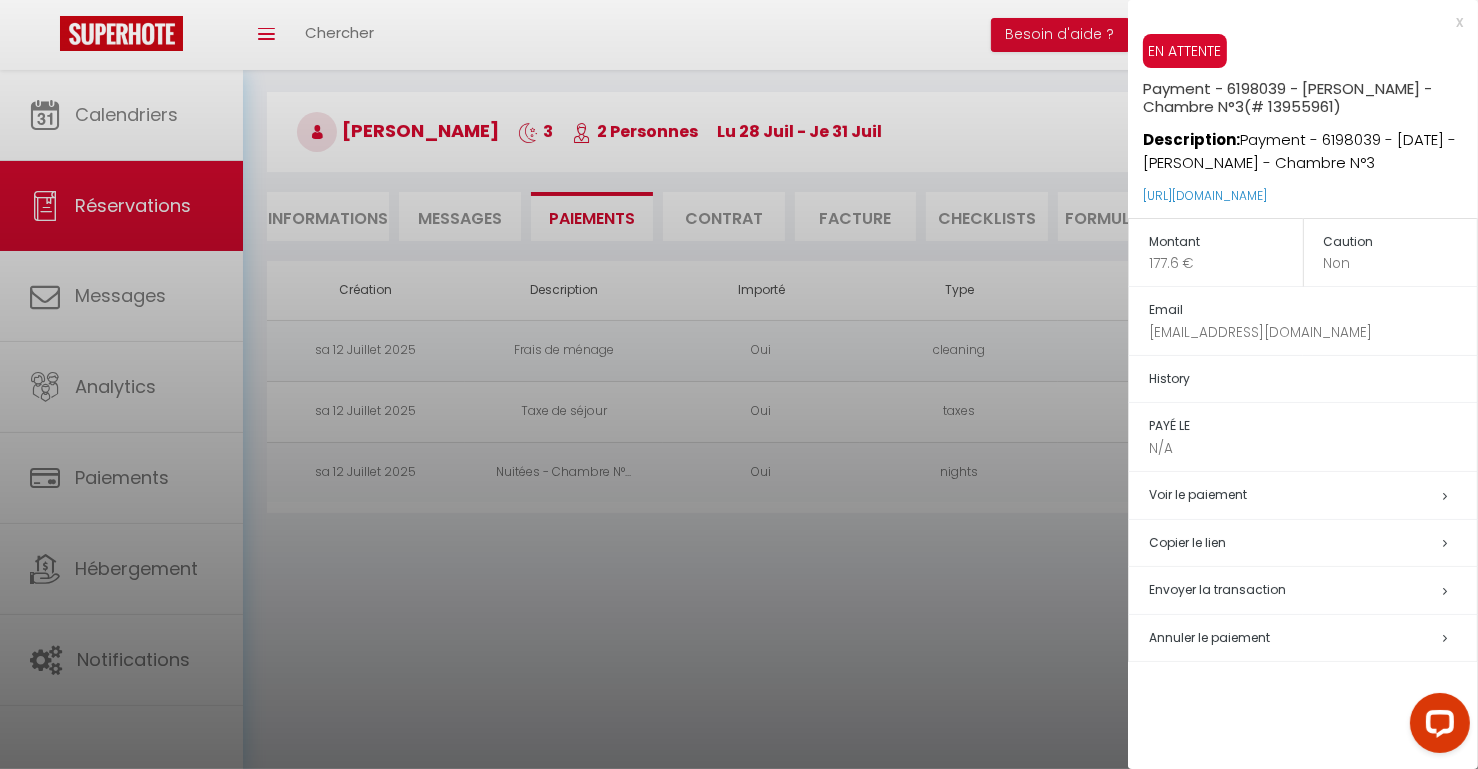 click on "Envoyer la transaction" at bounding box center (1217, 589) 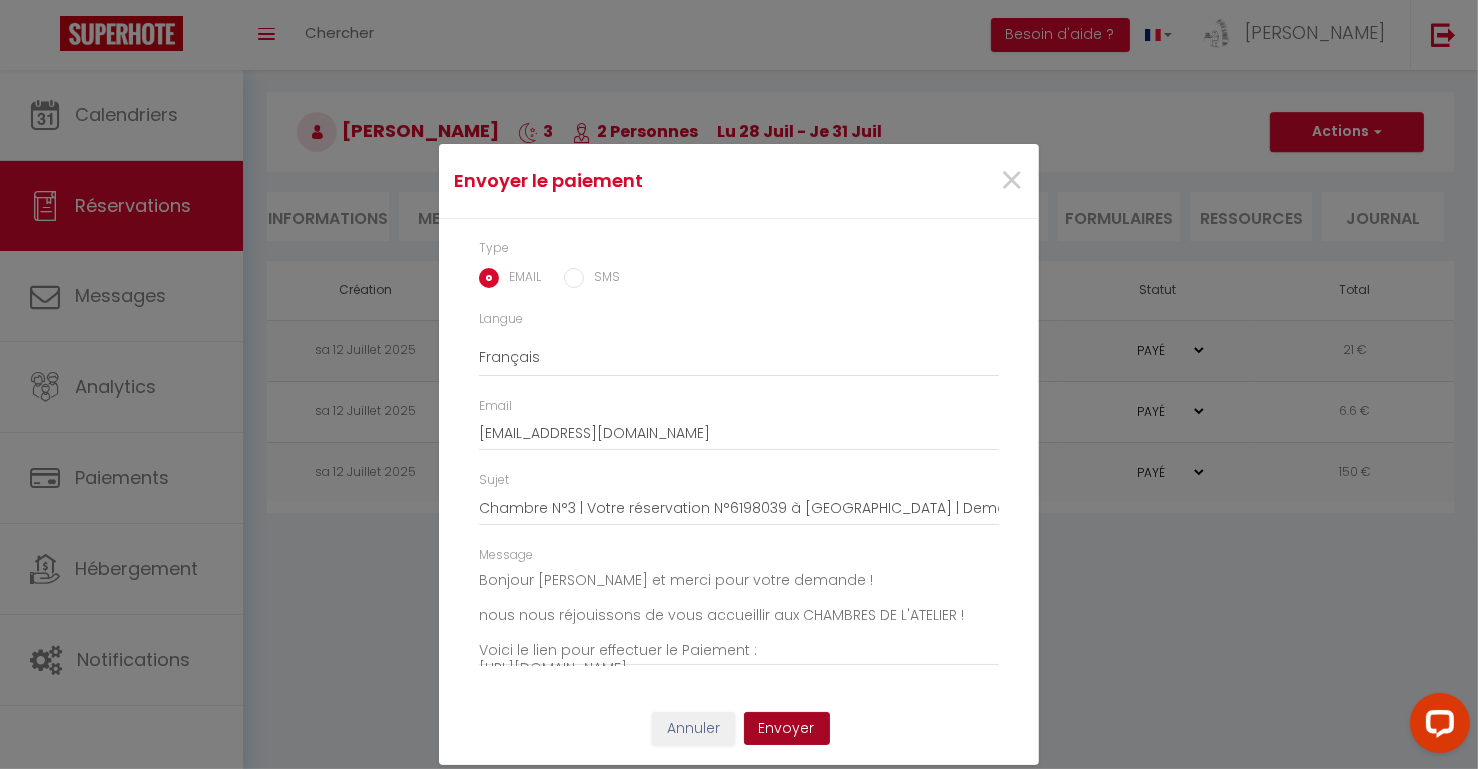 click on "Envoyer" at bounding box center (787, 729) 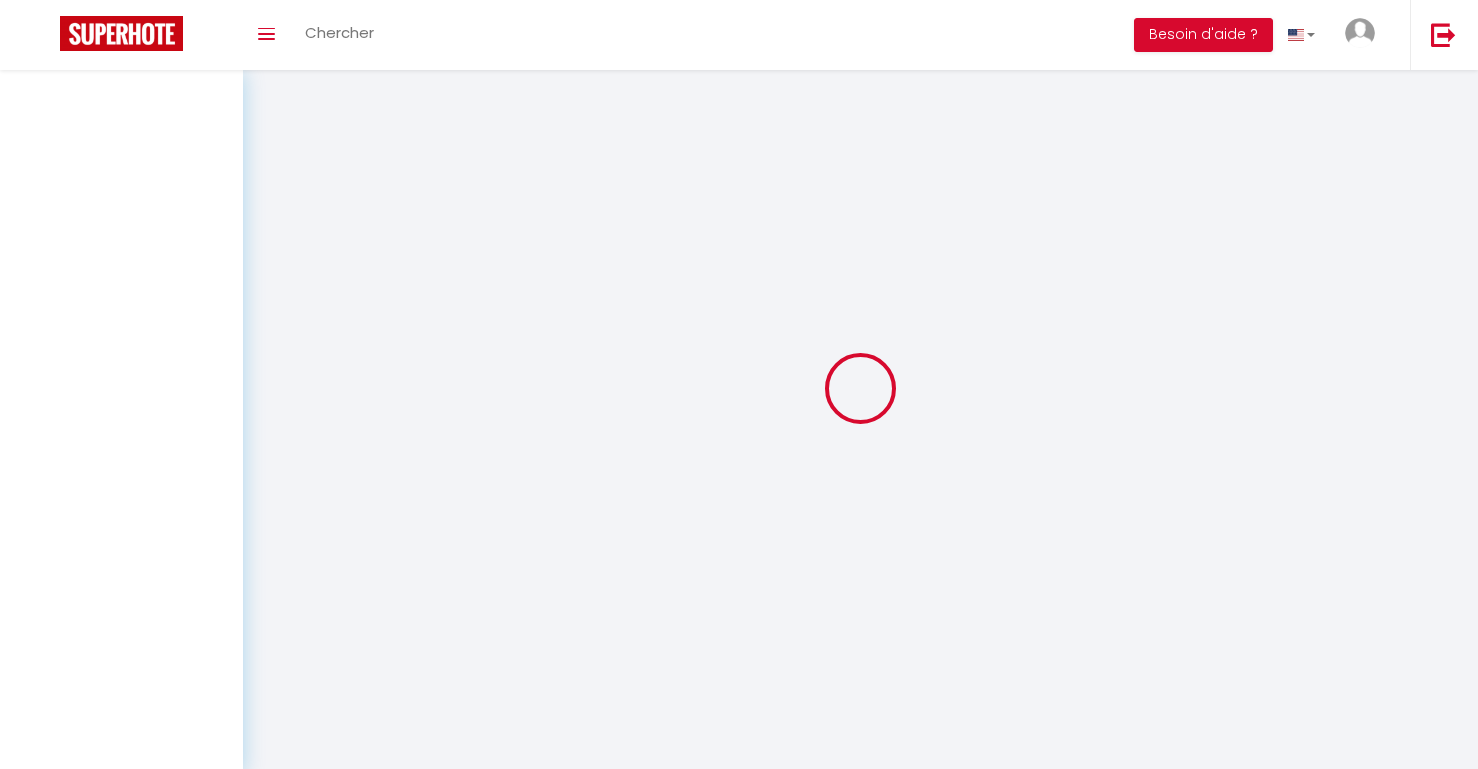 scroll, scrollTop: 0, scrollLeft: 0, axis: both 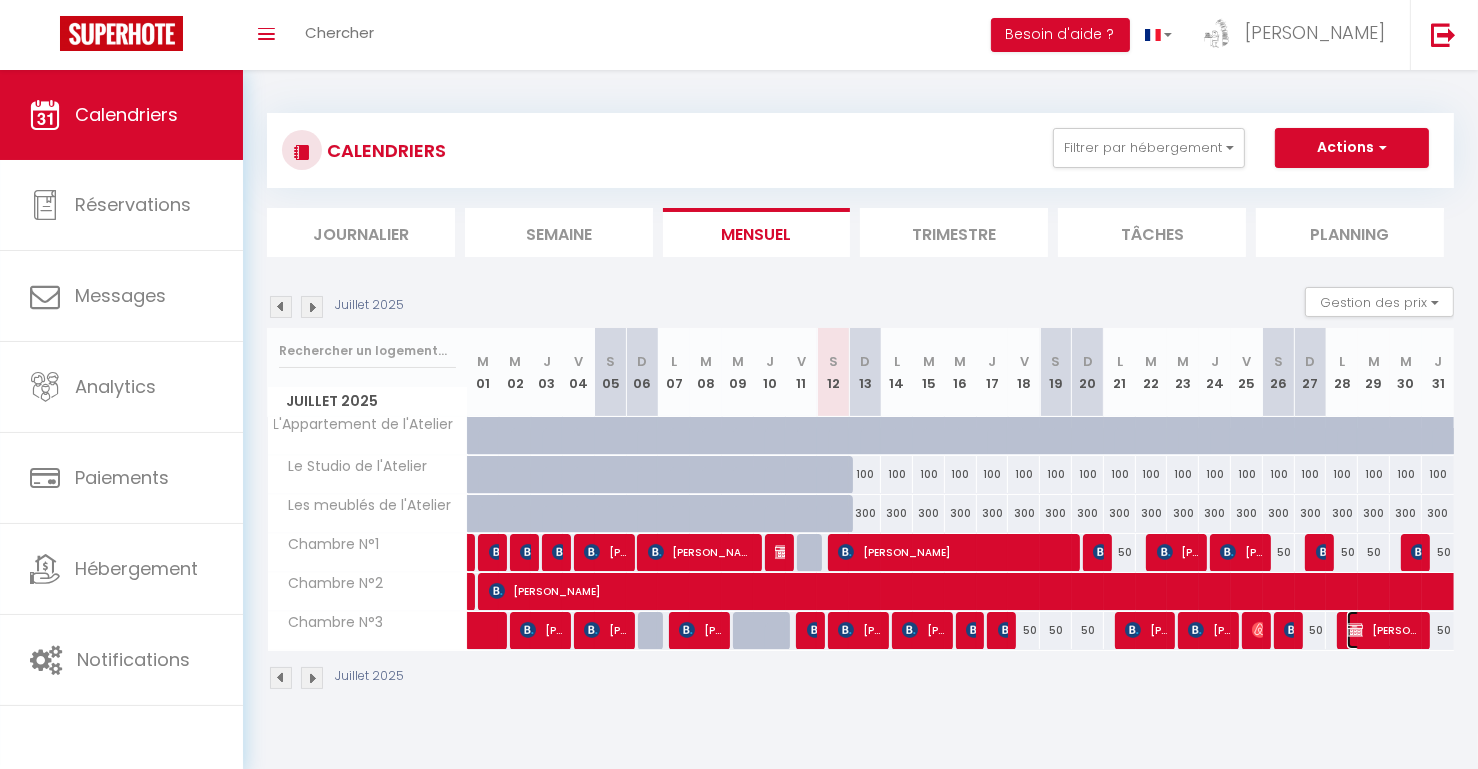 click at bounding box center (1355, 630) 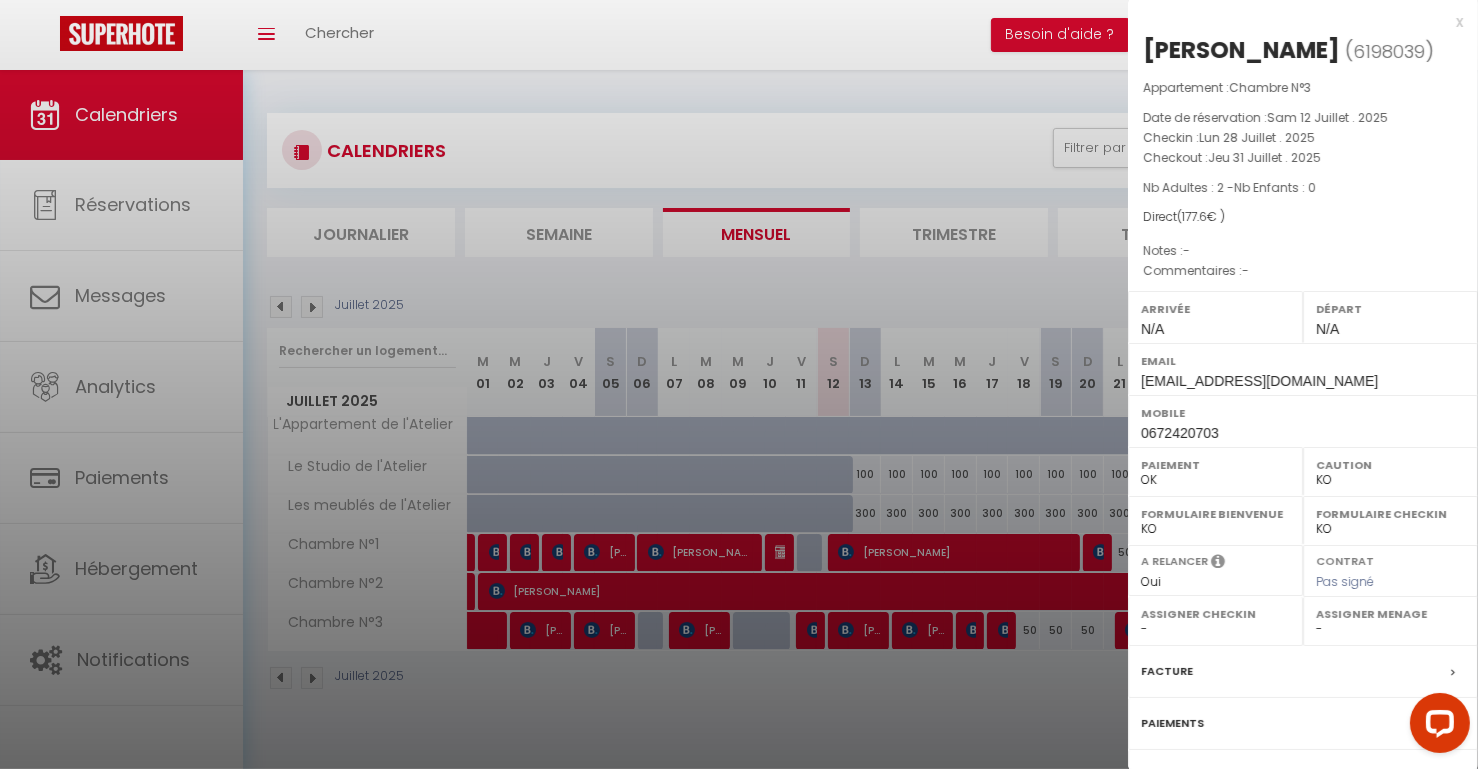 scroll, scrollTop: 0, scrollLeft: 0, axis: both 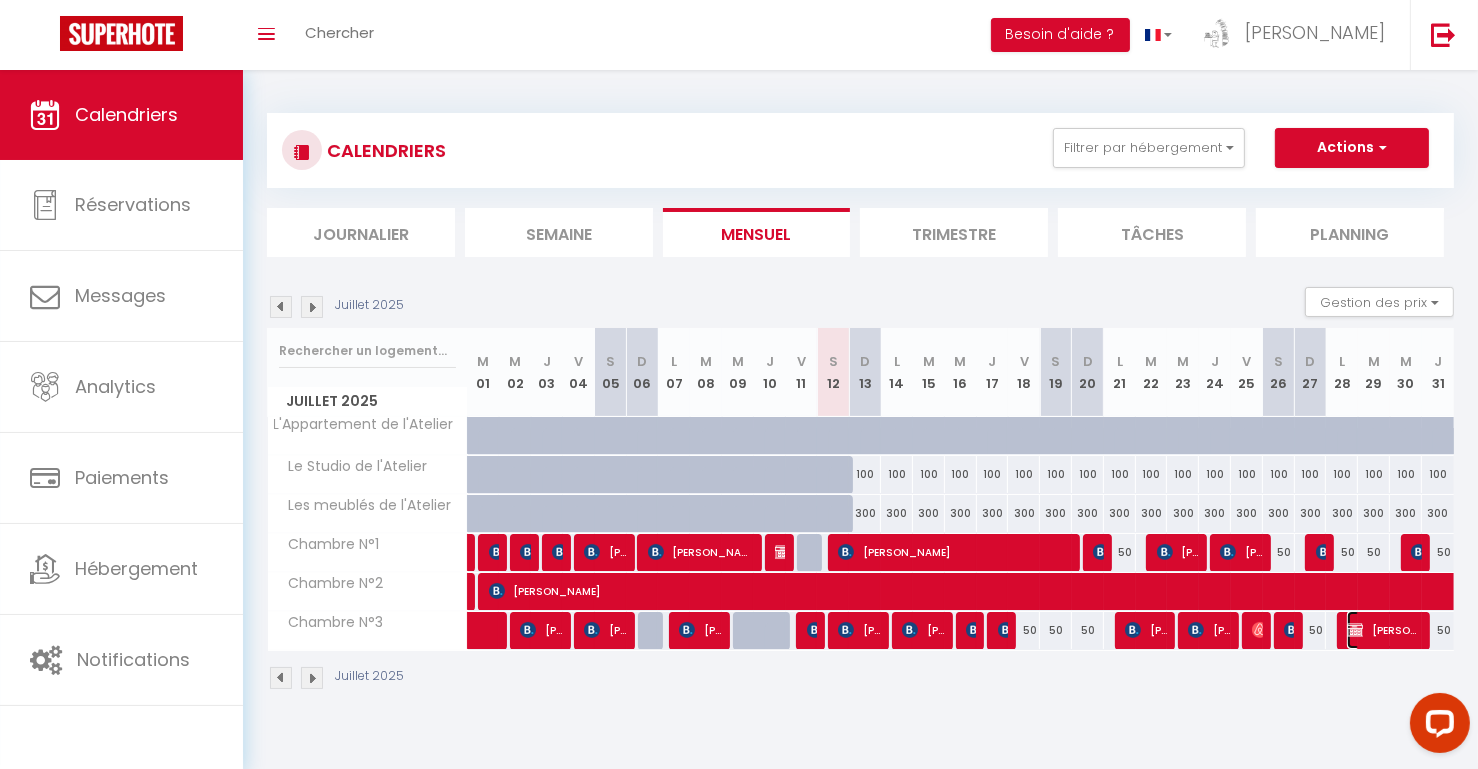 click on "[PERSON_NAME]" at bounding box center [1384, 630] 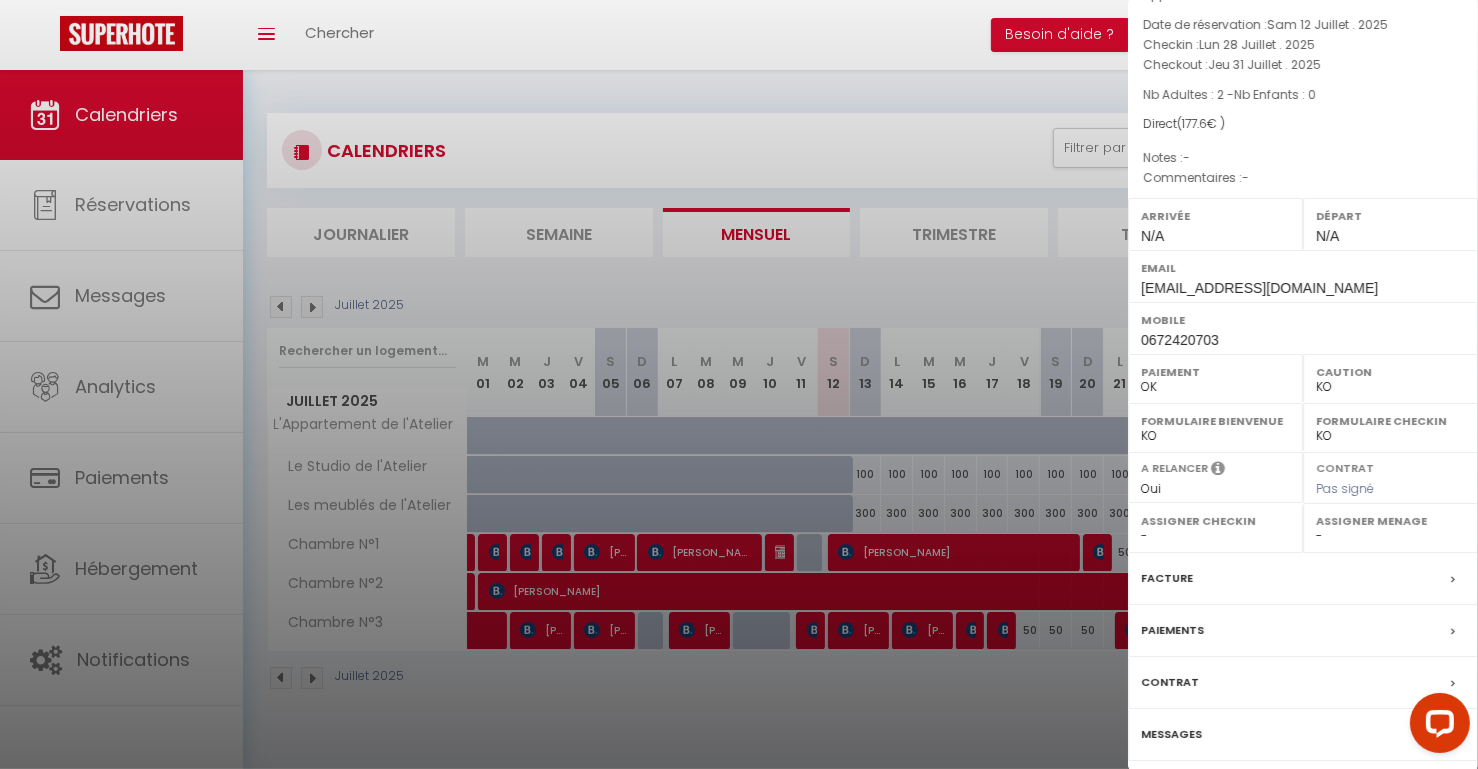 scroll, scrollTop: 160, scrollLeft: 0, axis: vertical 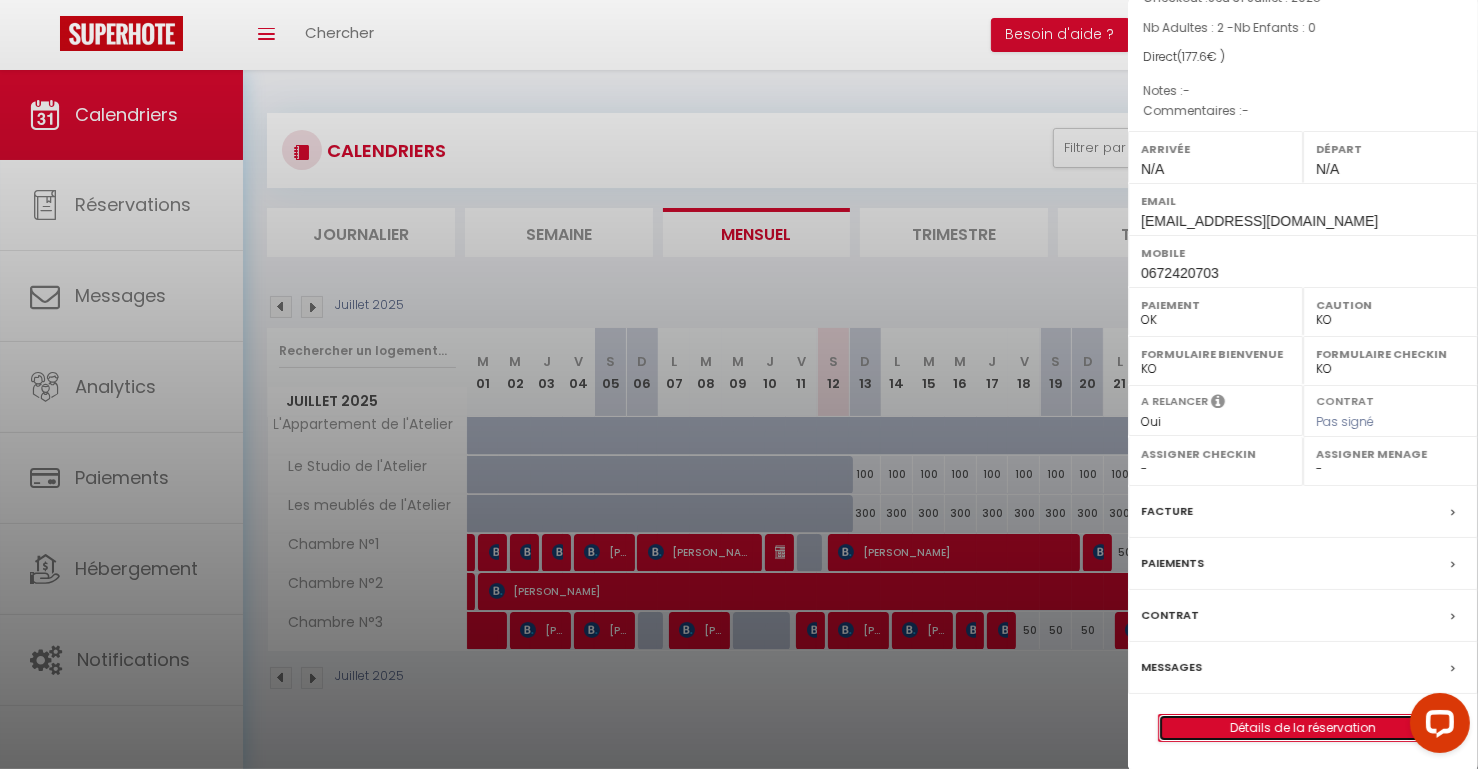 click on "Détails de la réservation" at bounding box center (1303, 728) 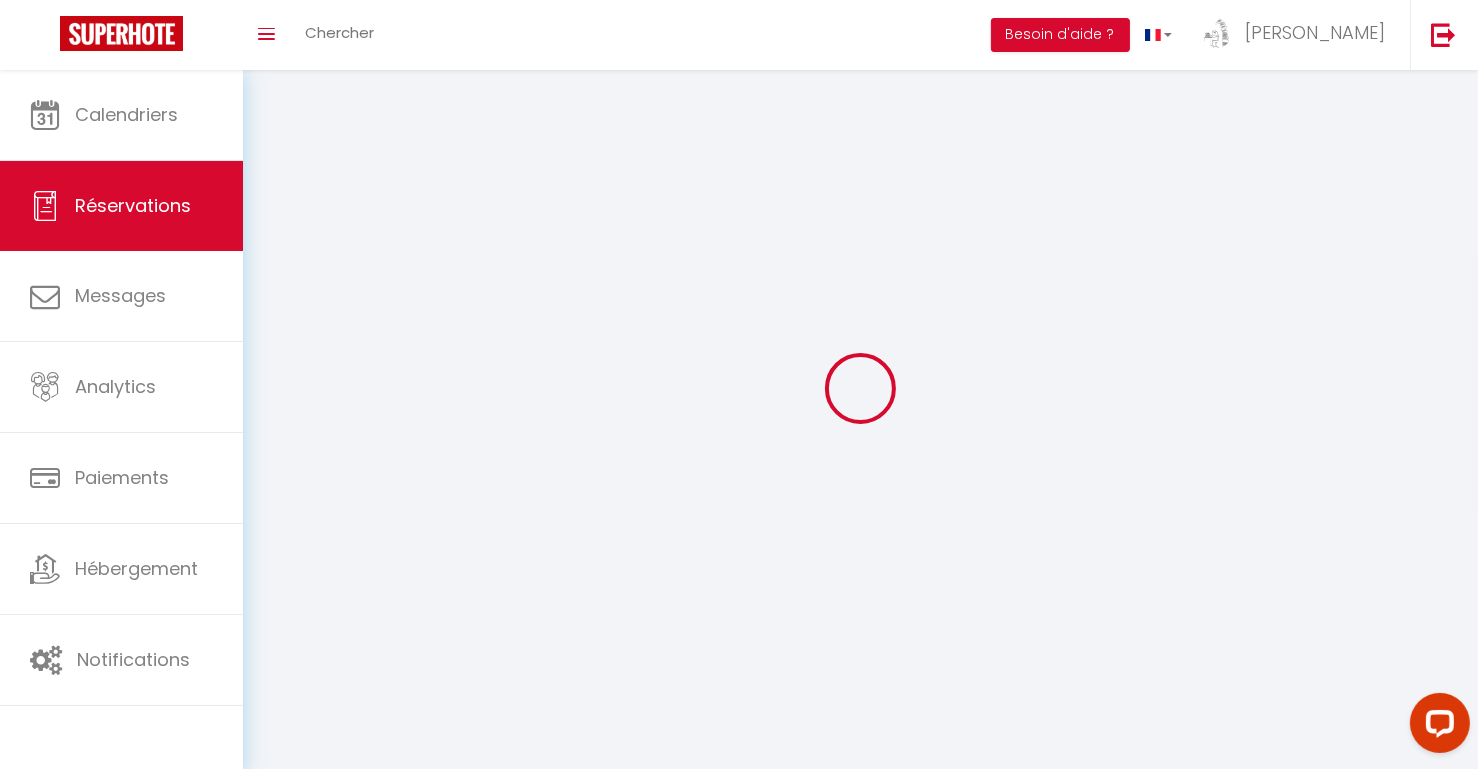 select 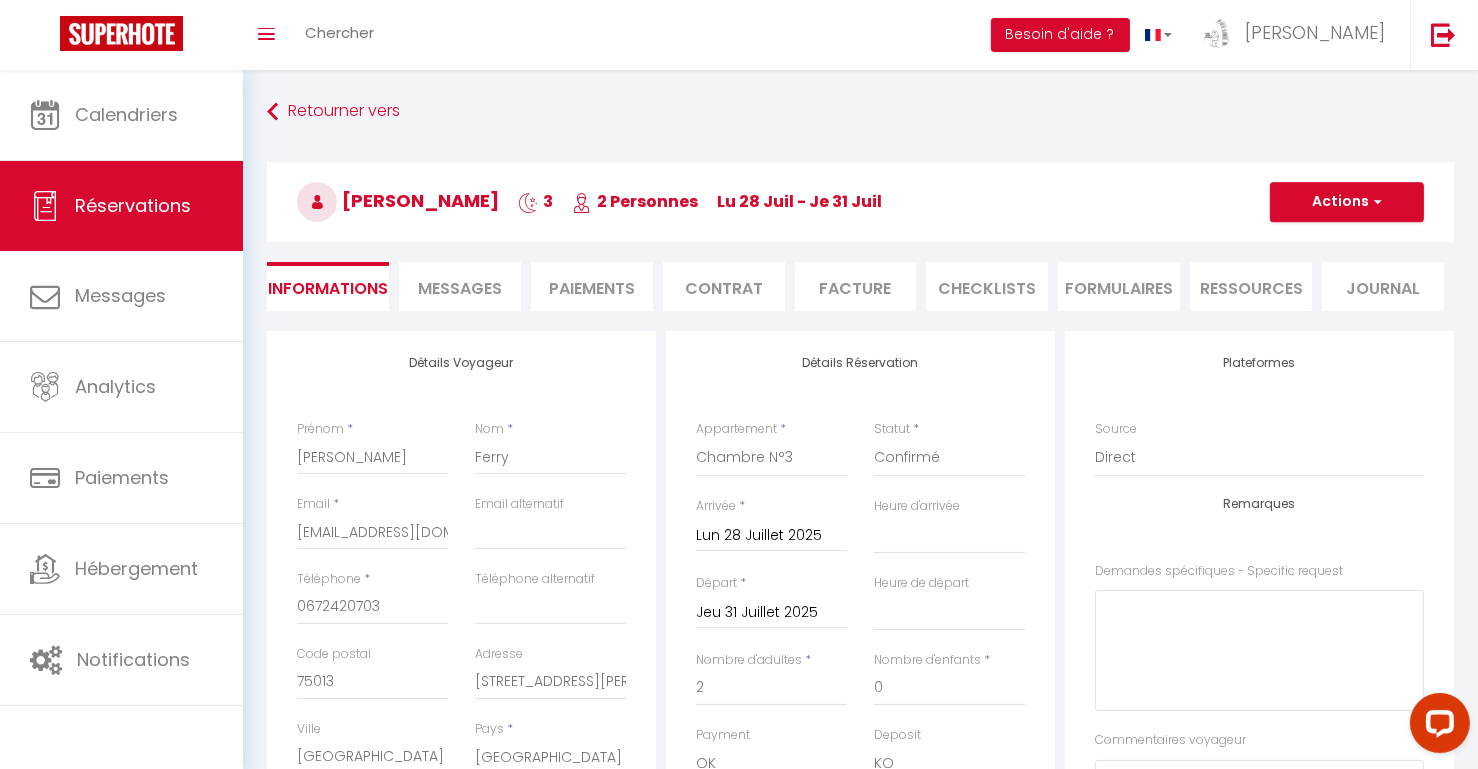 type on "21" 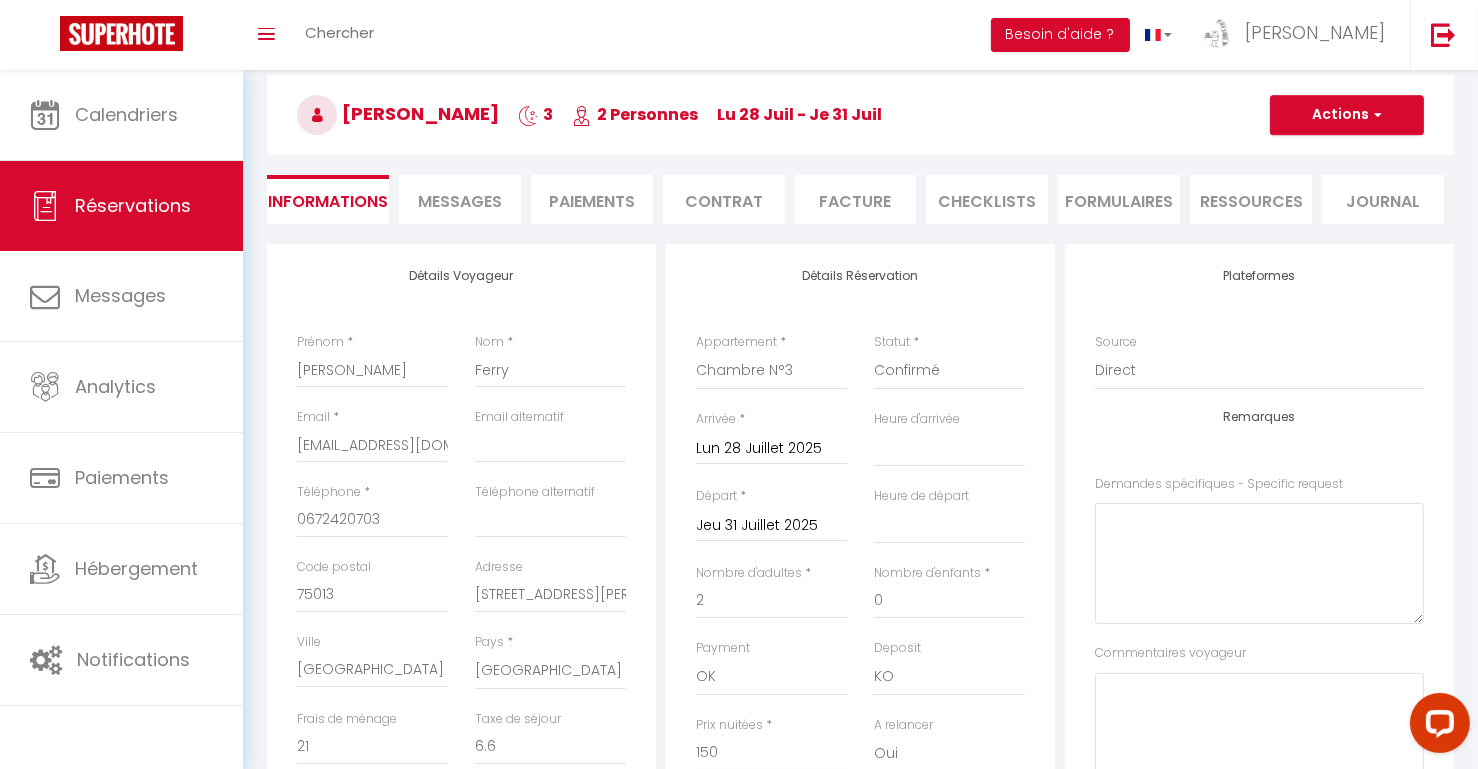 scroll, scrollTop: 91, scrollLeft: 0, axis: vertical 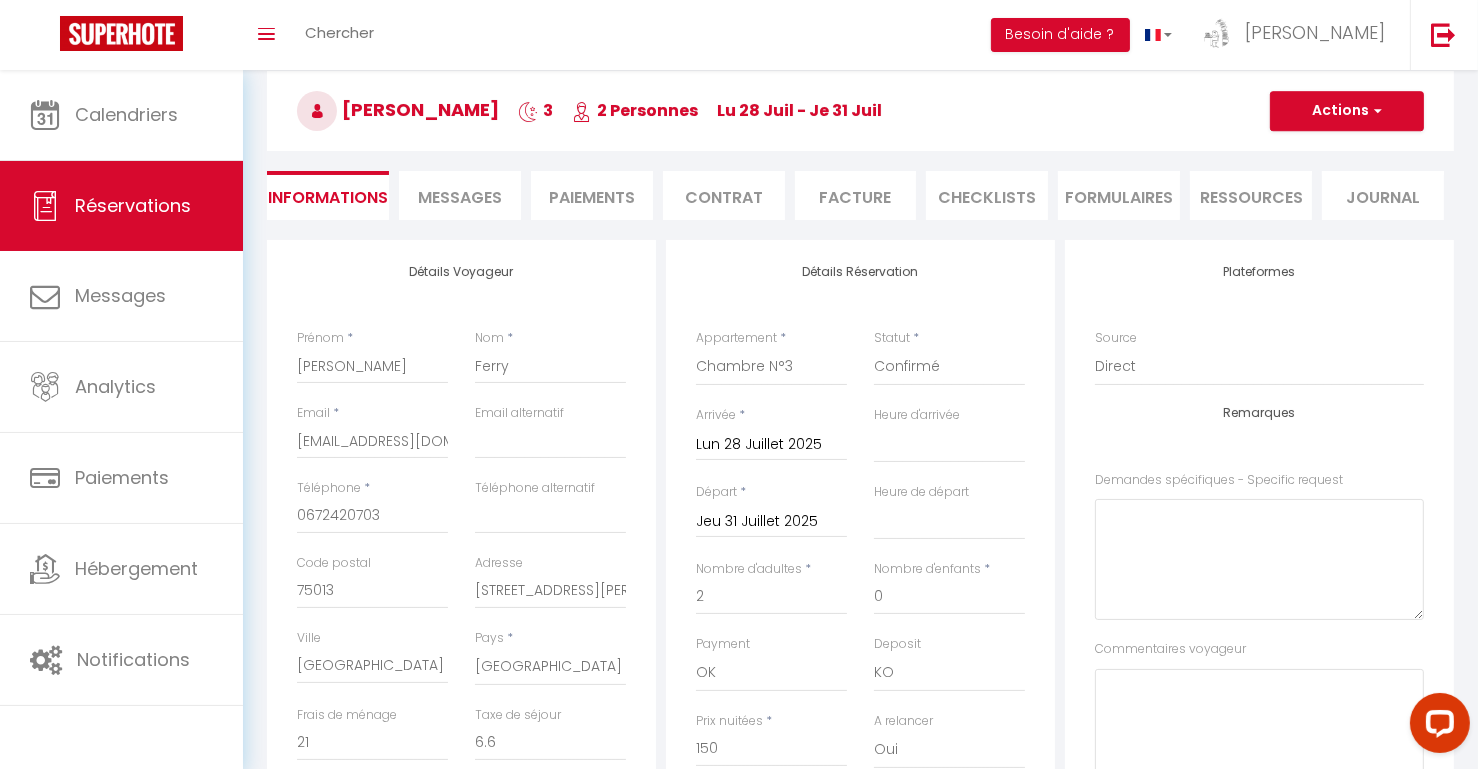 click on "Jeu 31 Juillet 2025" at bounding box center [771, 522] 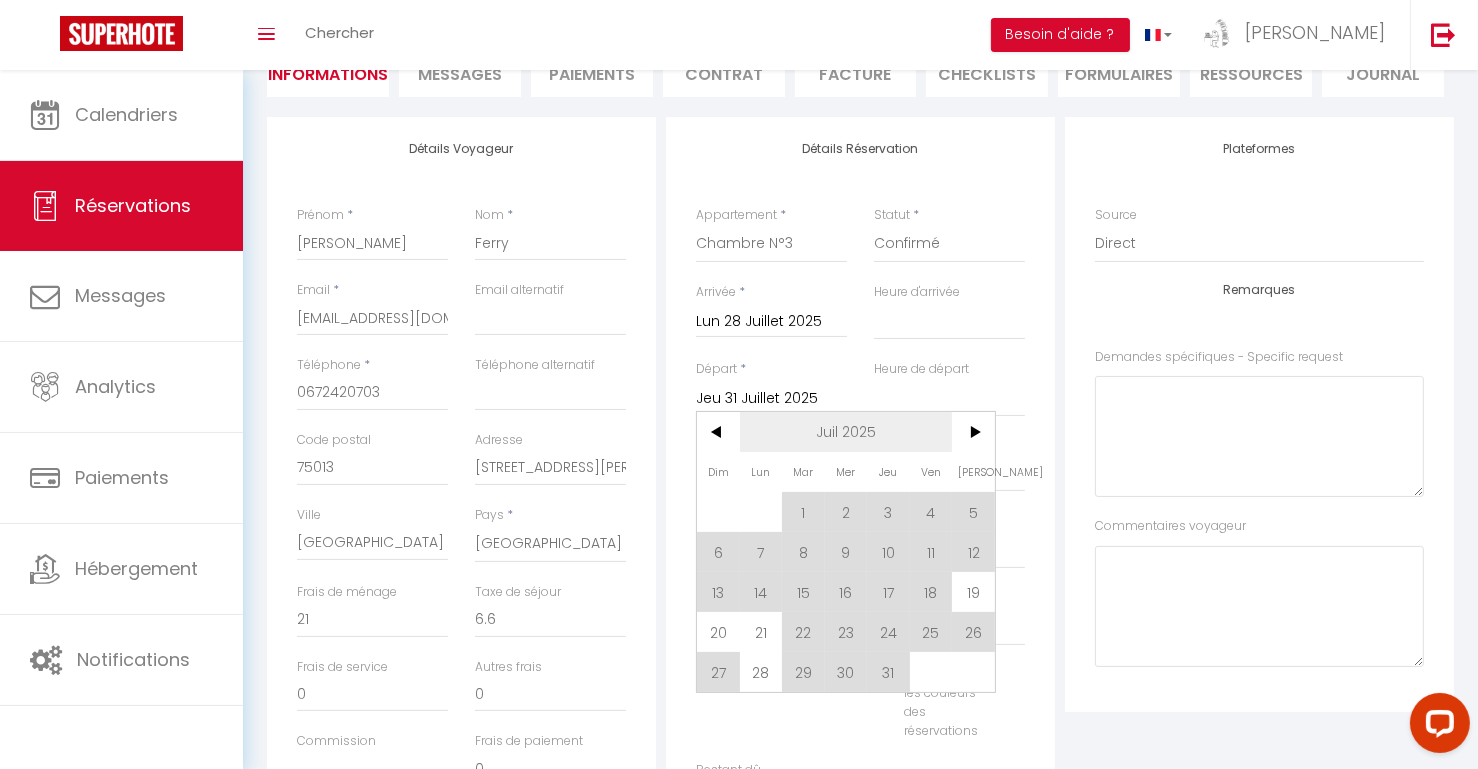 scroll, scrollTop: 235, scrollLeft: 0, axis: vertical 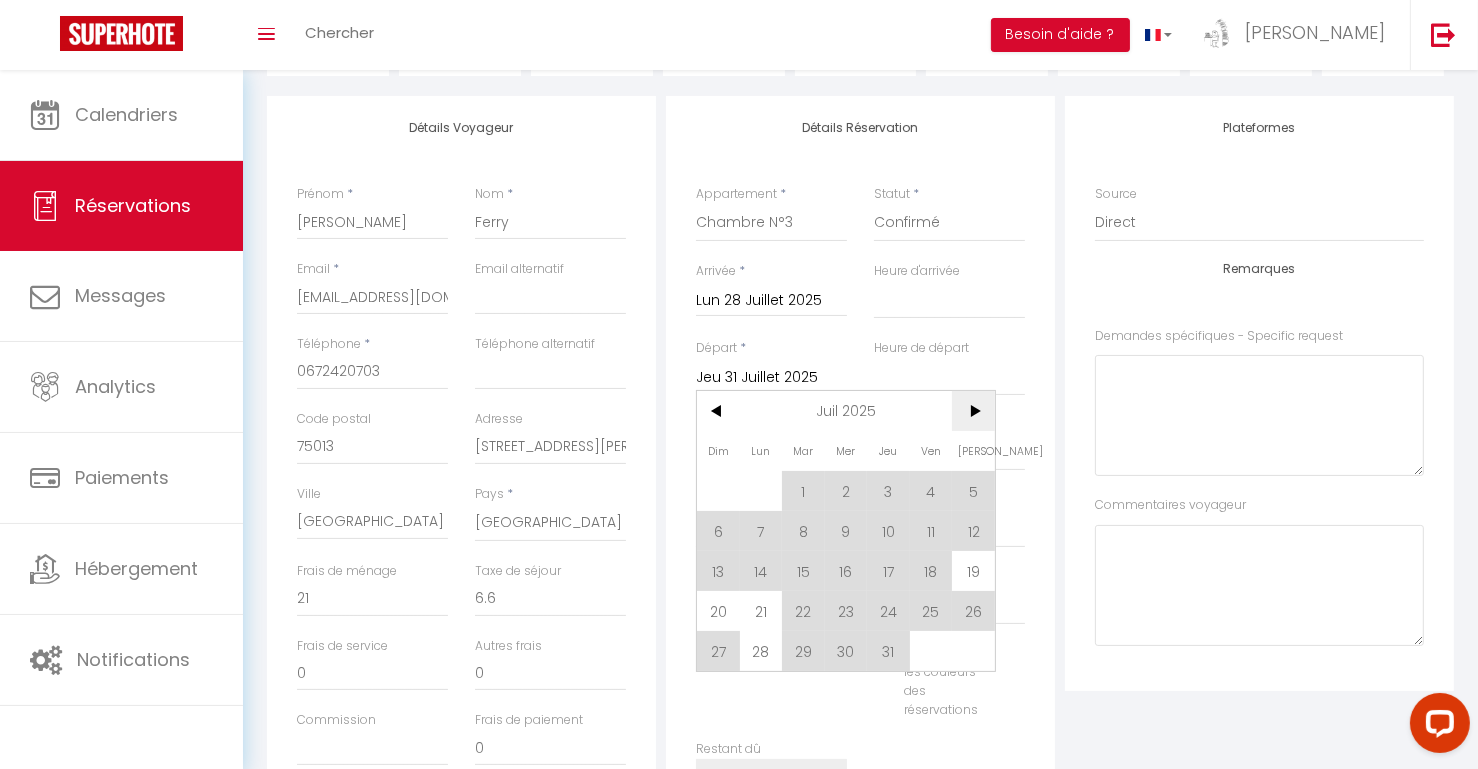 click on ">" at bounding box center [973, 411] 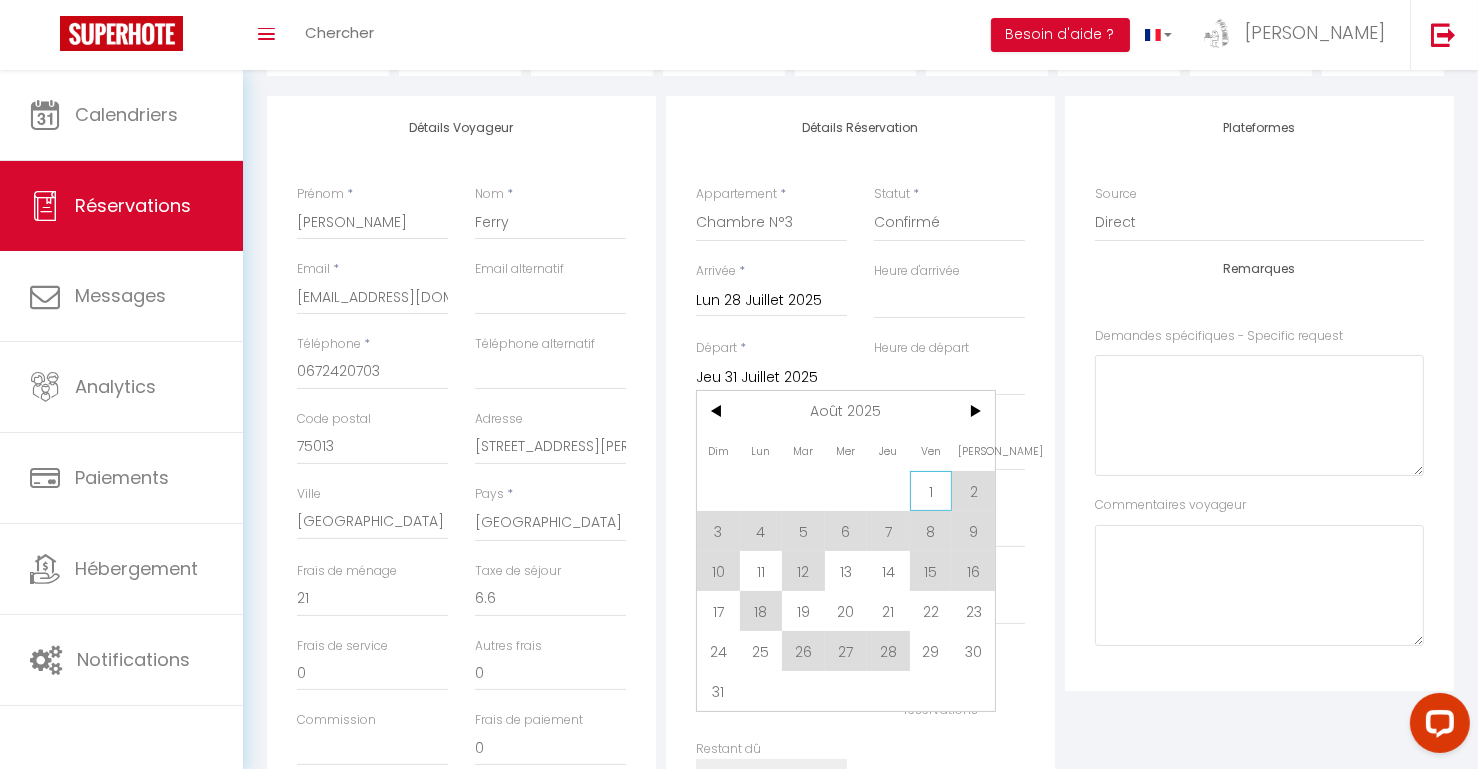 click on "1" at bounding box center (931, 491) 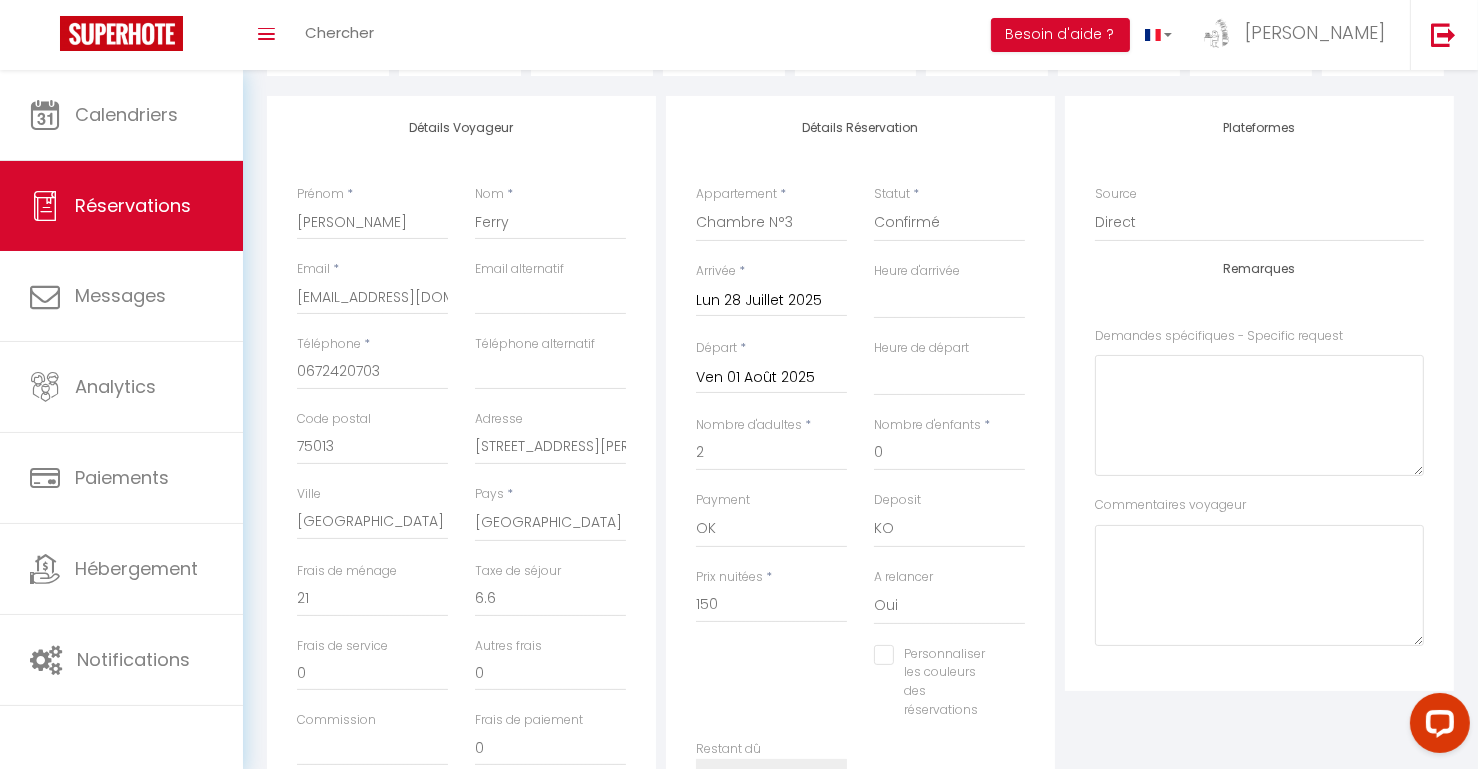 type on "8.8" 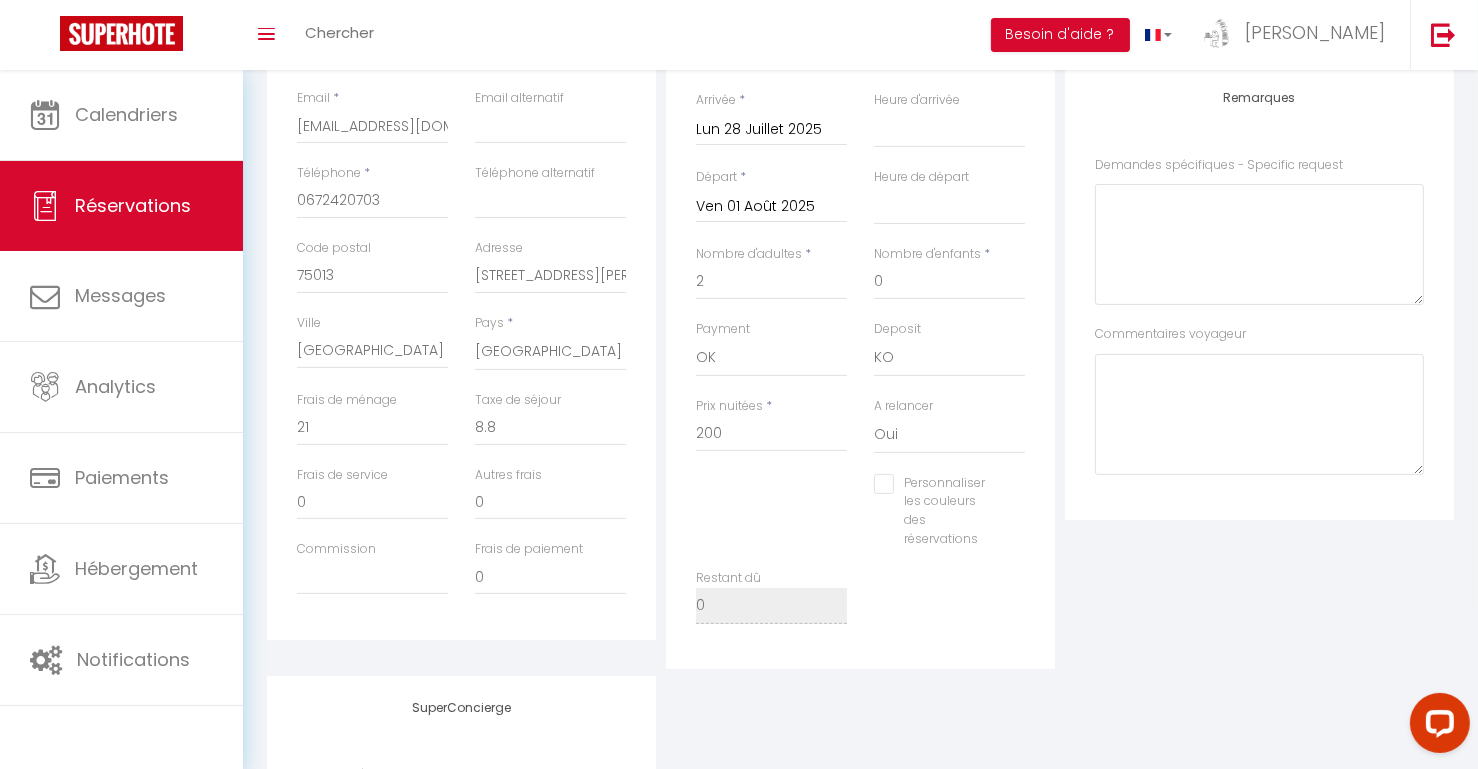 scroll, scrollTop: 409, scrollLeft: 0, axis: vertical 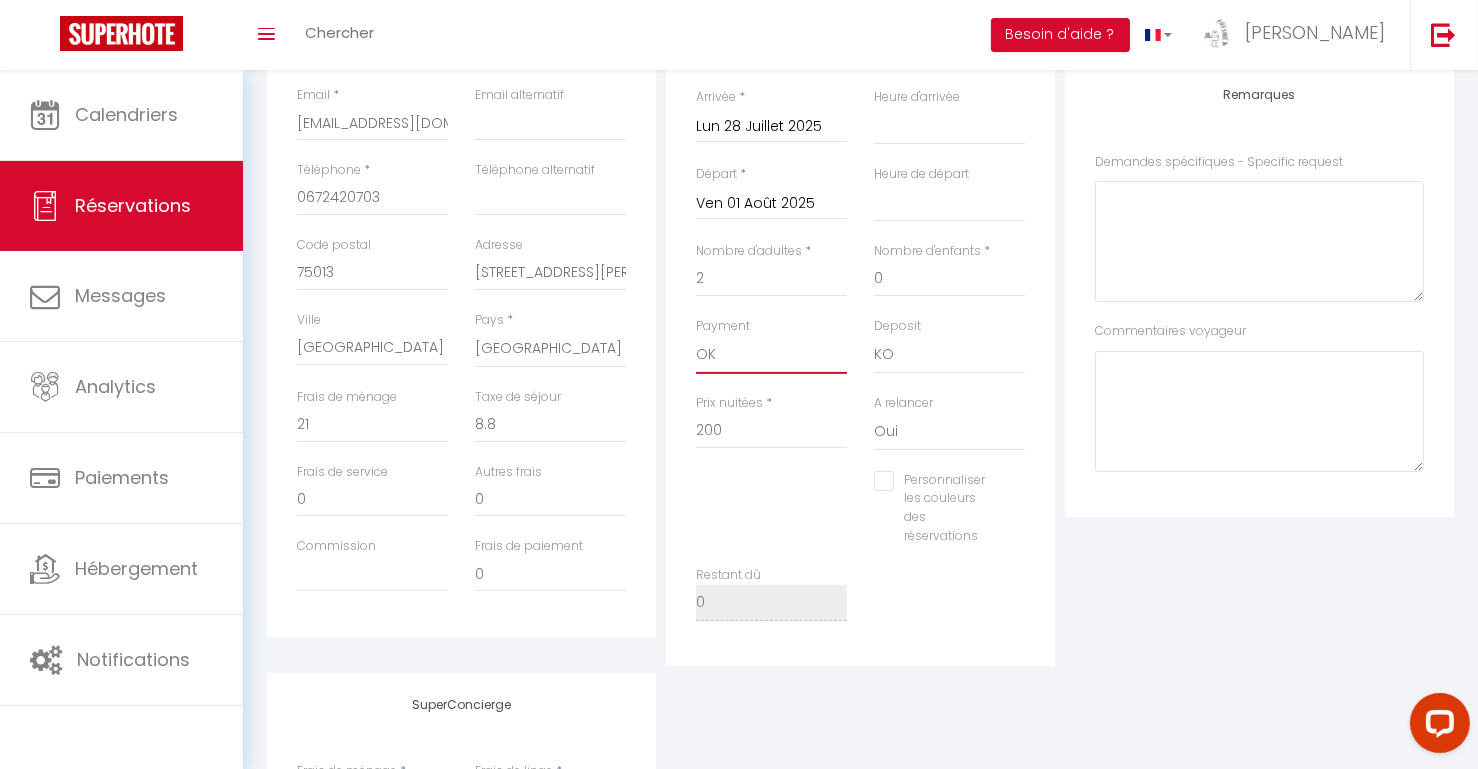 click on "OK   KO" at bounding box center (771, 355) 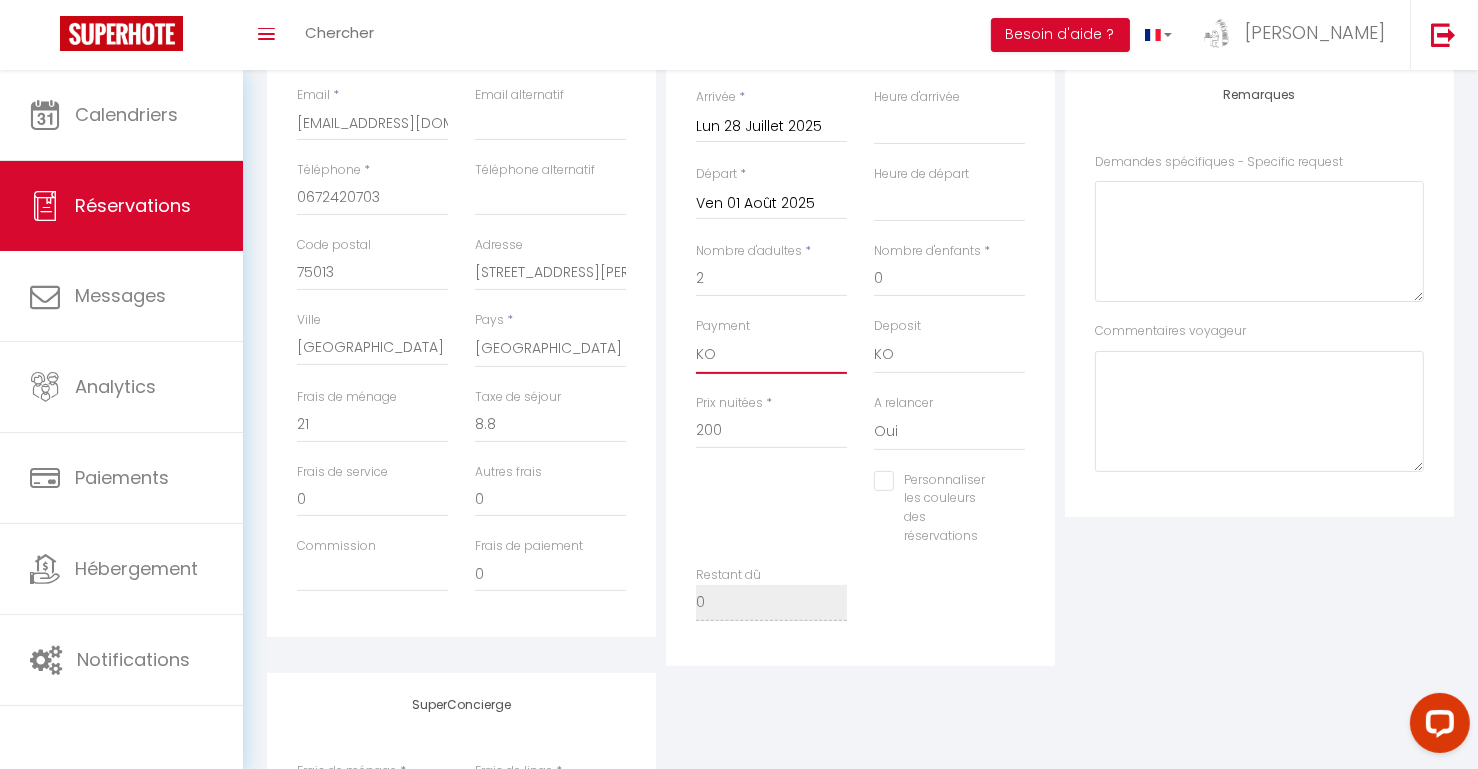 select 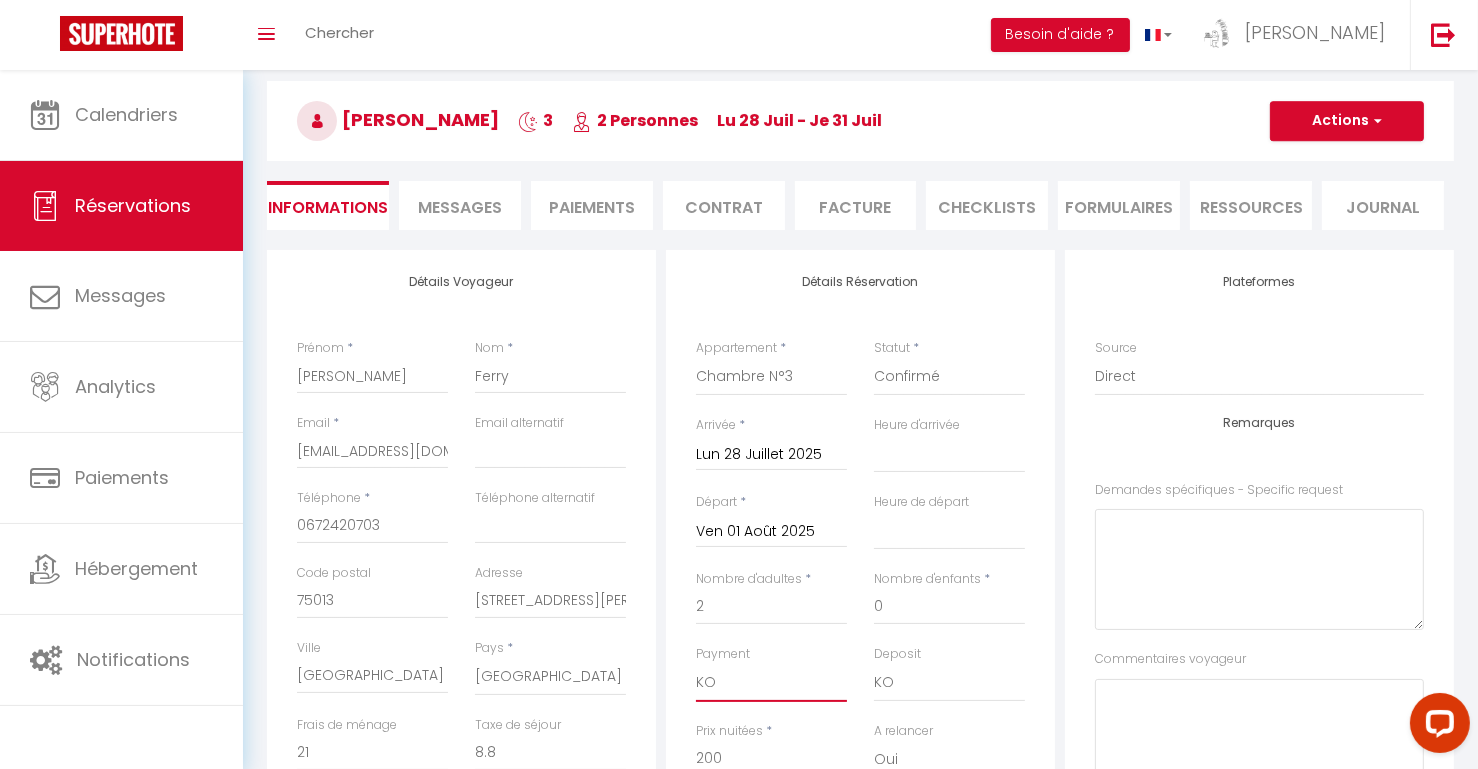scroll, scrollTop: 48, scrollLeft: 0, axis: vertical 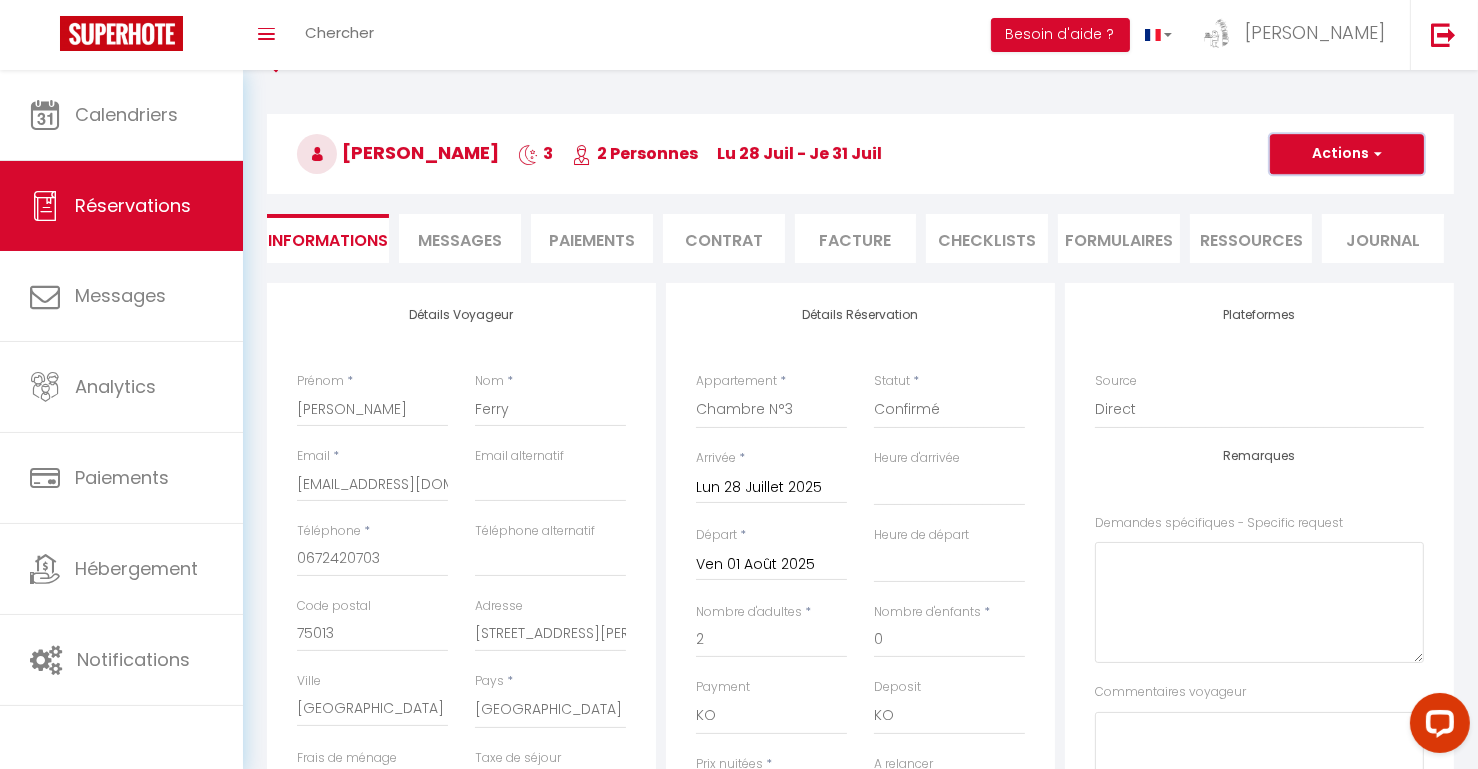 click on "Actions" at bounding box center [1347, 154] 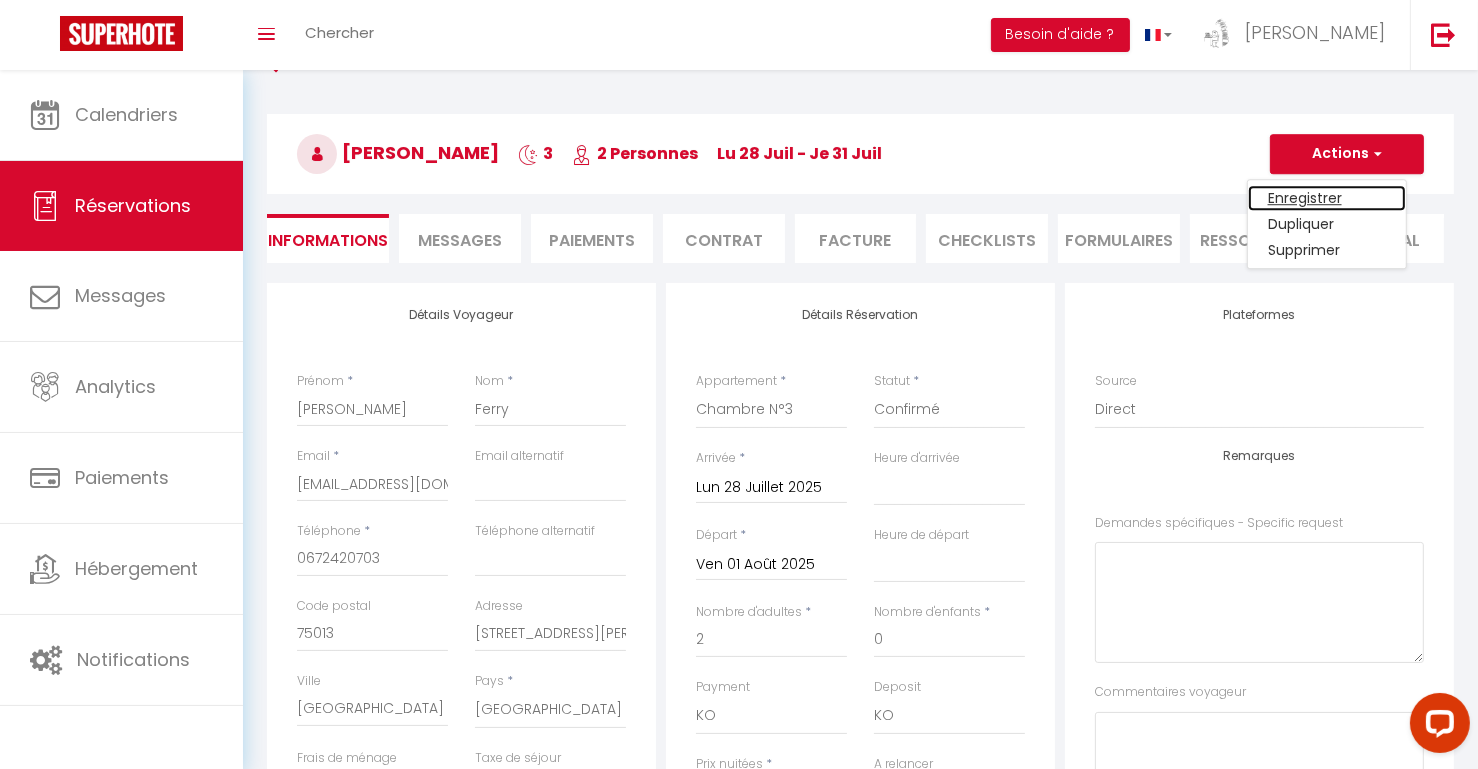 click on "Enregistrer" at bounding box center (1327, 198) 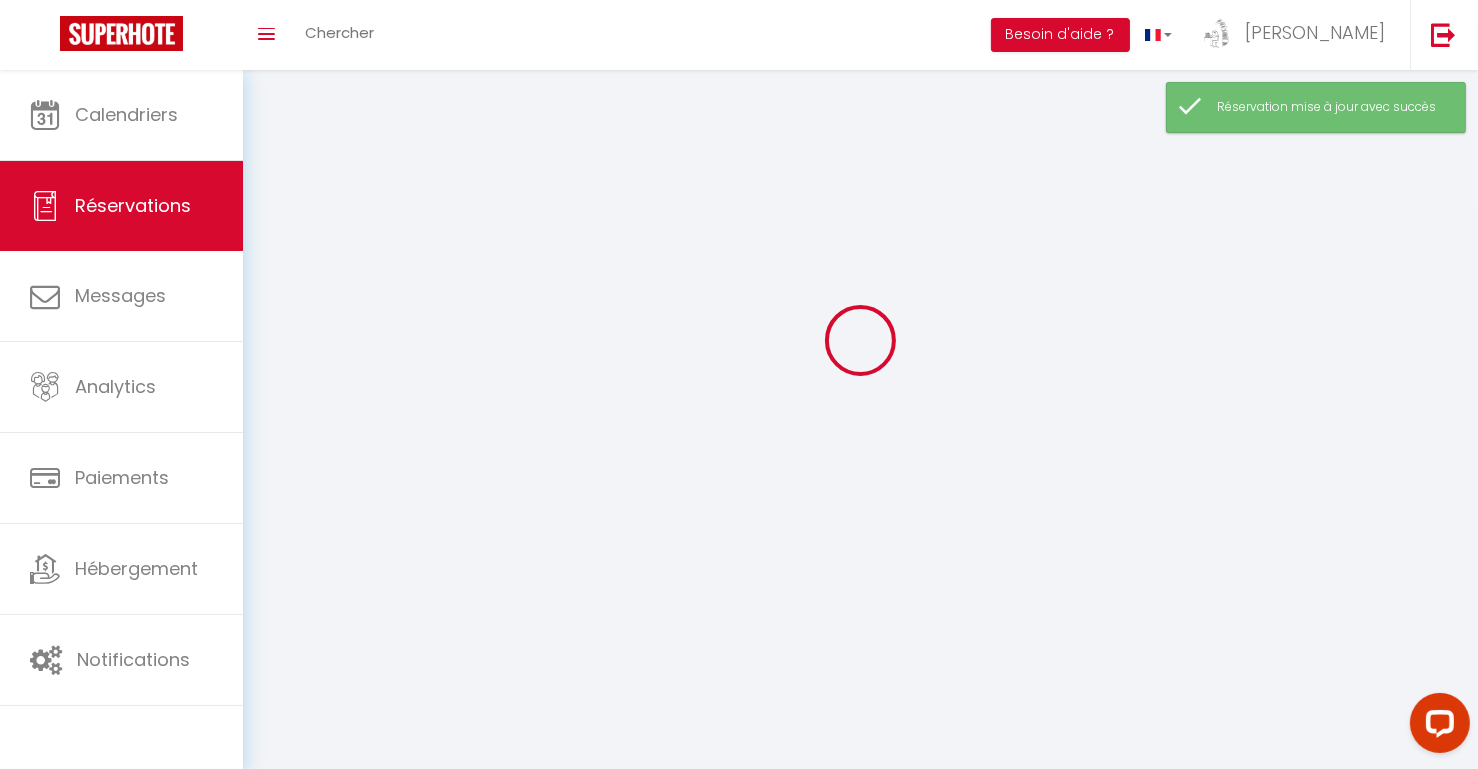 scroll, scrollTop: 0, scrollLeft: 0, axis: both 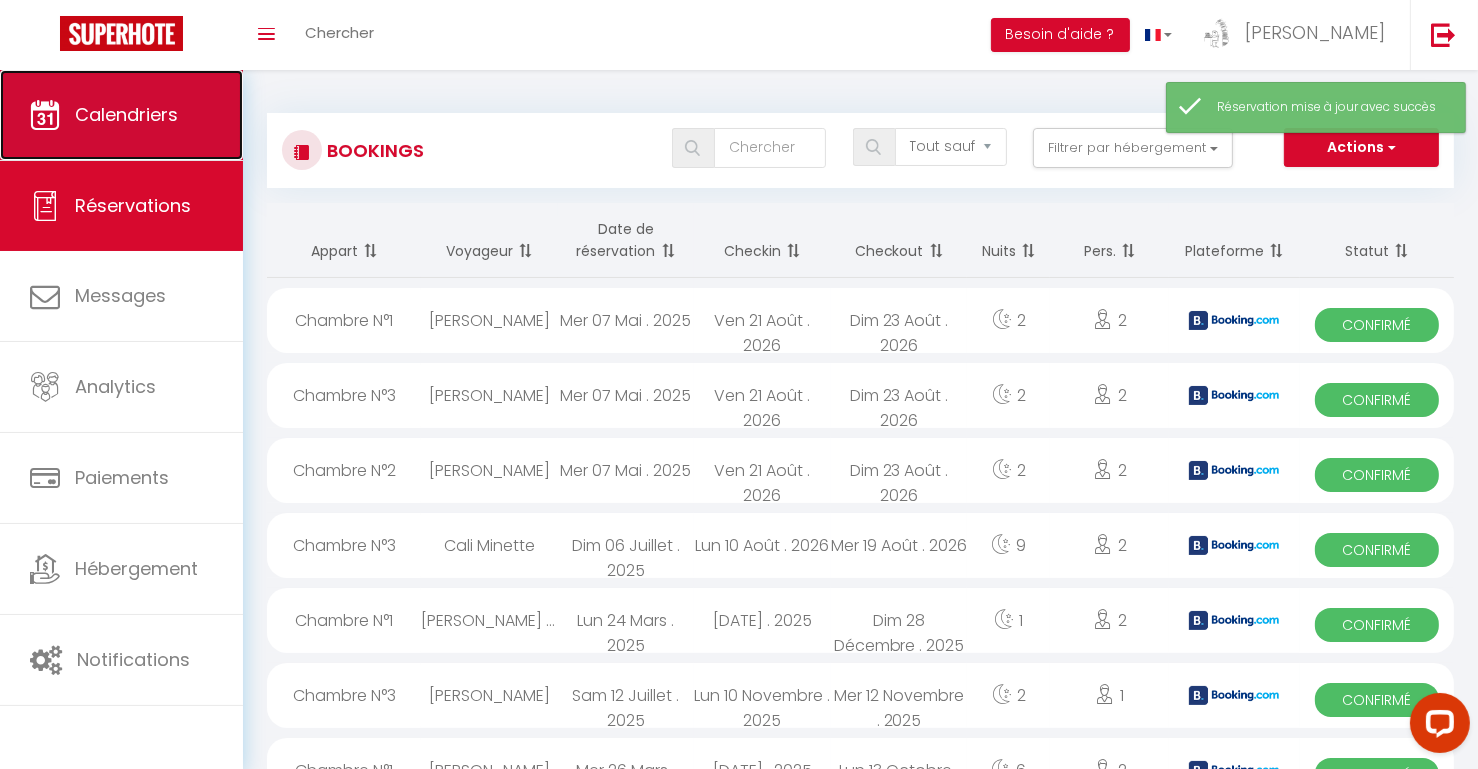 click on "Calendriers" at bounding box center (121, 115) 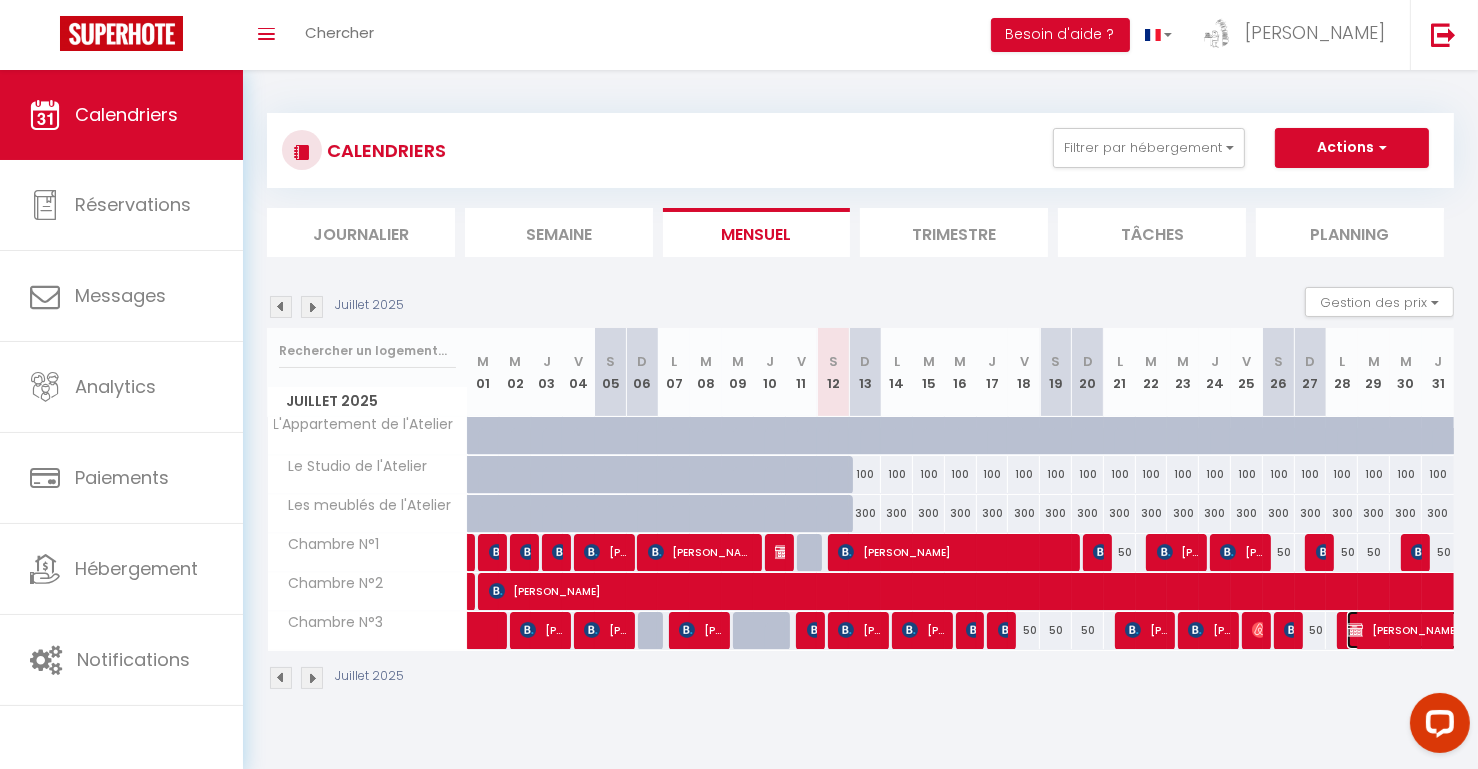 click on "[PERSON_NAME]" at bounding box center [1439, 630] 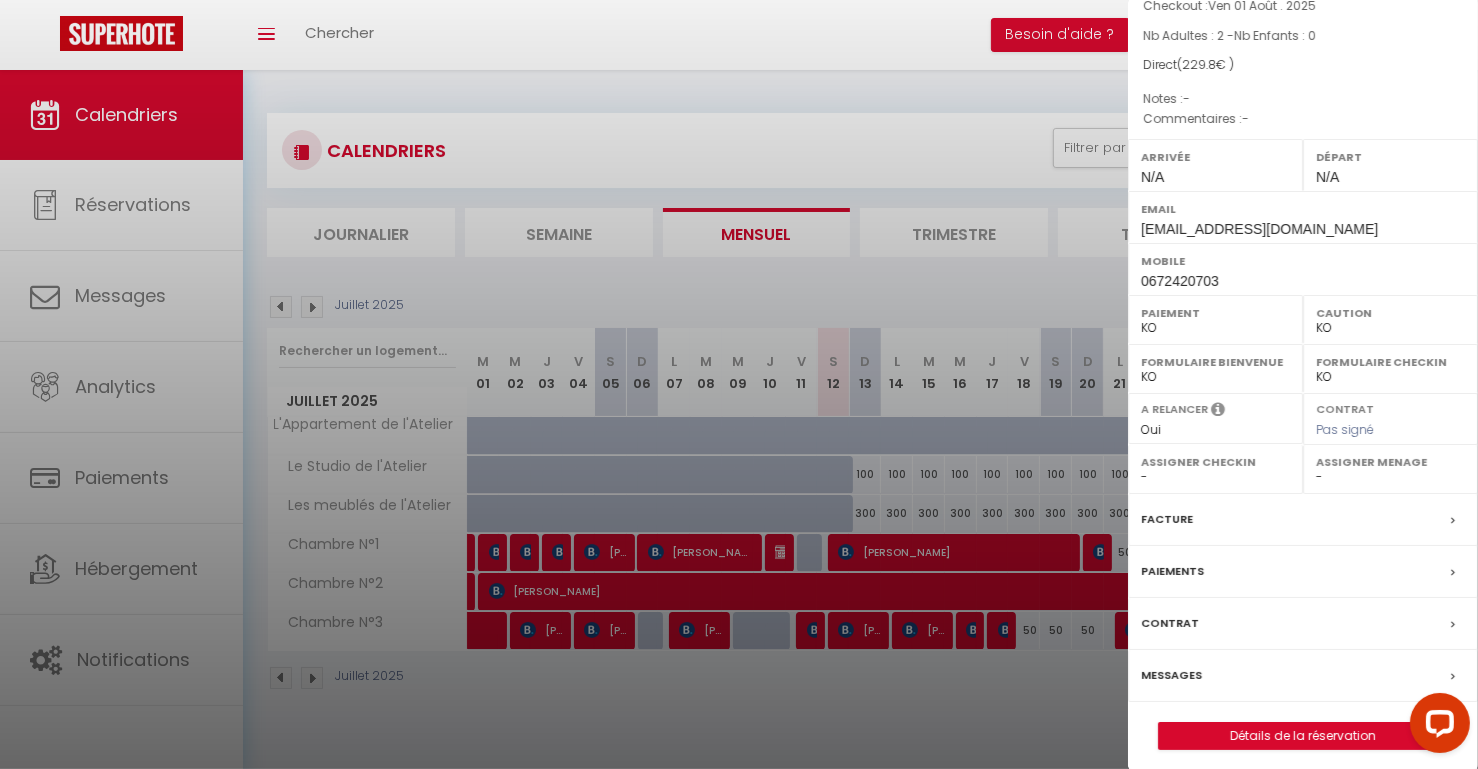 scroll, scrollTop: 160, scrollLeft: 0, axis: vertical 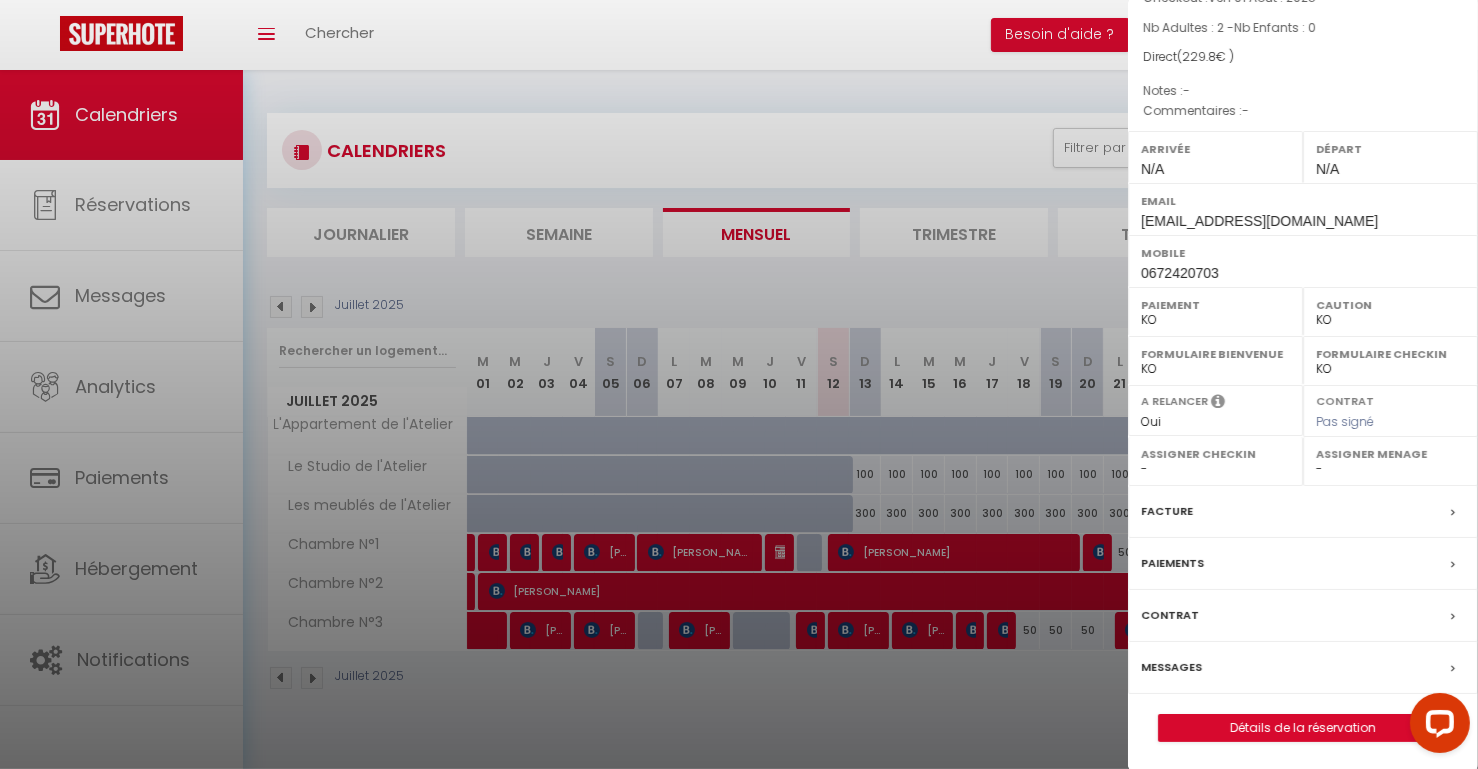 click on "Messages" at bounding box center [1171, 667] 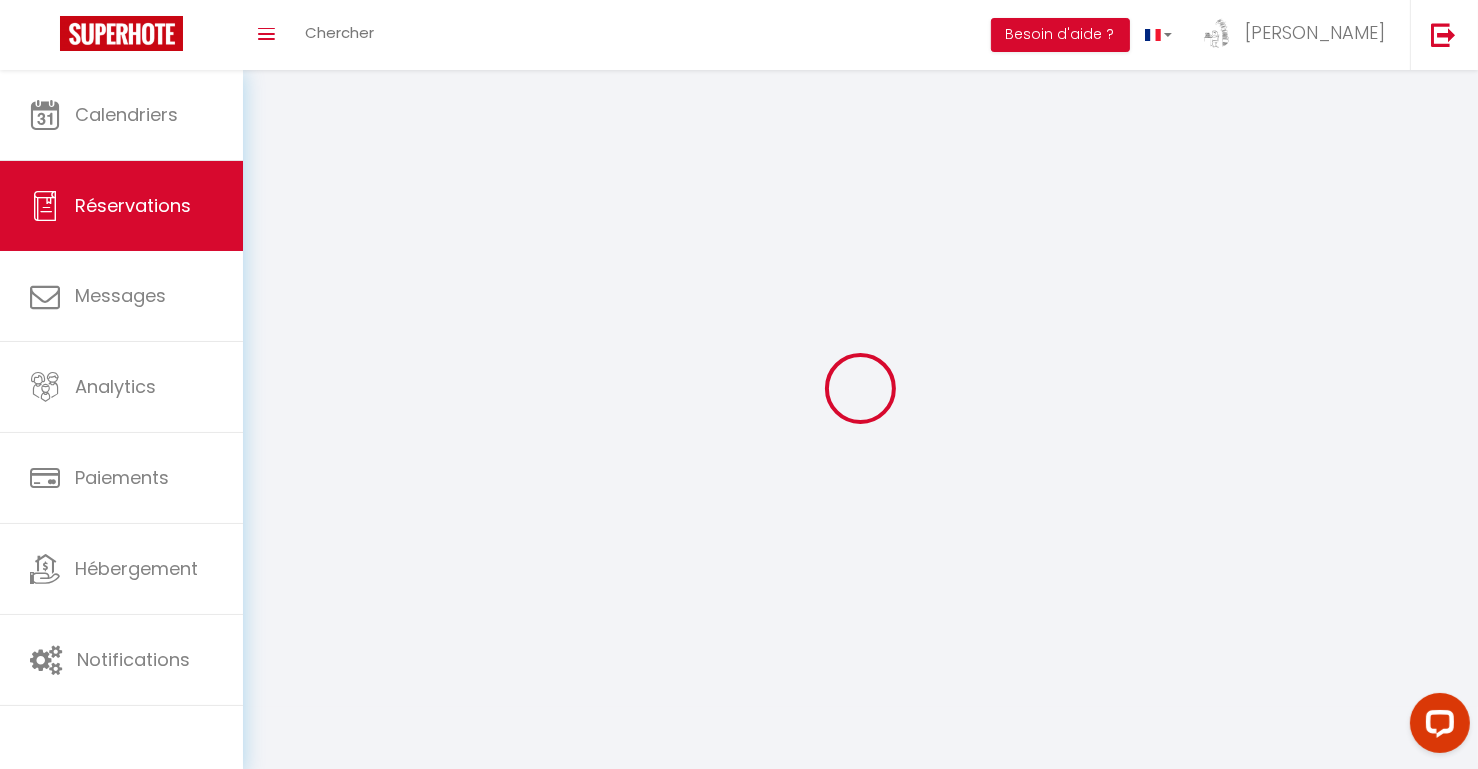 select 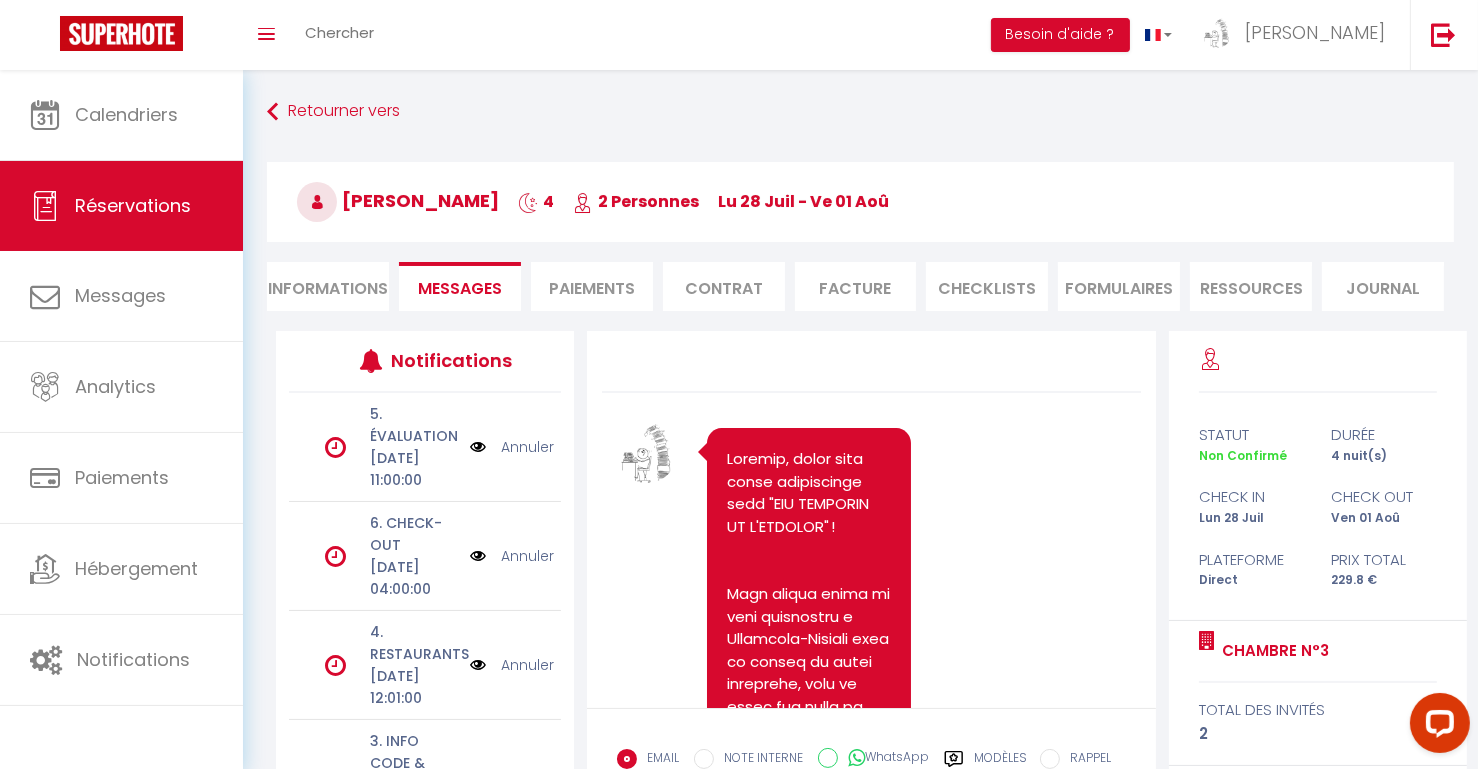 scroll, scrollTop: 8720, scrollLeft: 0, axis: vertical 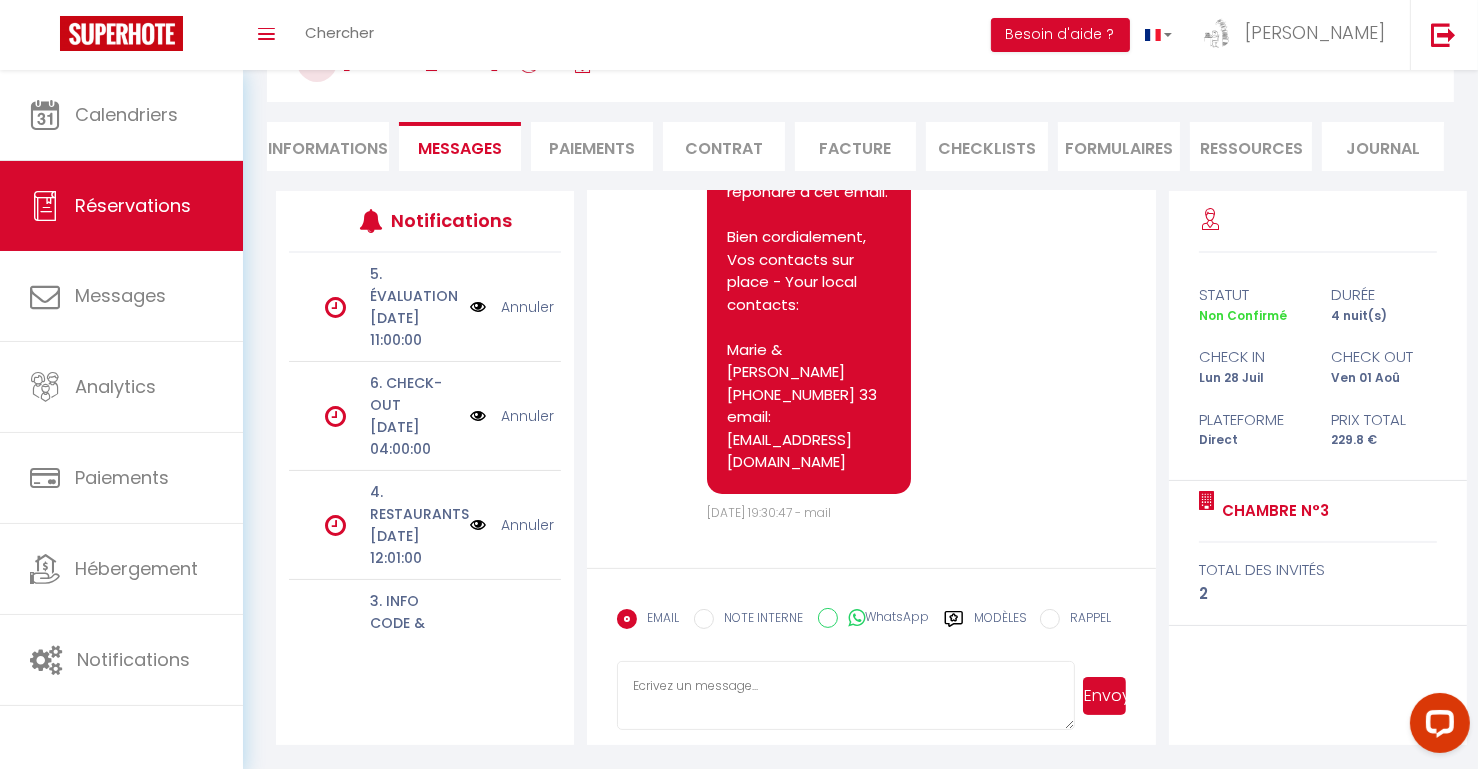 click on "Modèles" at bounding box center (1000, 626) 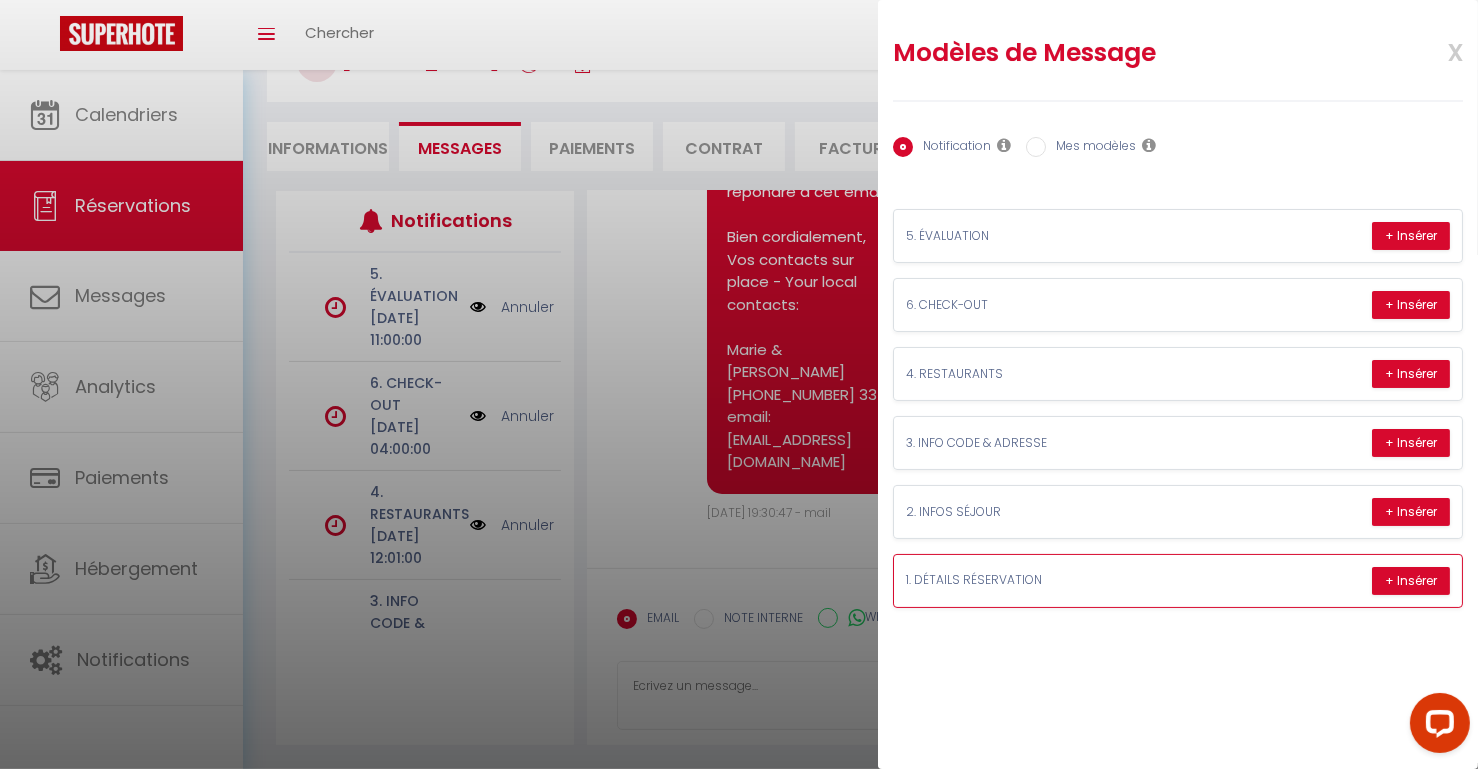 click on "1. DÉTAILS RÉSERVATION" at bounding box center [1056, 580] 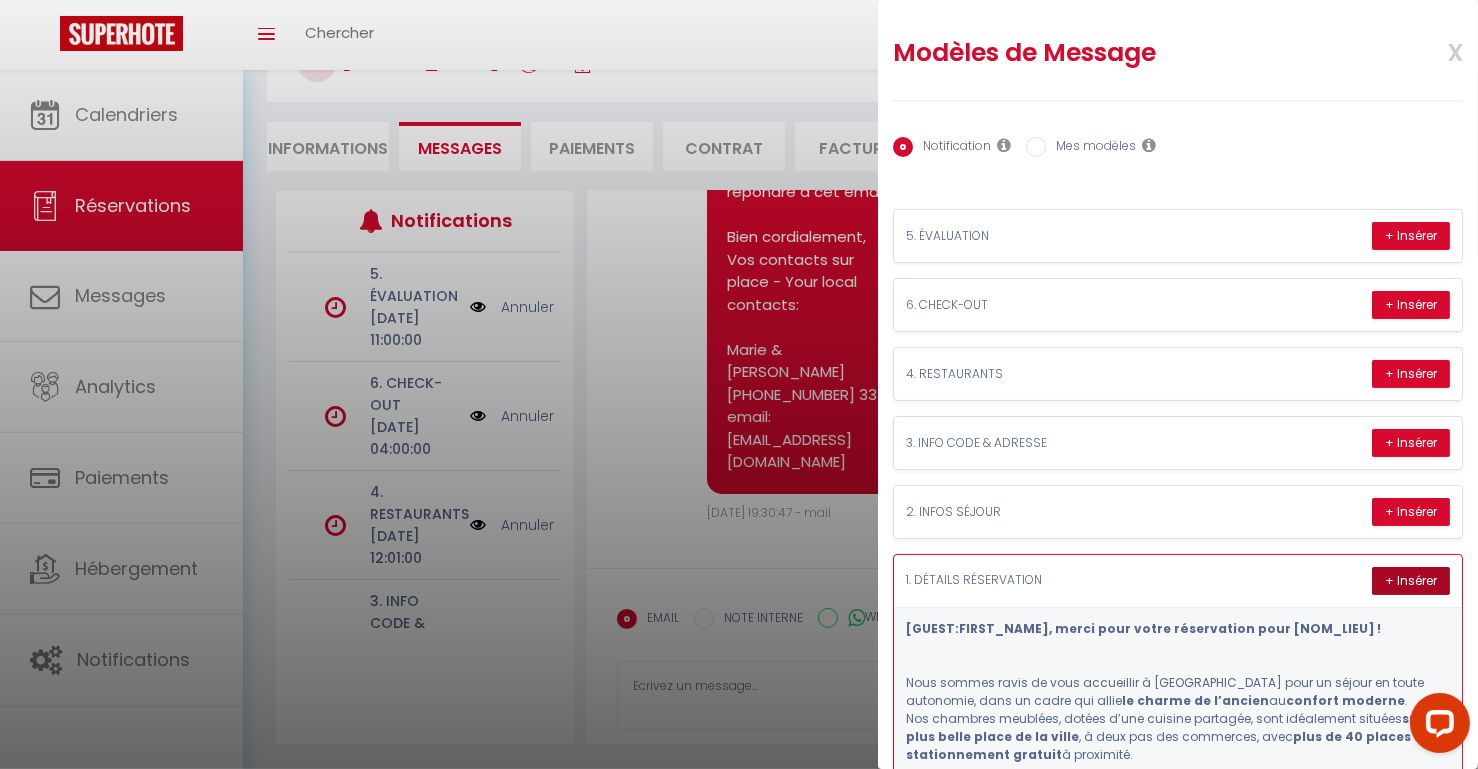 click on "+ Insérer" at bounding box center (1411, 581) 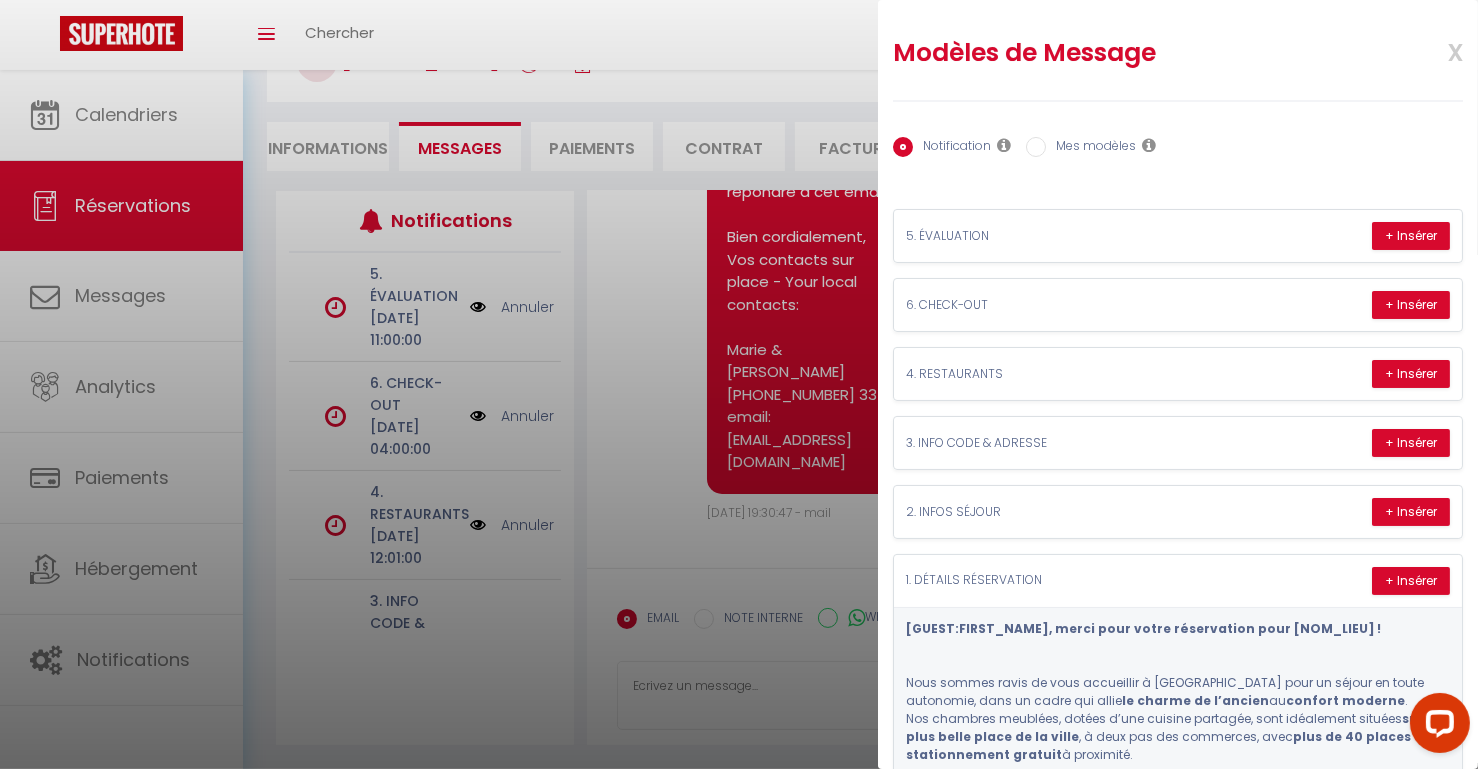 type on "Michèle, merci pour votre réservation pour "LES CHAMBRES DE L'ATELIER" !
Nous sommes ravis de vous accueillir à Montignac-Lascaux pour un séjour en toute autonomie, dans un cadre qui allie le charme de l’ancien au confort moderne.
Nos chambres meublées, dotées d’une cuisine partagée, sont idéalement situées sur la plus belle place de la ville, à deux pas des commerces, avec plus de 40 places de stationnement gratuit à proximité.
📋 Détails de votre séjour :Nom du réservataire : Michèle Ferry
Hébergement : Chambre N°3
Date d’arrivée : 28-07-2025
Date de départ : 01-08-2025
Nombre de nuits : 4
Nombre de personnes : 2
Montant total : 229.8
Conditions Jusqu’à 24h avant l’arrivée : remboursement partiel (hors frais de traitement et commissions éventuelles des plateformes).
En cas de force majeure dûment justifiée : remboursement intégral ou report possible.
⚠️ Informations importantes à vérifier :
Téléphone : 0672420703 (merci de vérifier l’exactitude)
Adresse e-mail de c..." 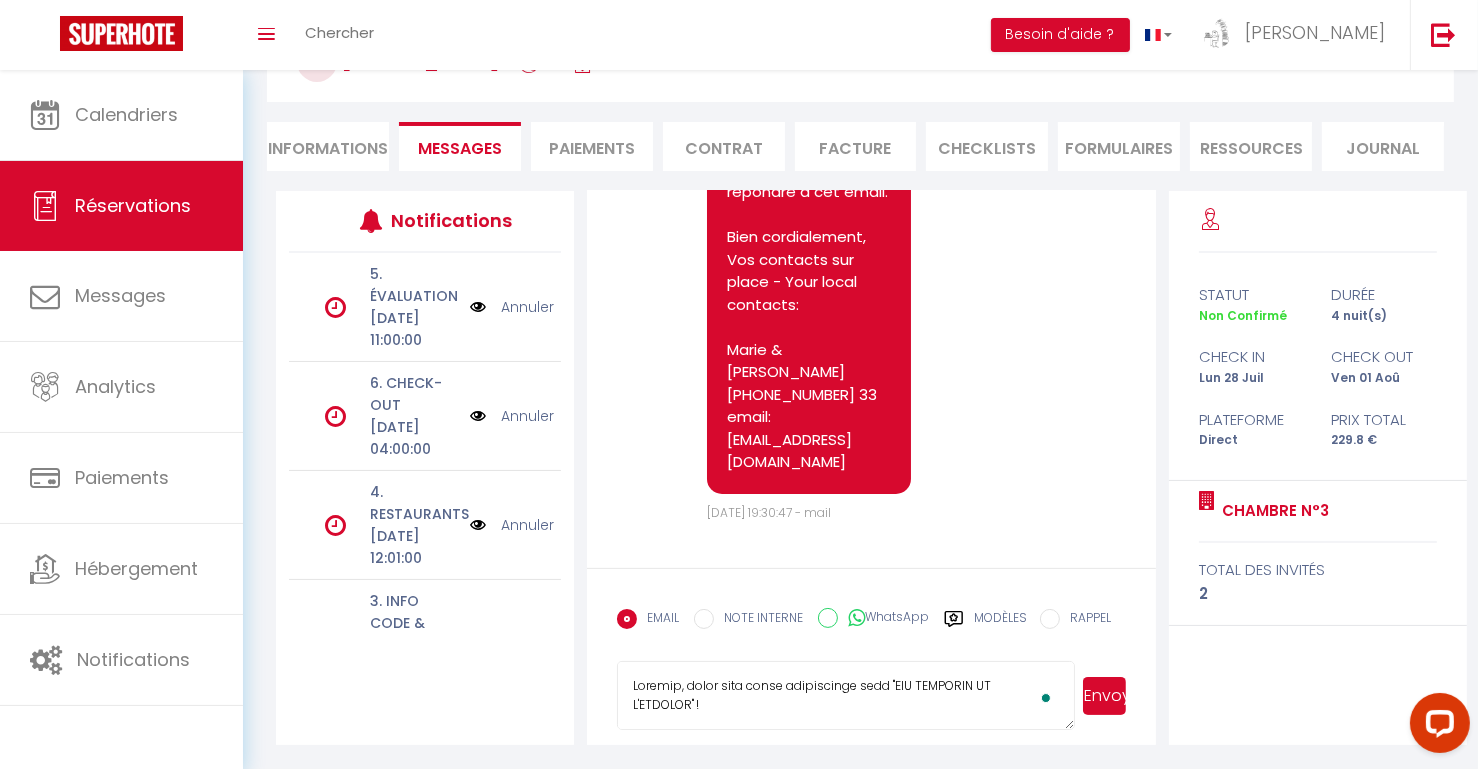 scroll, scrollTop: 133, scrollLeft: 0, axis: vertical 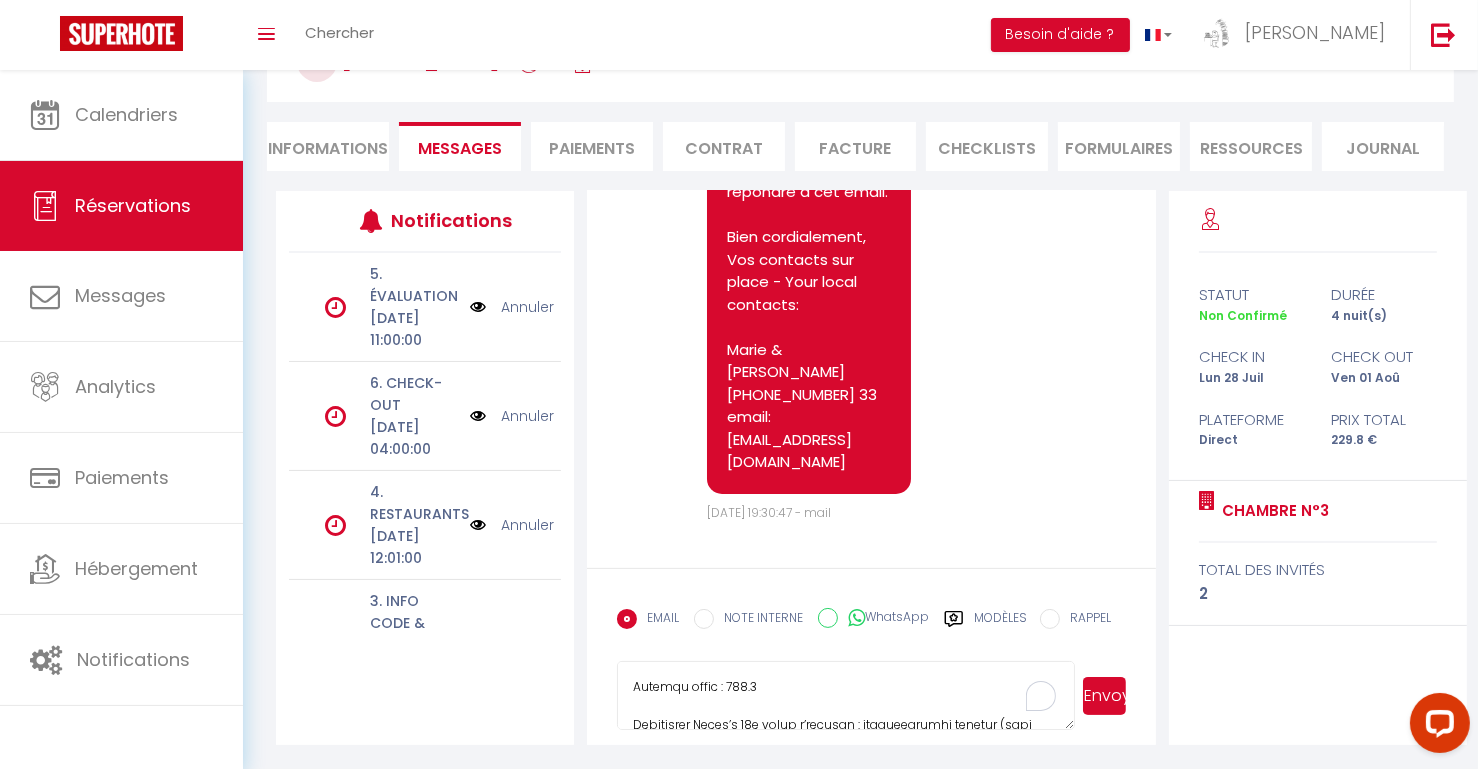 click on "Envoyer" at bounding box center [1104, 696] 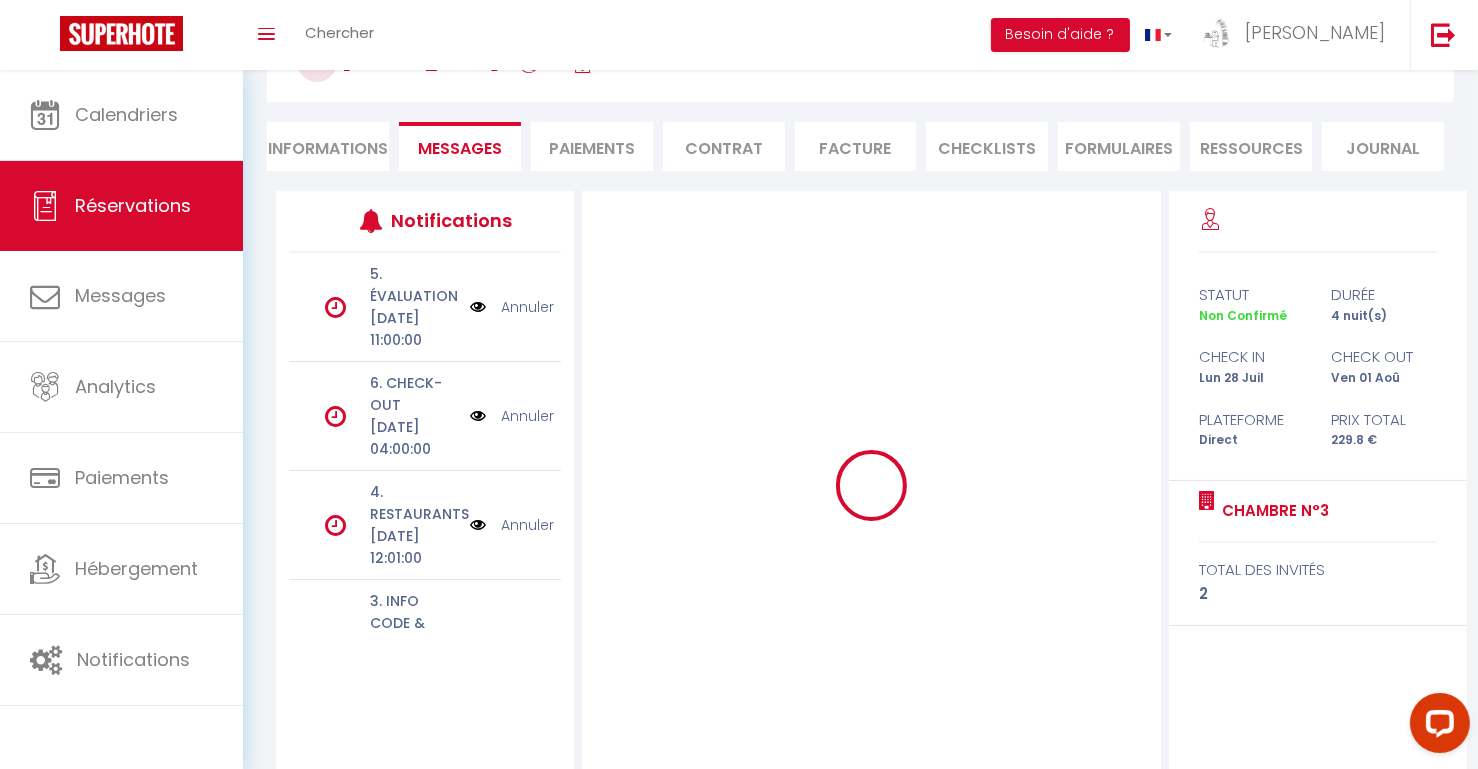 type 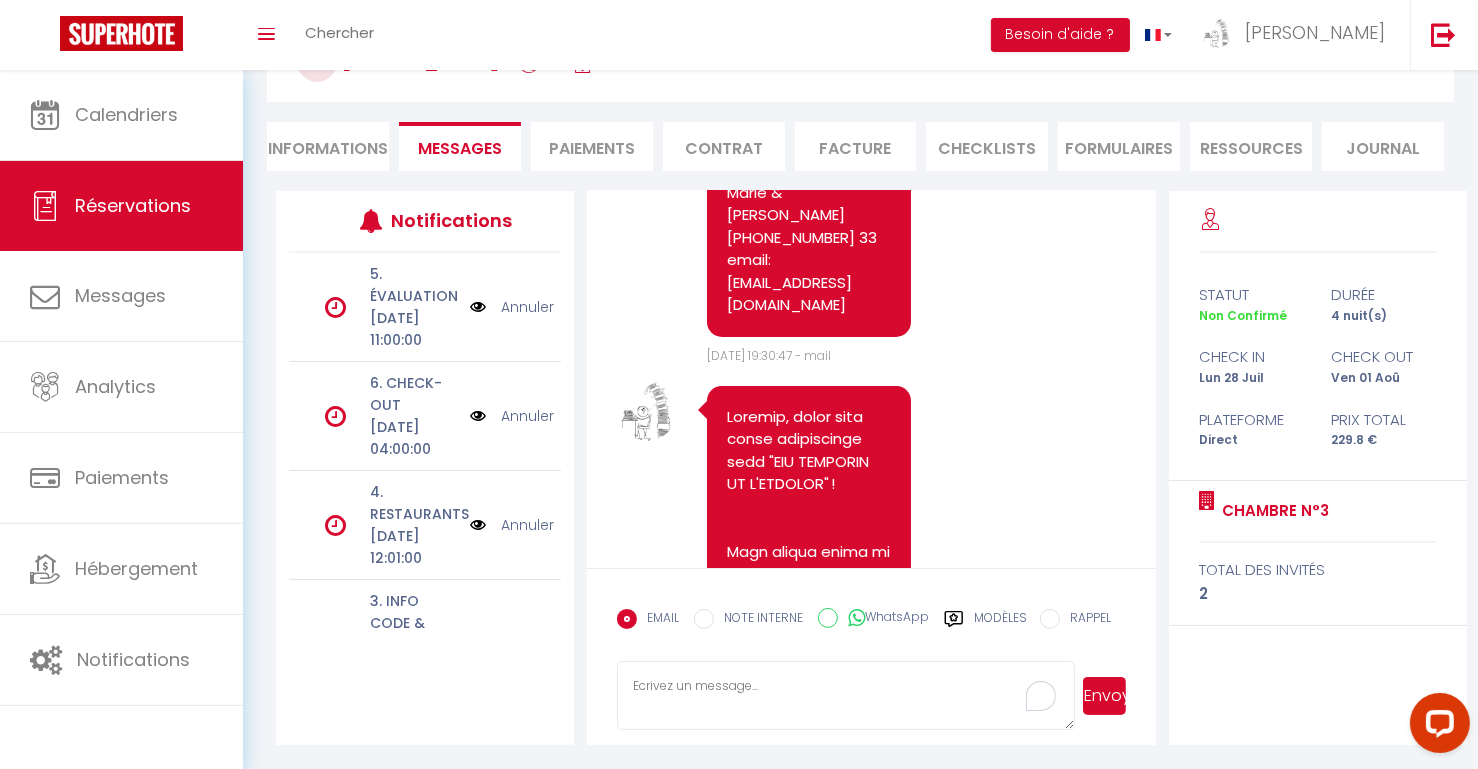 click on "Paiements" at bounding box center (592, 146) 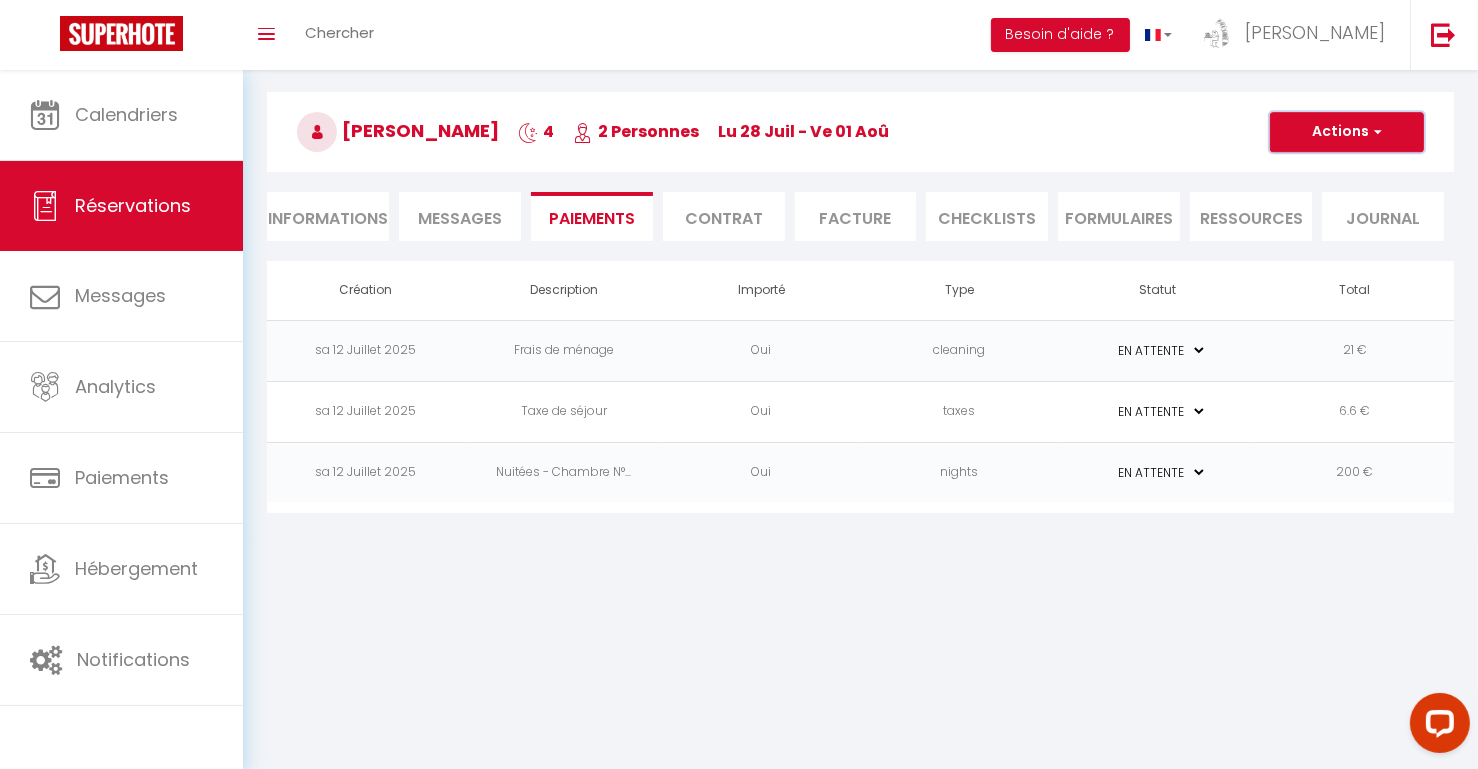 click on "Actions" at bounding box center [1347, 132] 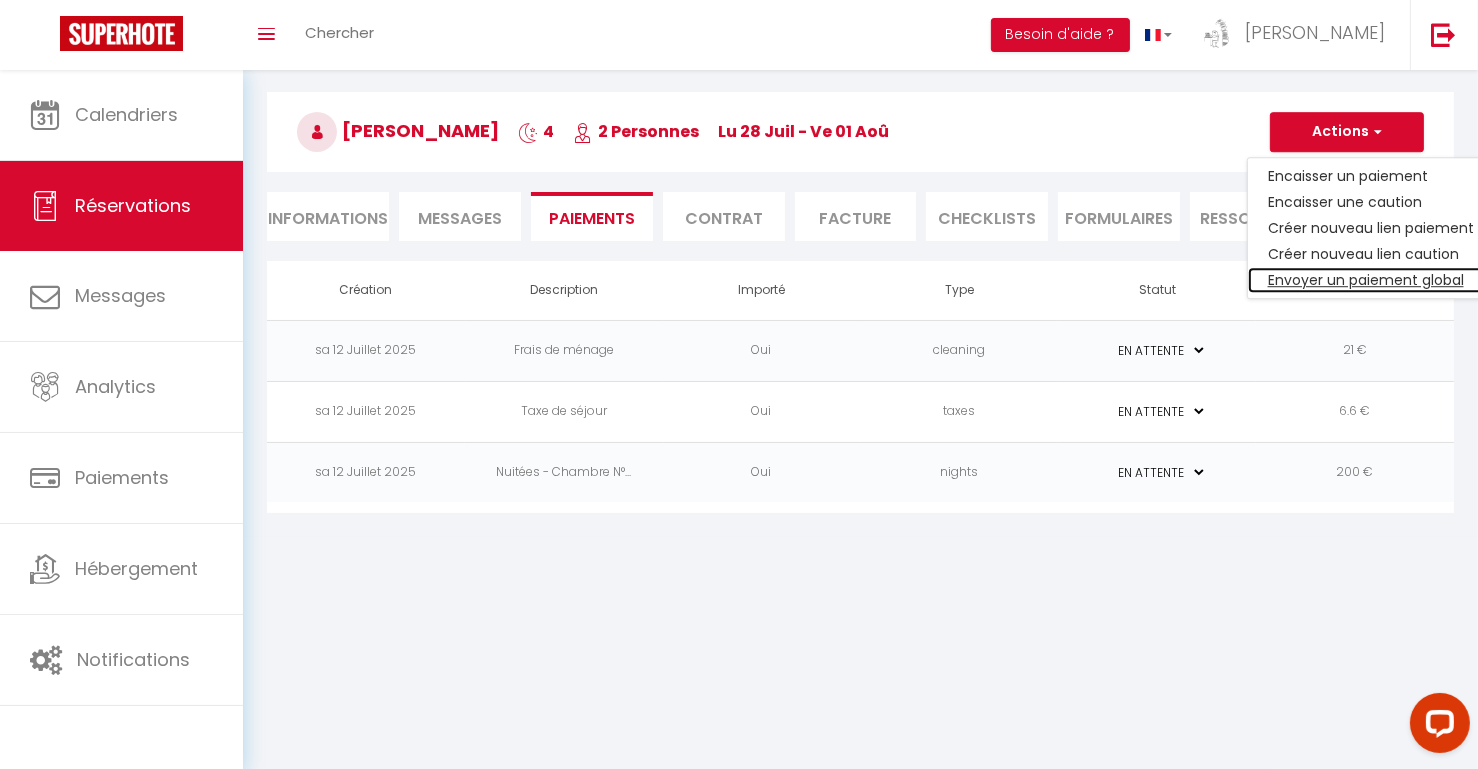 click on "Envoyer un paiement global" at bounding box center (1371, 280) 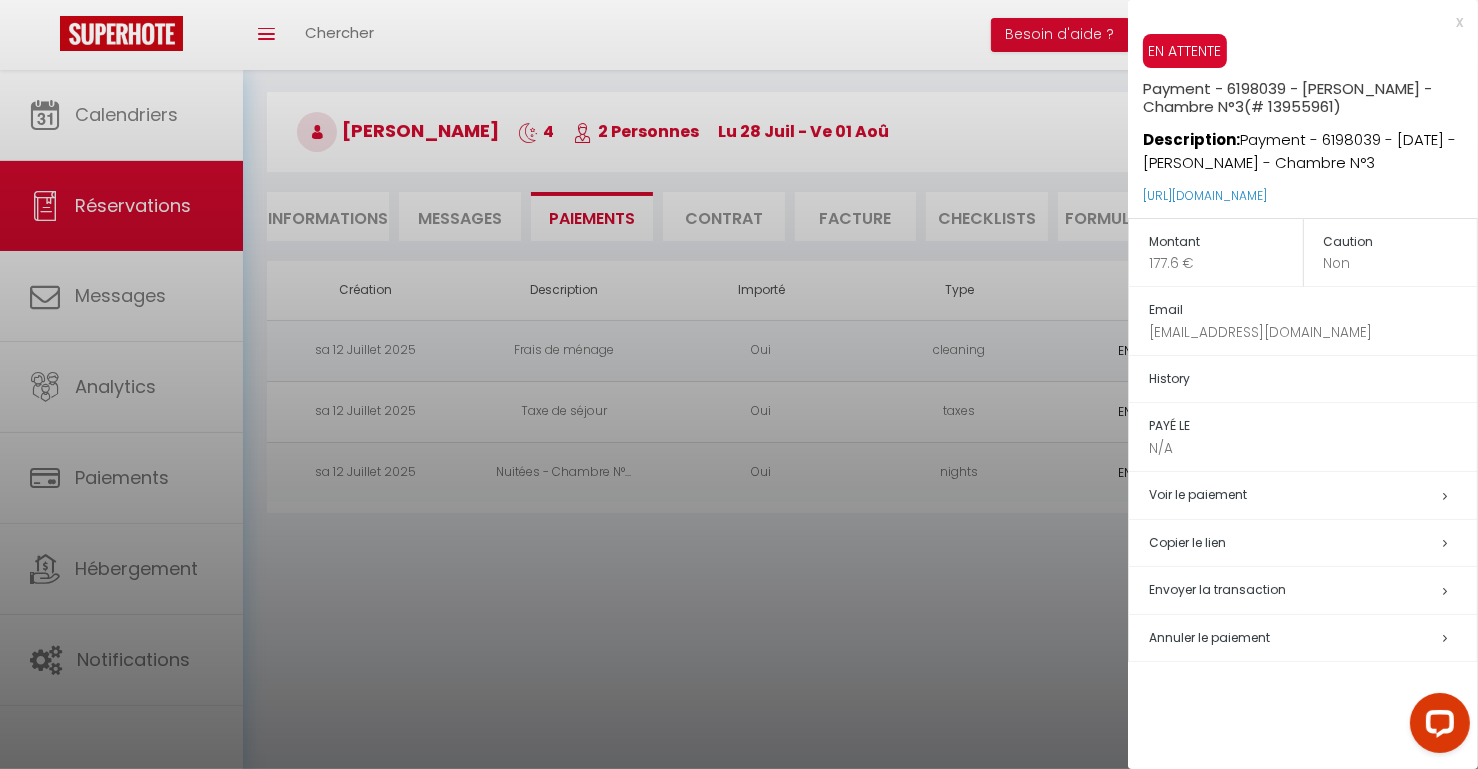 click on "x" at bounding box center [1295, 22] 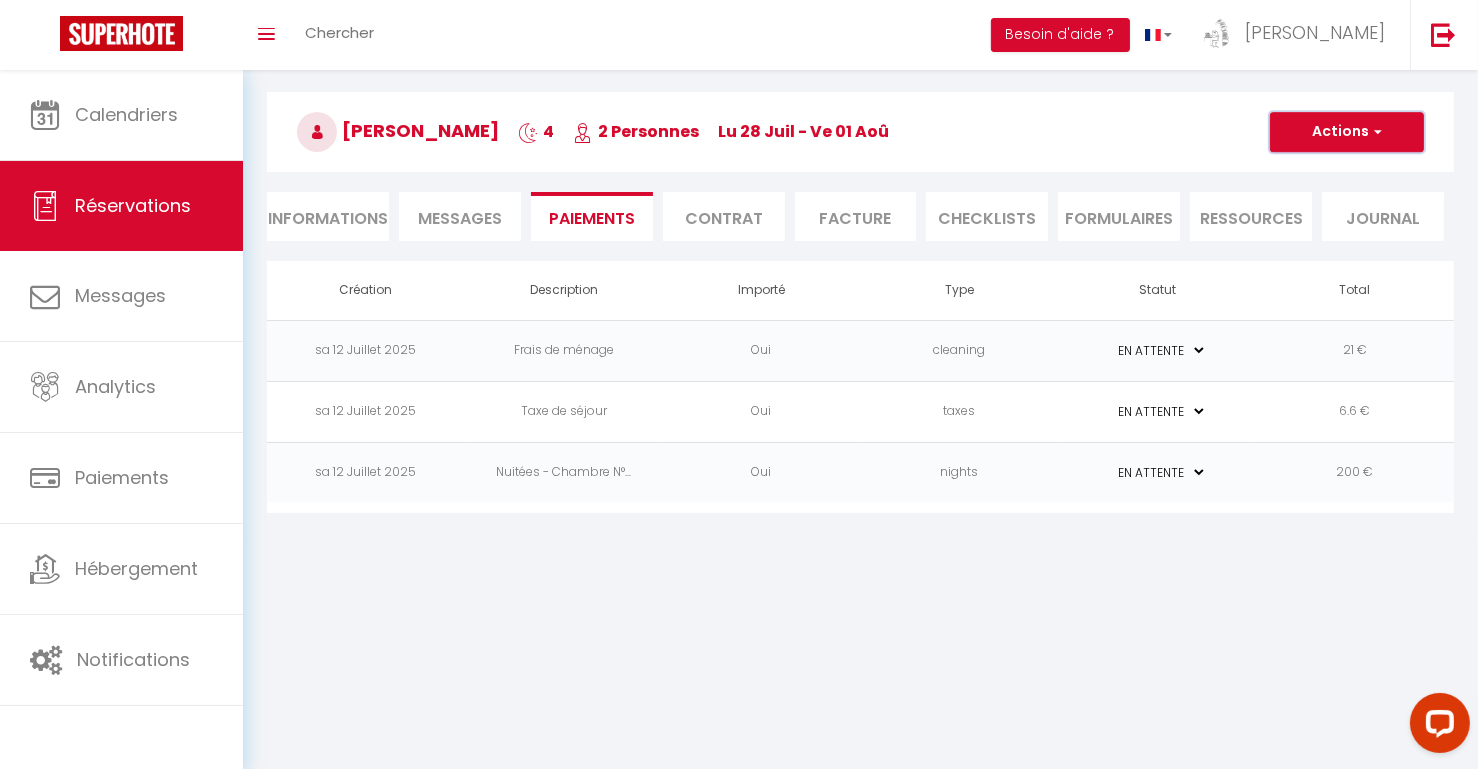 click on "Actions" at bounding box center [1347, 132] 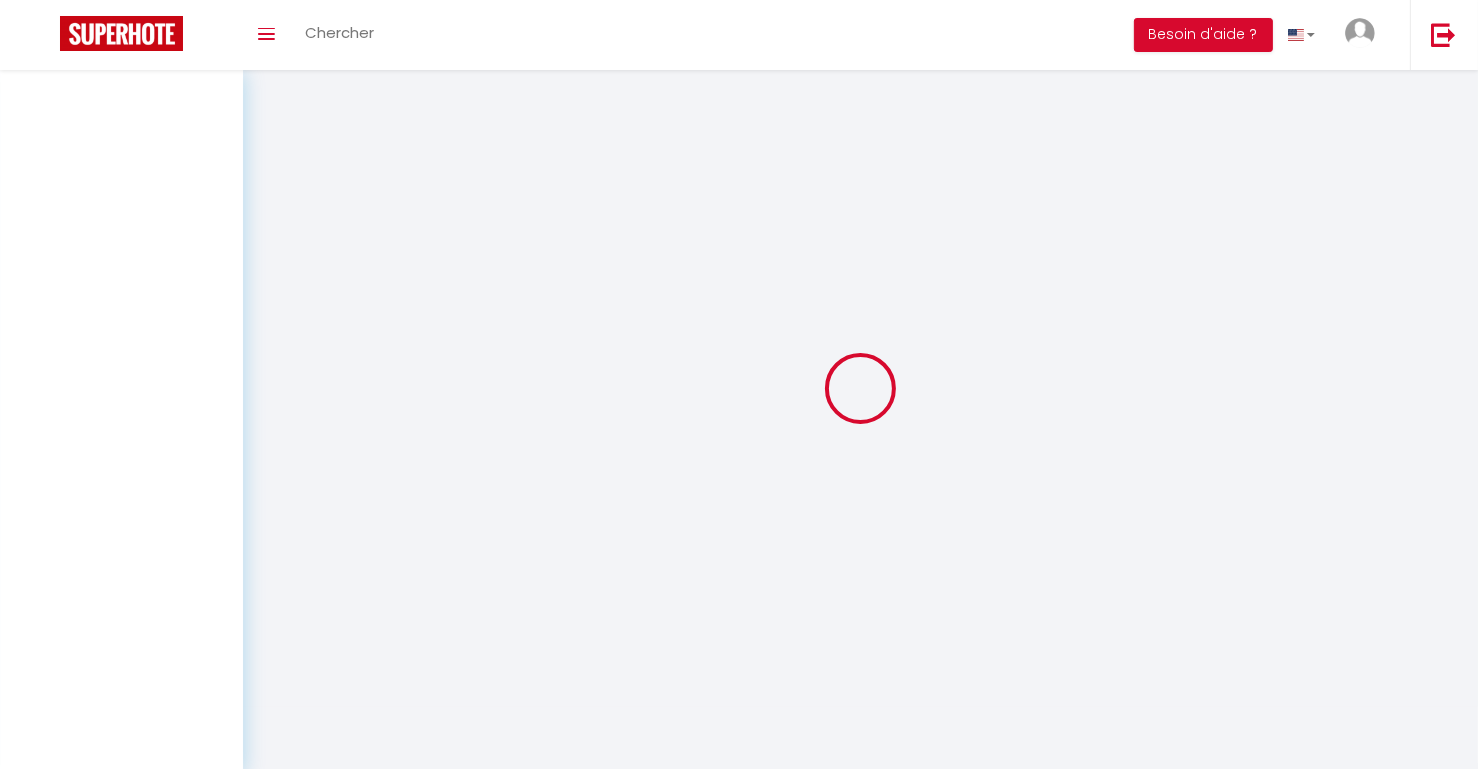 scroll, scrollTop: 70, scrollLeft: 0, axis: vertical 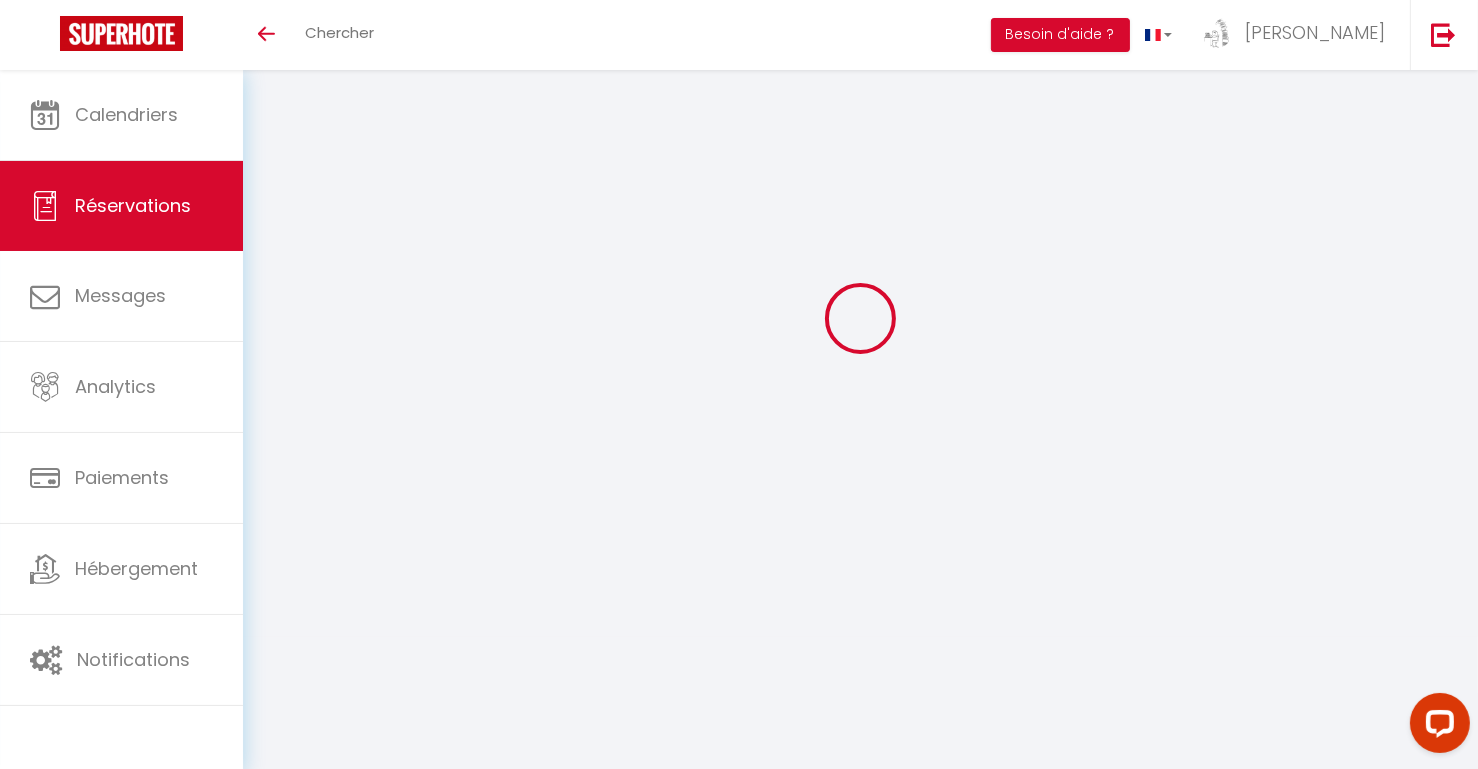 select on "0" 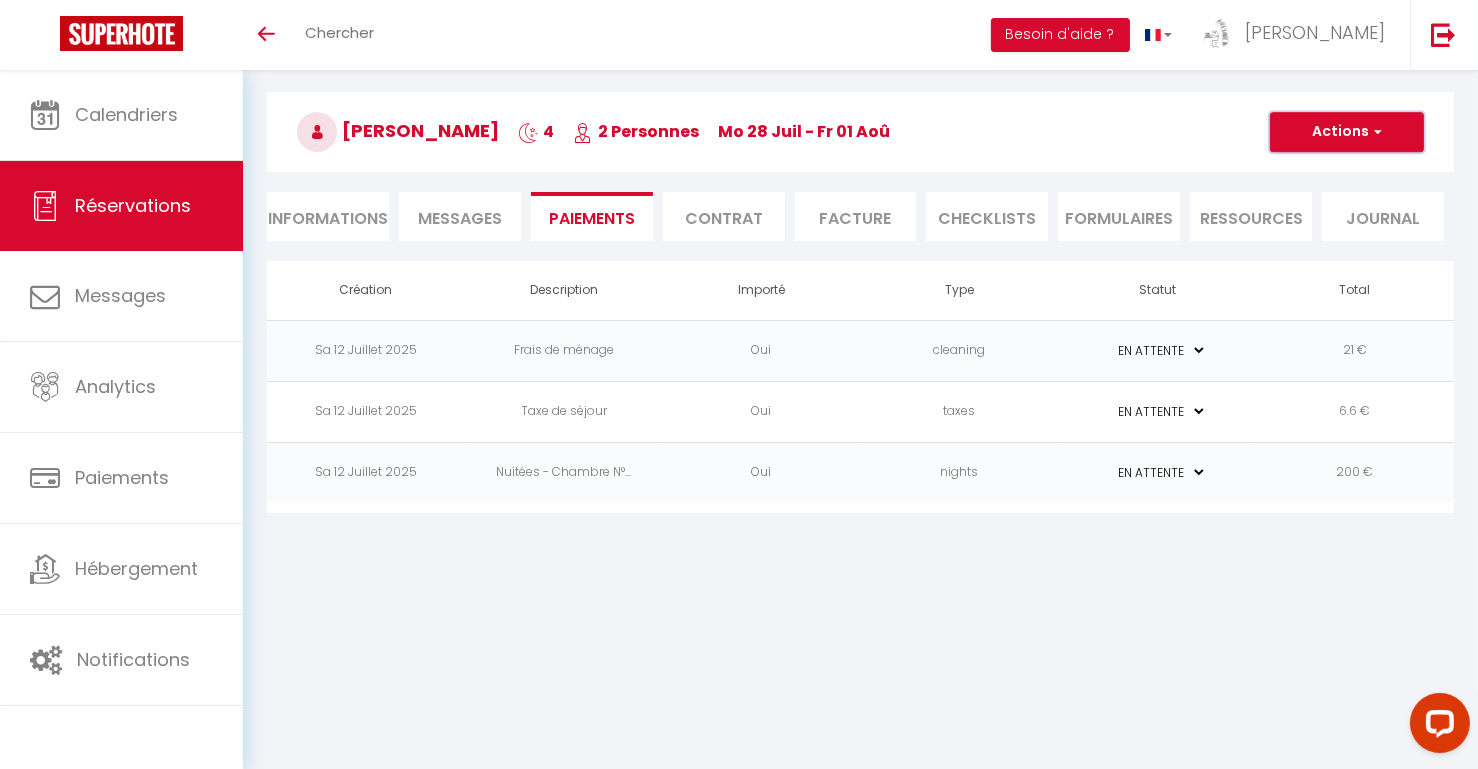 click on "Actions" at bounding box center [1347, 132] 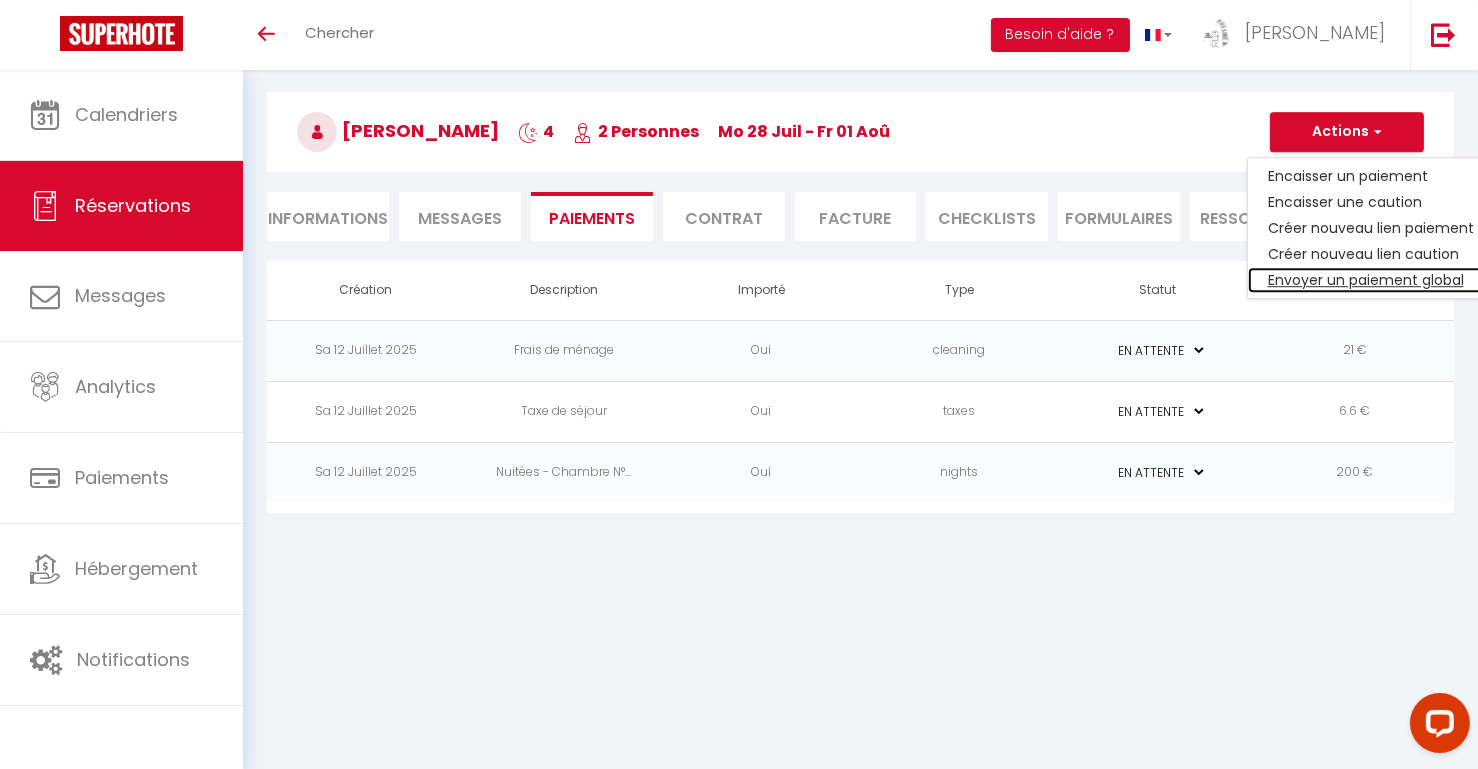 click on "Envoyer un paiement global" at bounding box center (1371, 280) 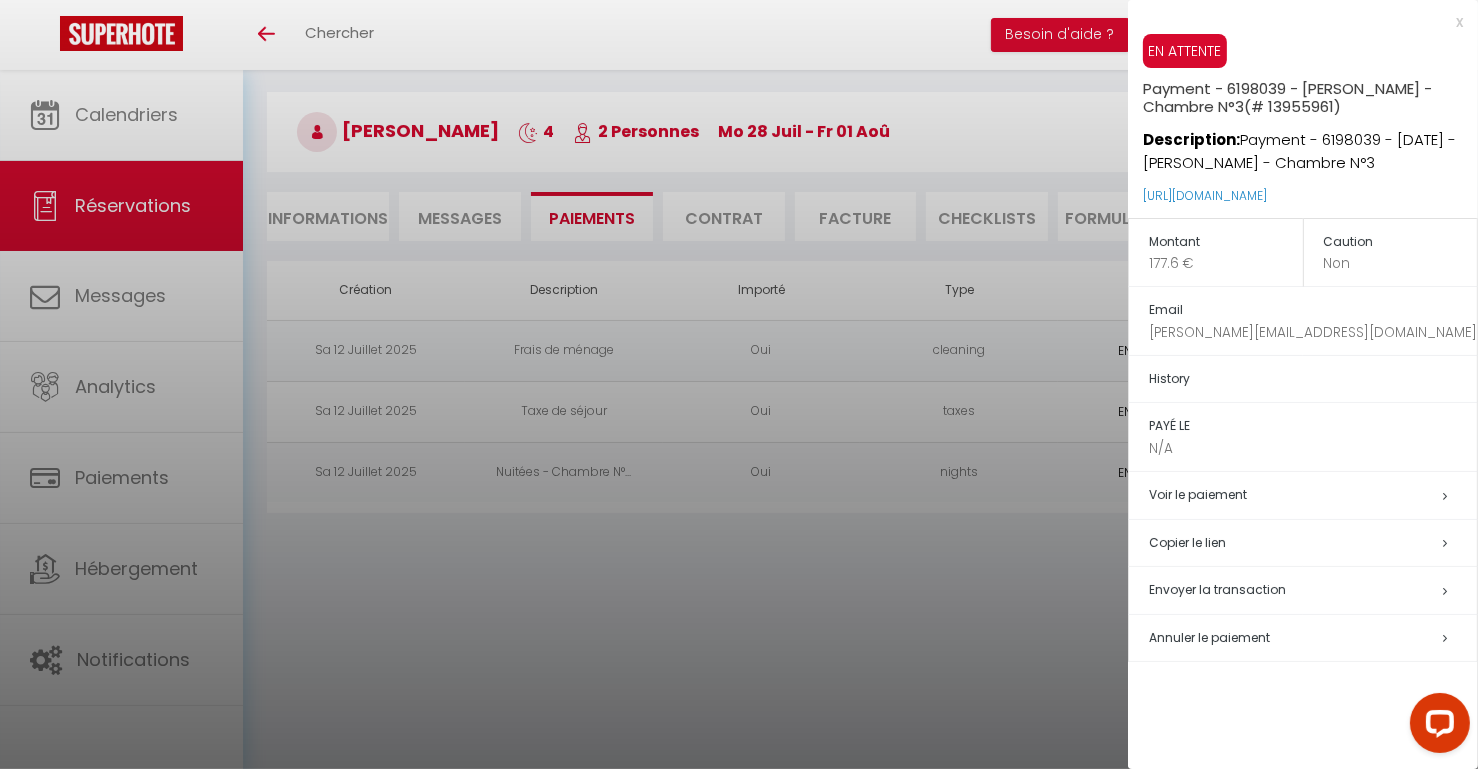 click on "x" at bounding box center (1295, 22) 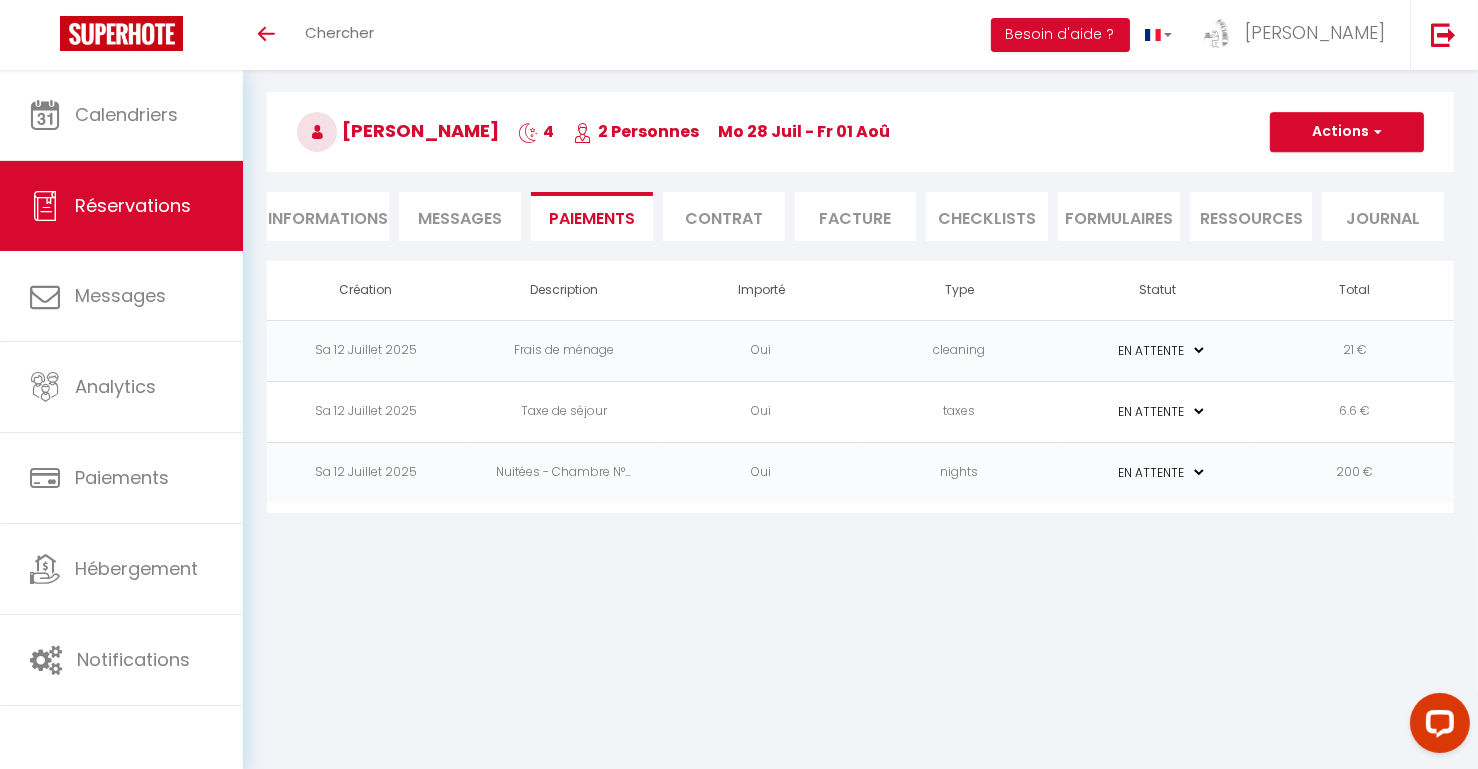 click on "Informations" at bounding box center (328, 216) 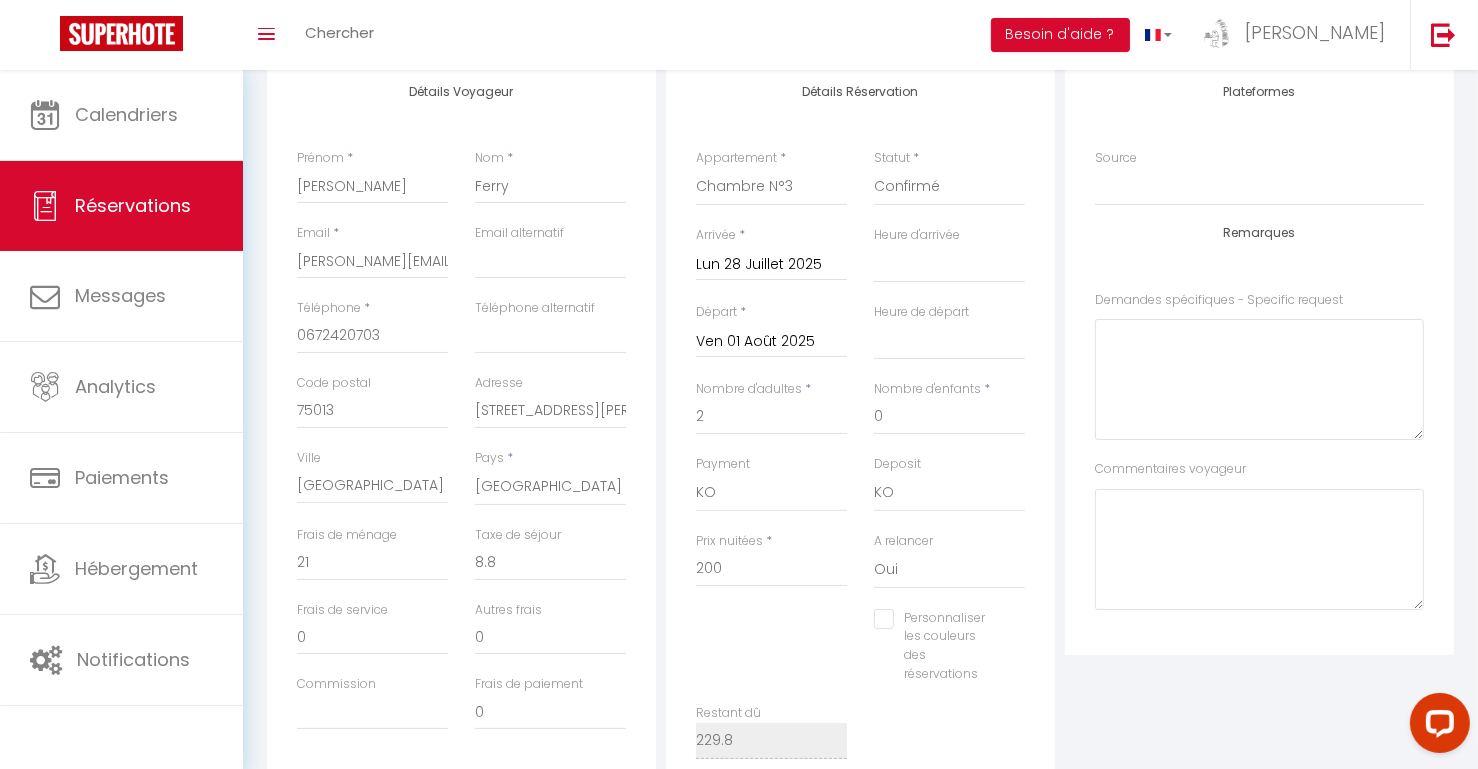 scroll, scrollTop: 0, scrollLeft: 0, axis: both 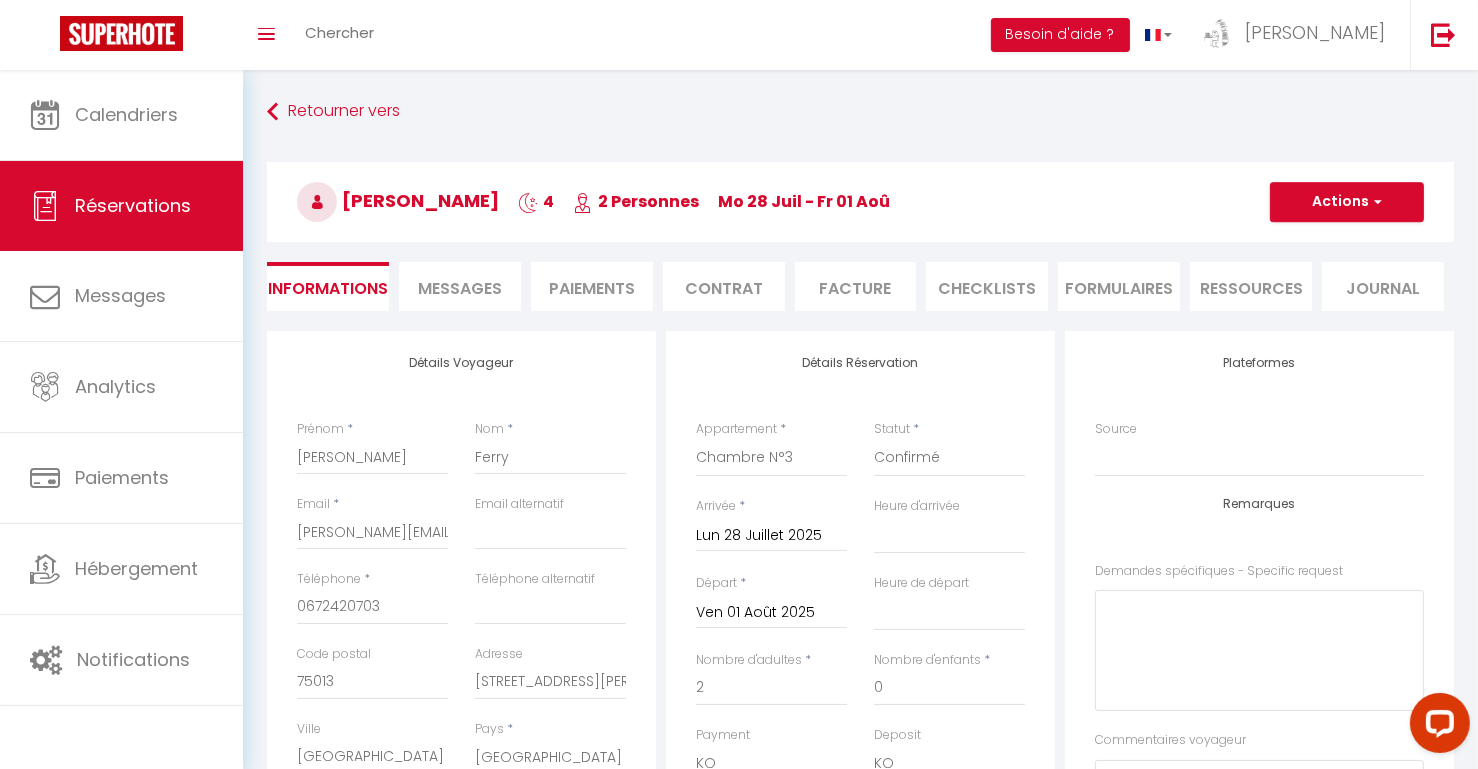 click on "Paiements" at bounding box center [592, 286] 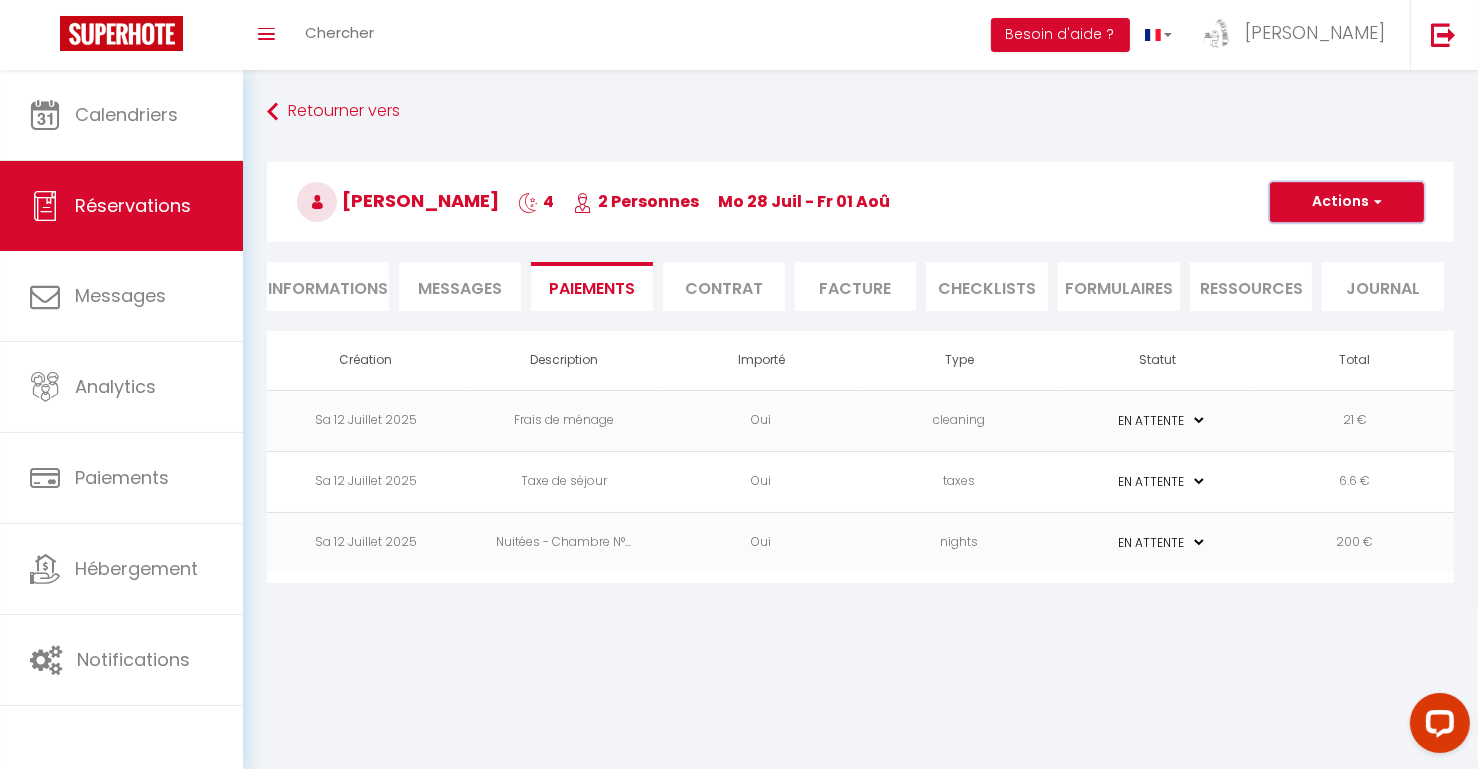 click on "Actions" at bounding box center [1347, 202] 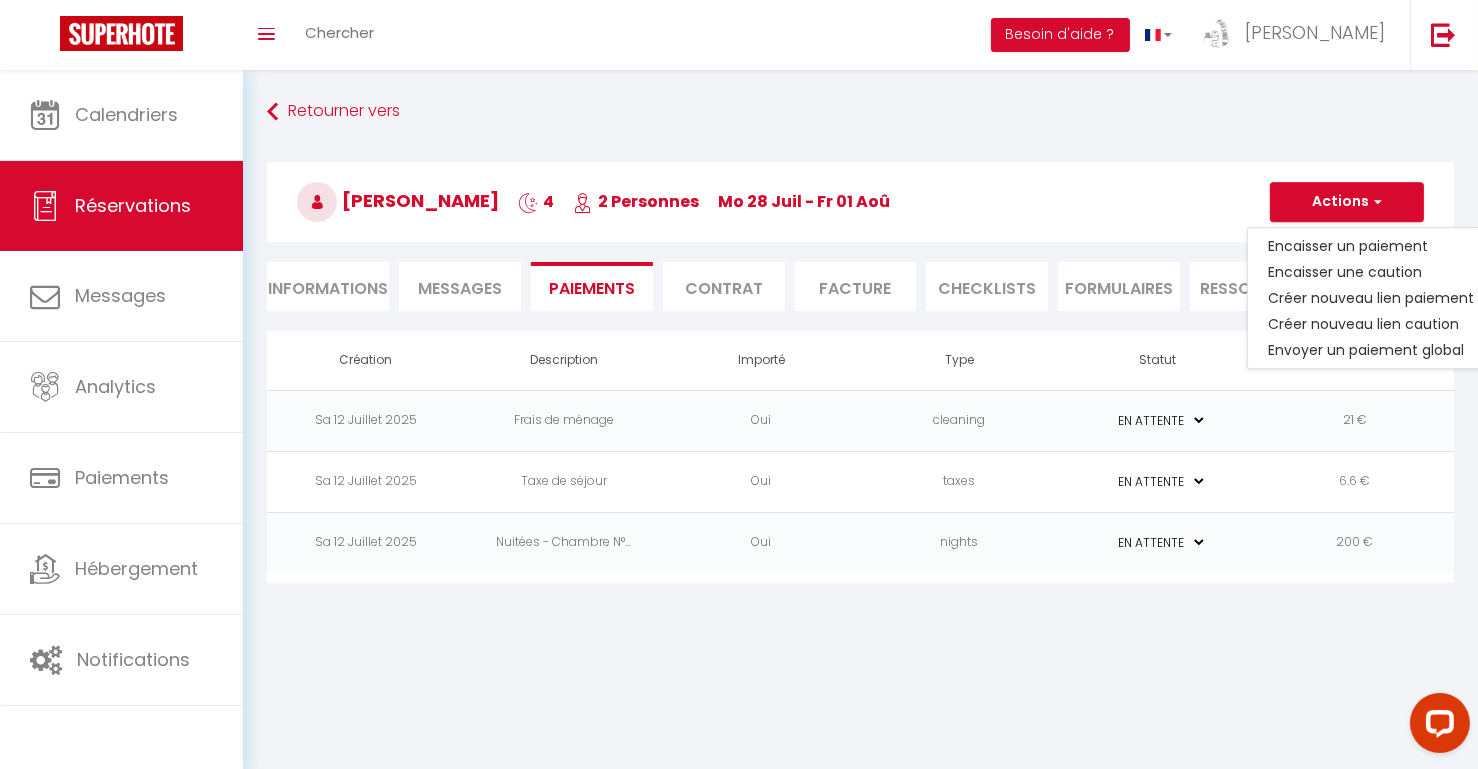 click on "PAYÉ   EN ATTENTE" at bounding box center (1157, 420) 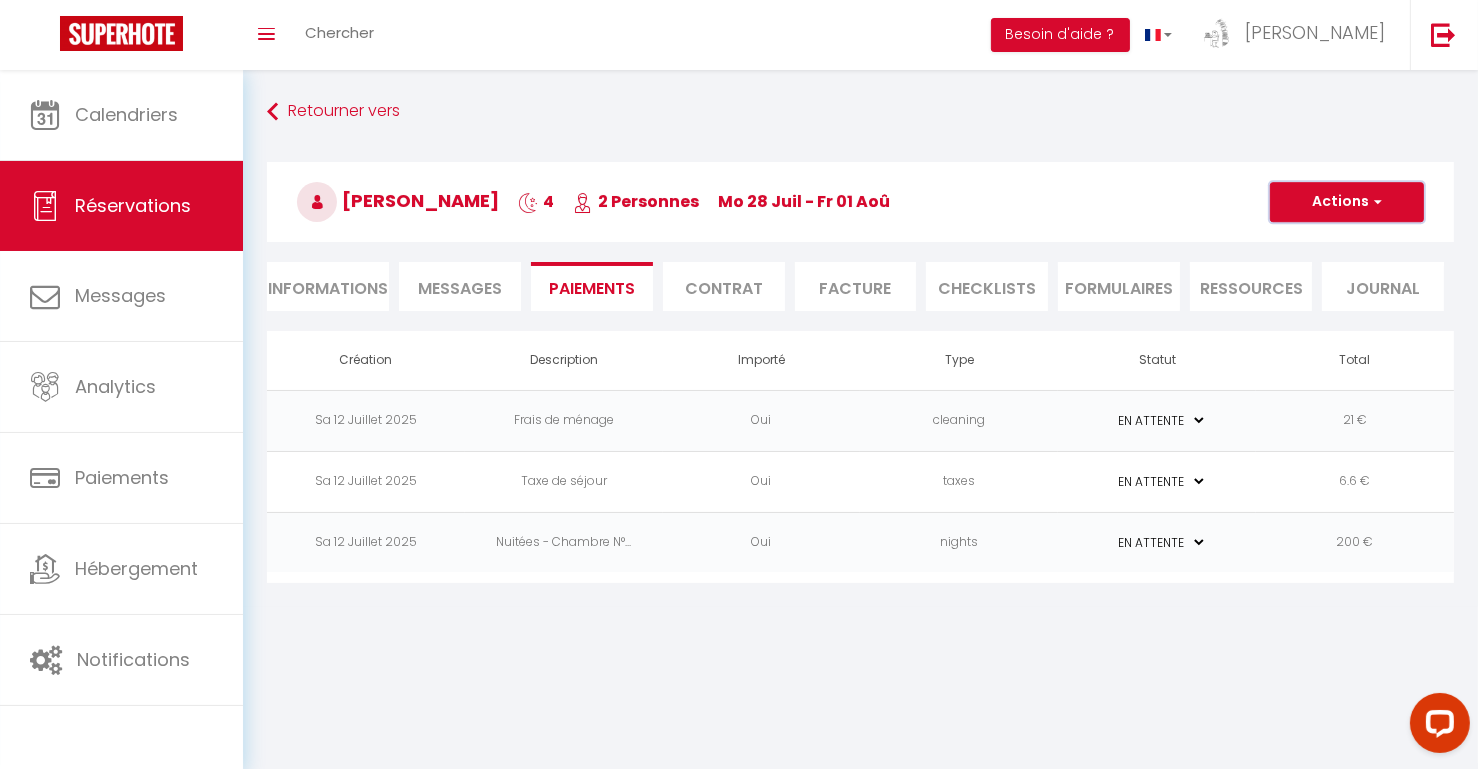 click on "Actions" at bounding box center [1347, 202] 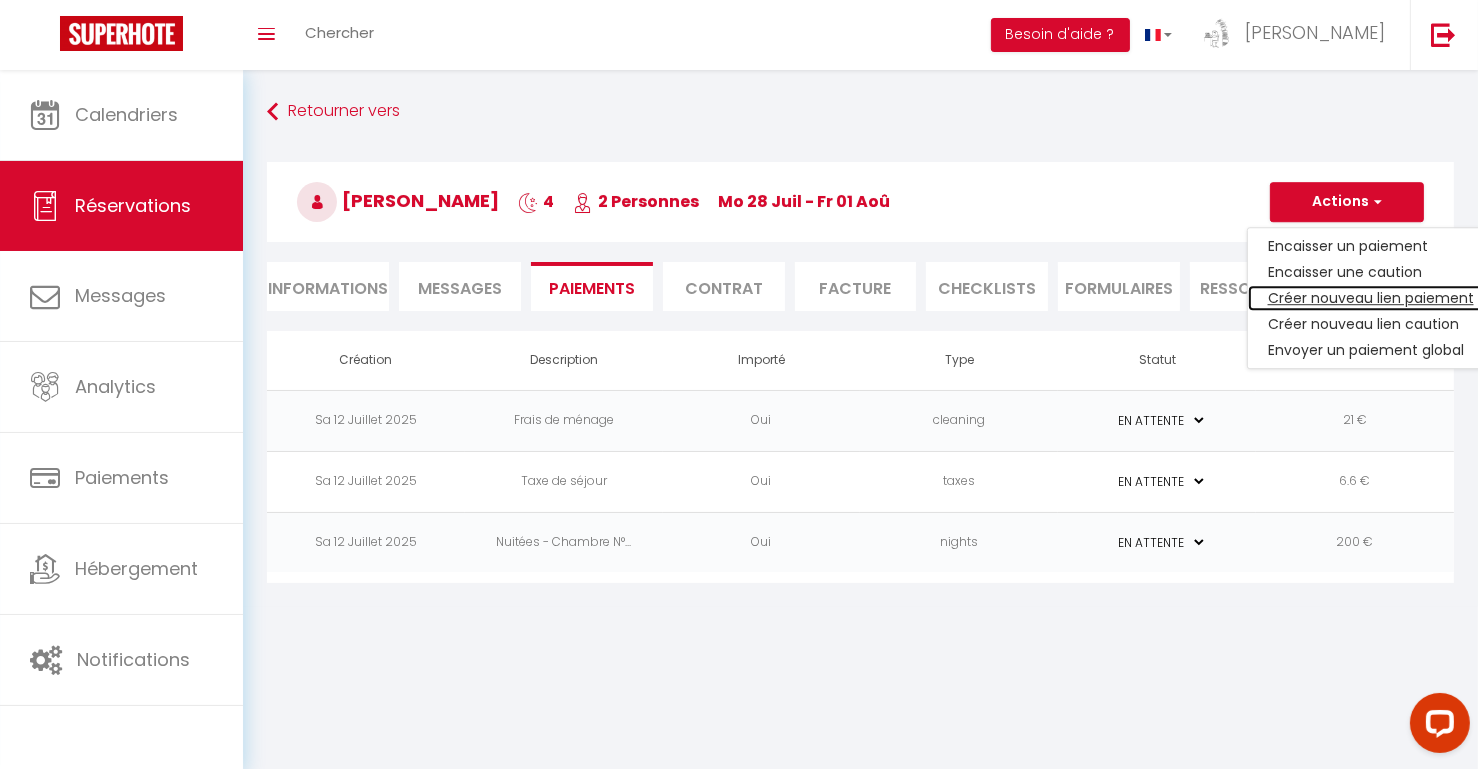 click on "Créer nouveau lien paiement" at bounding box center [1371, 298] 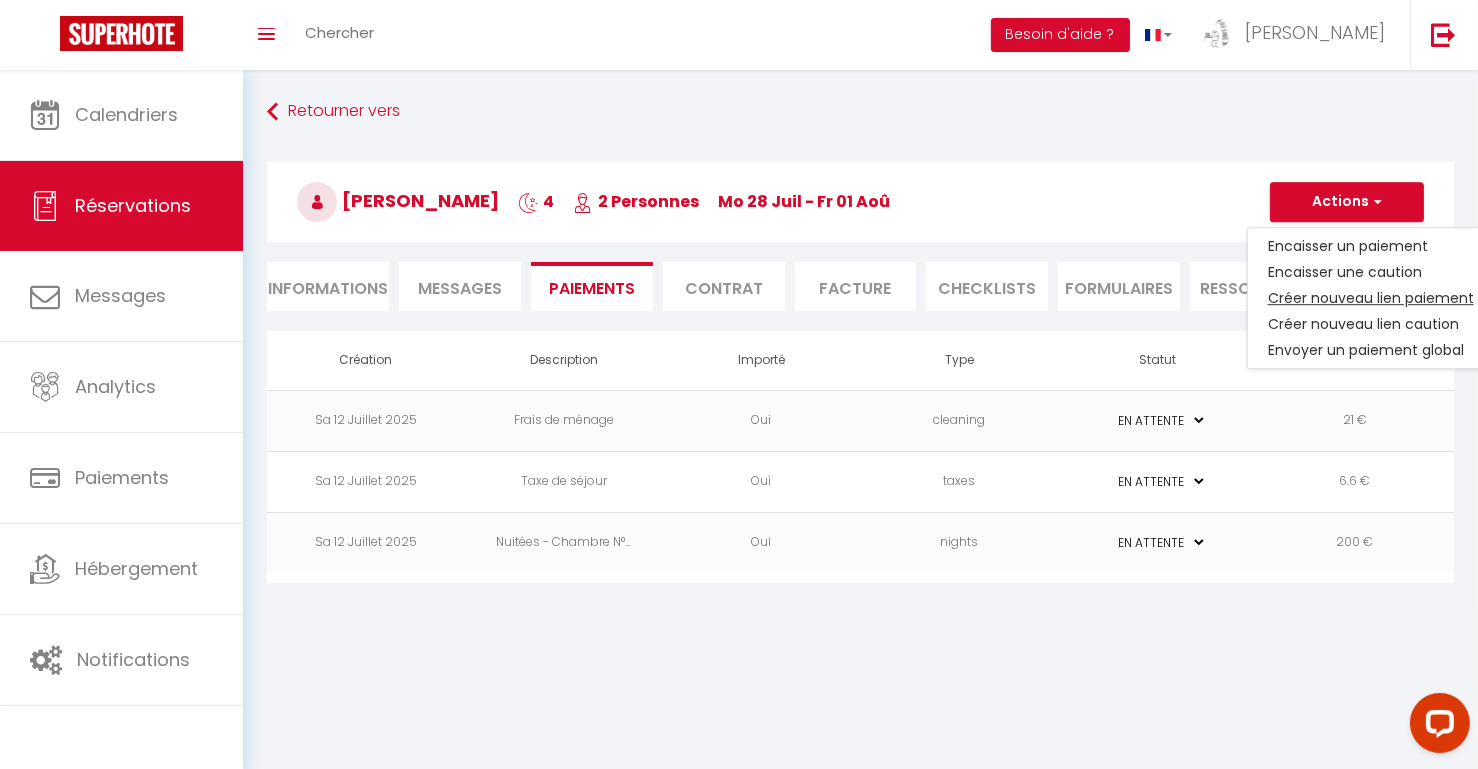 select on "nights" 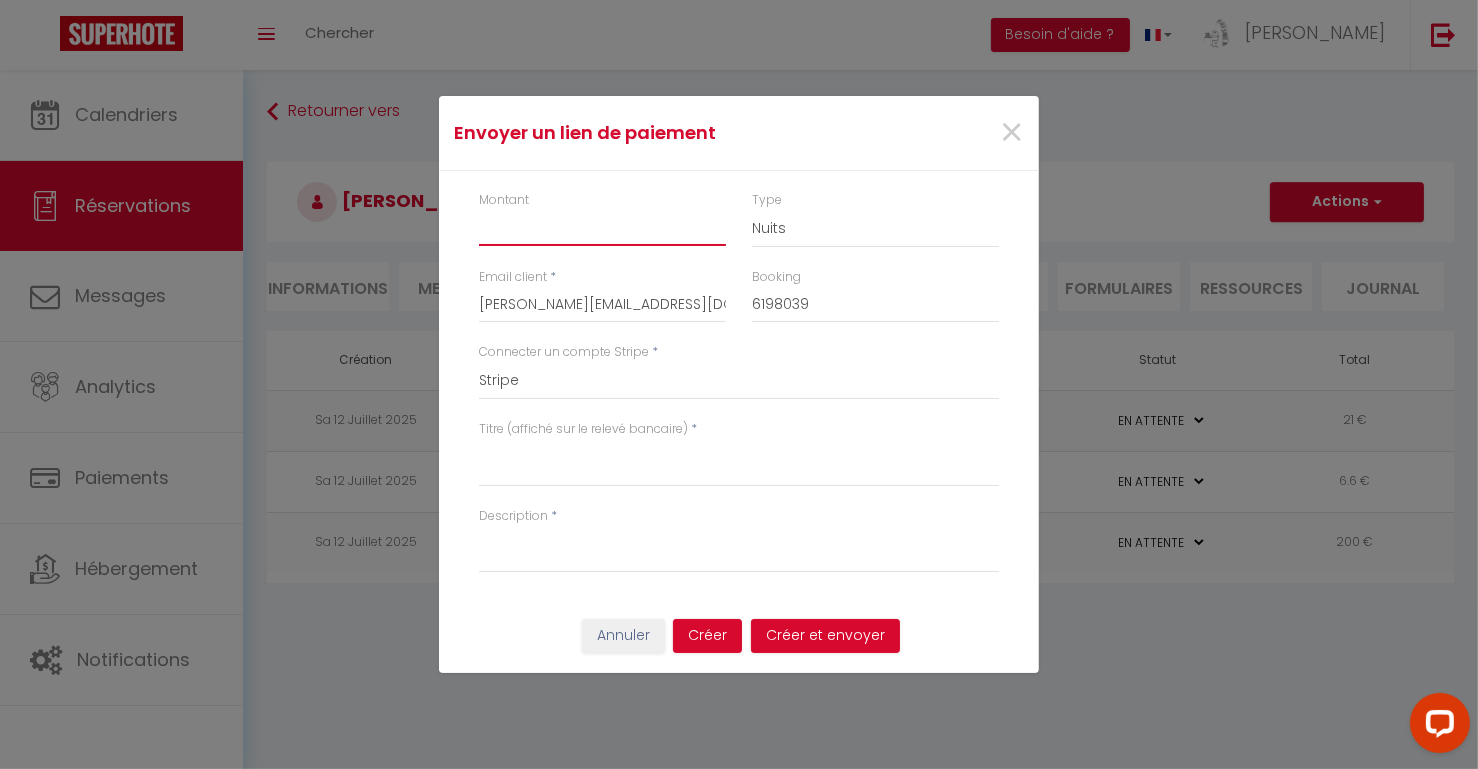 click on "Montant" at bounding box center [602, 228] 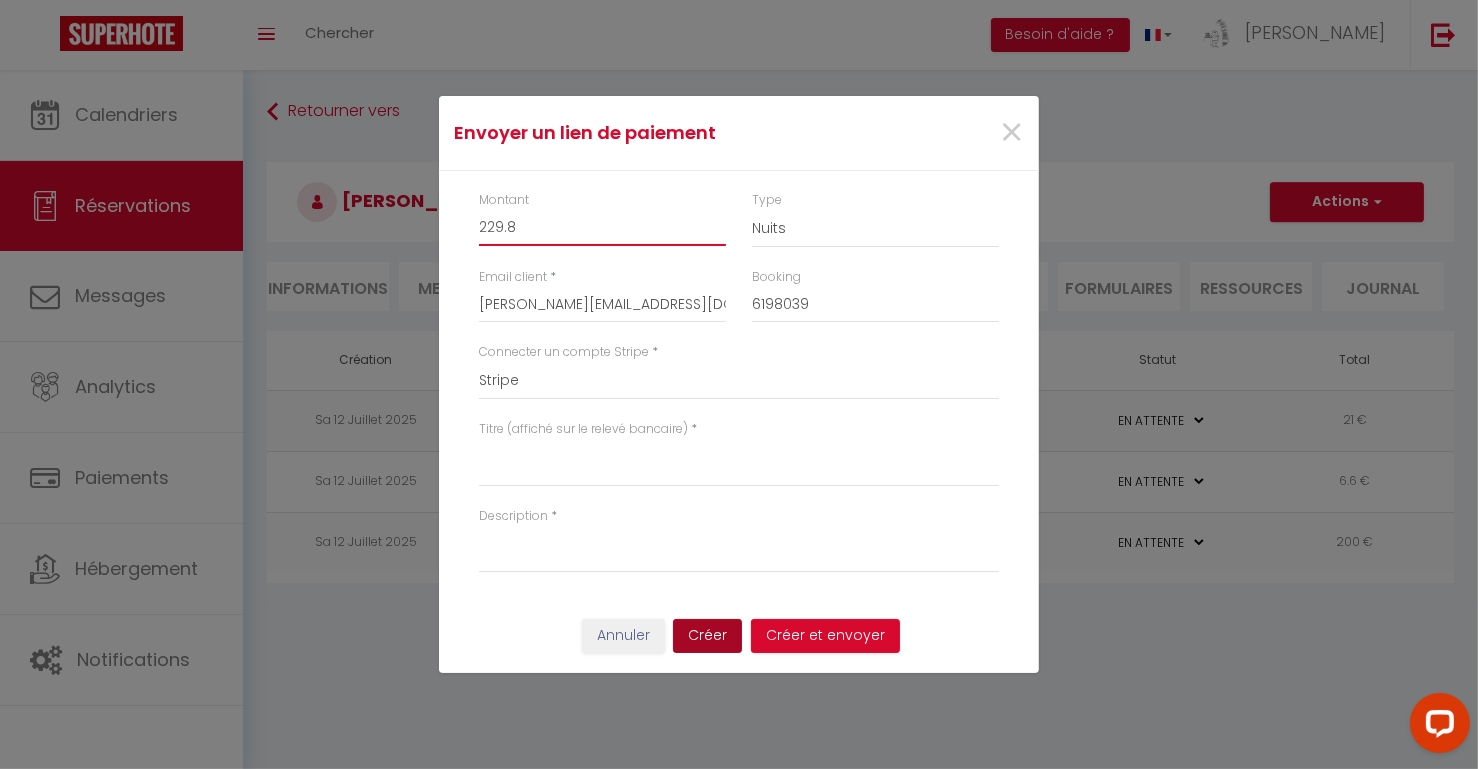 type on "229.8" 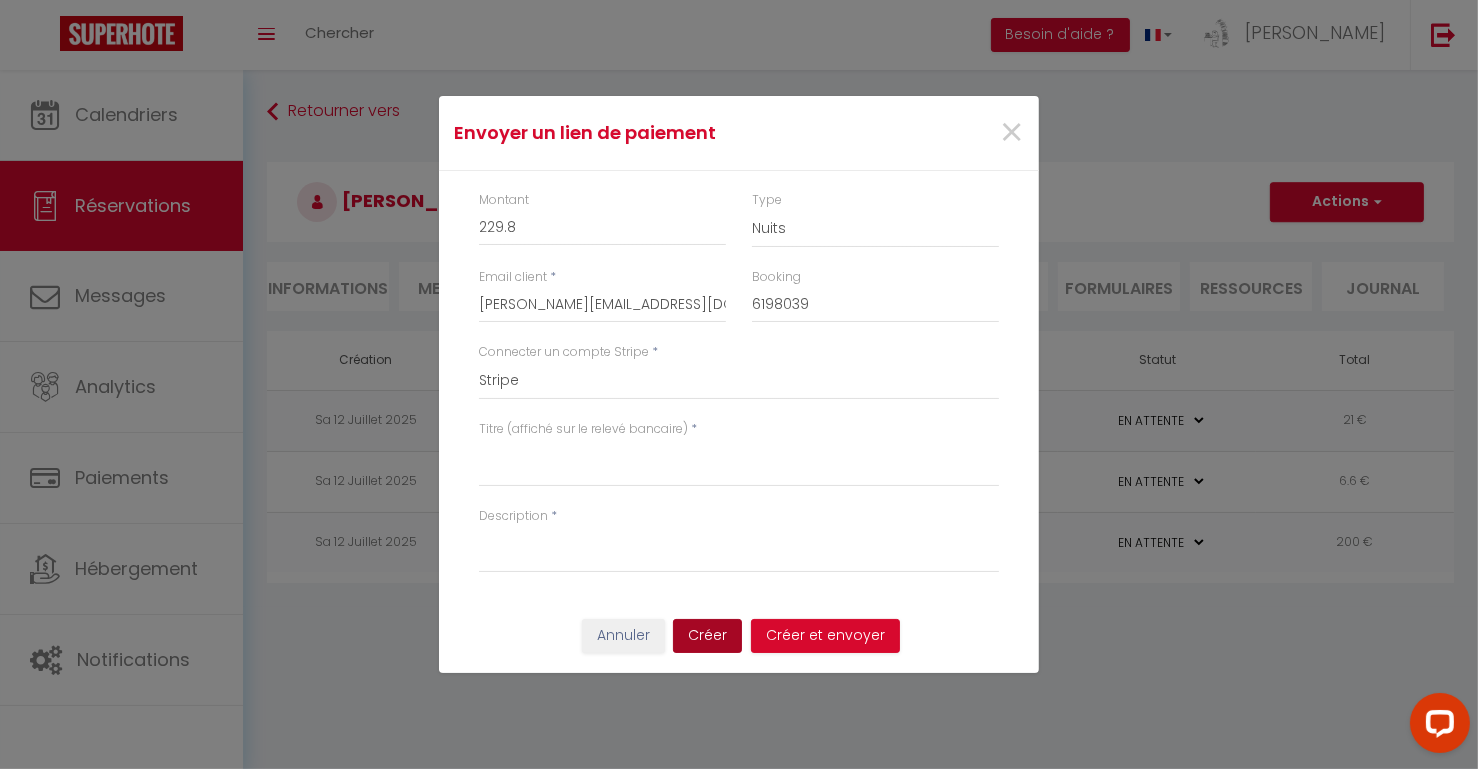click on "Créer" at bounding box center (707, 636) 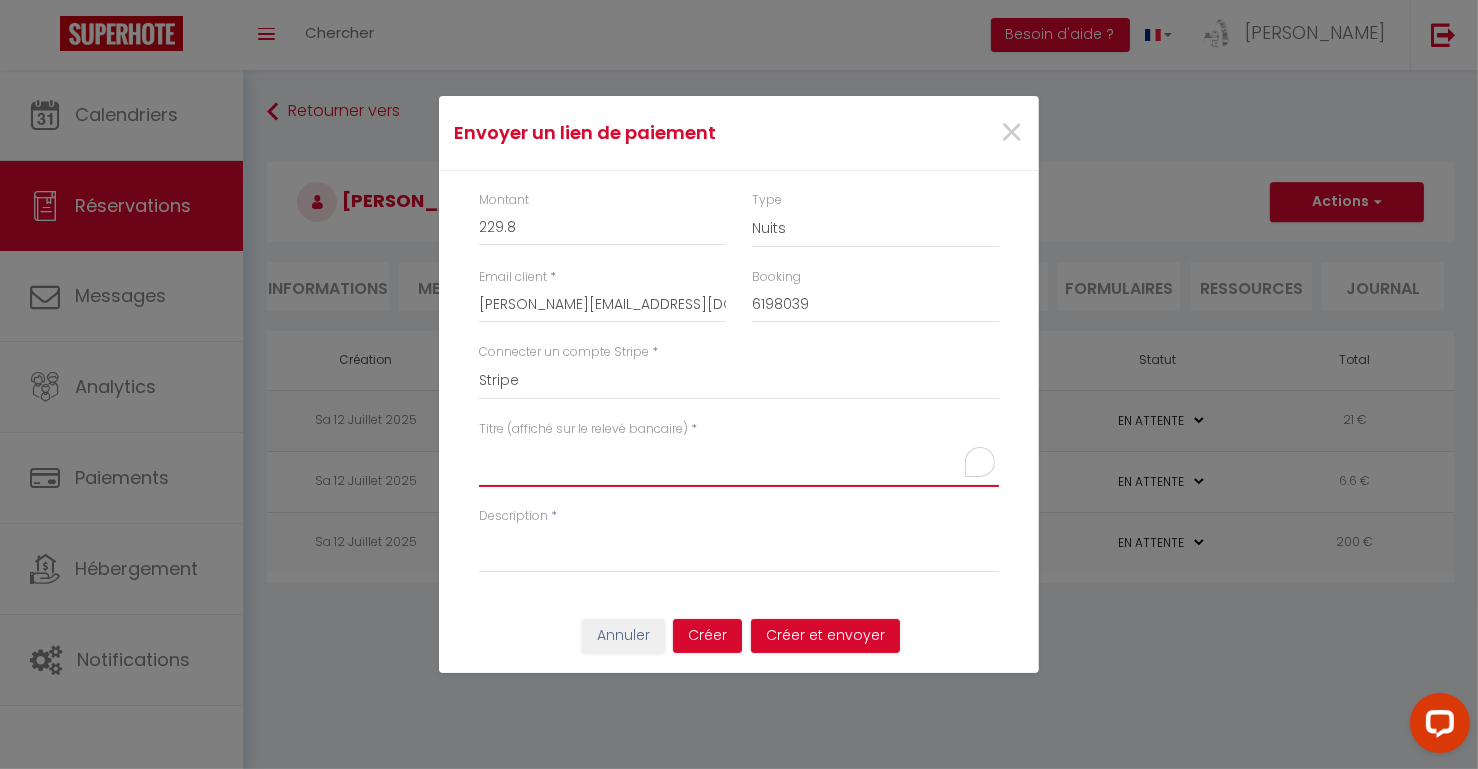 paste on "Chambre N°3 | Votre réservation N°6198039 à Montignac-Lascaux | Demande de paiement" 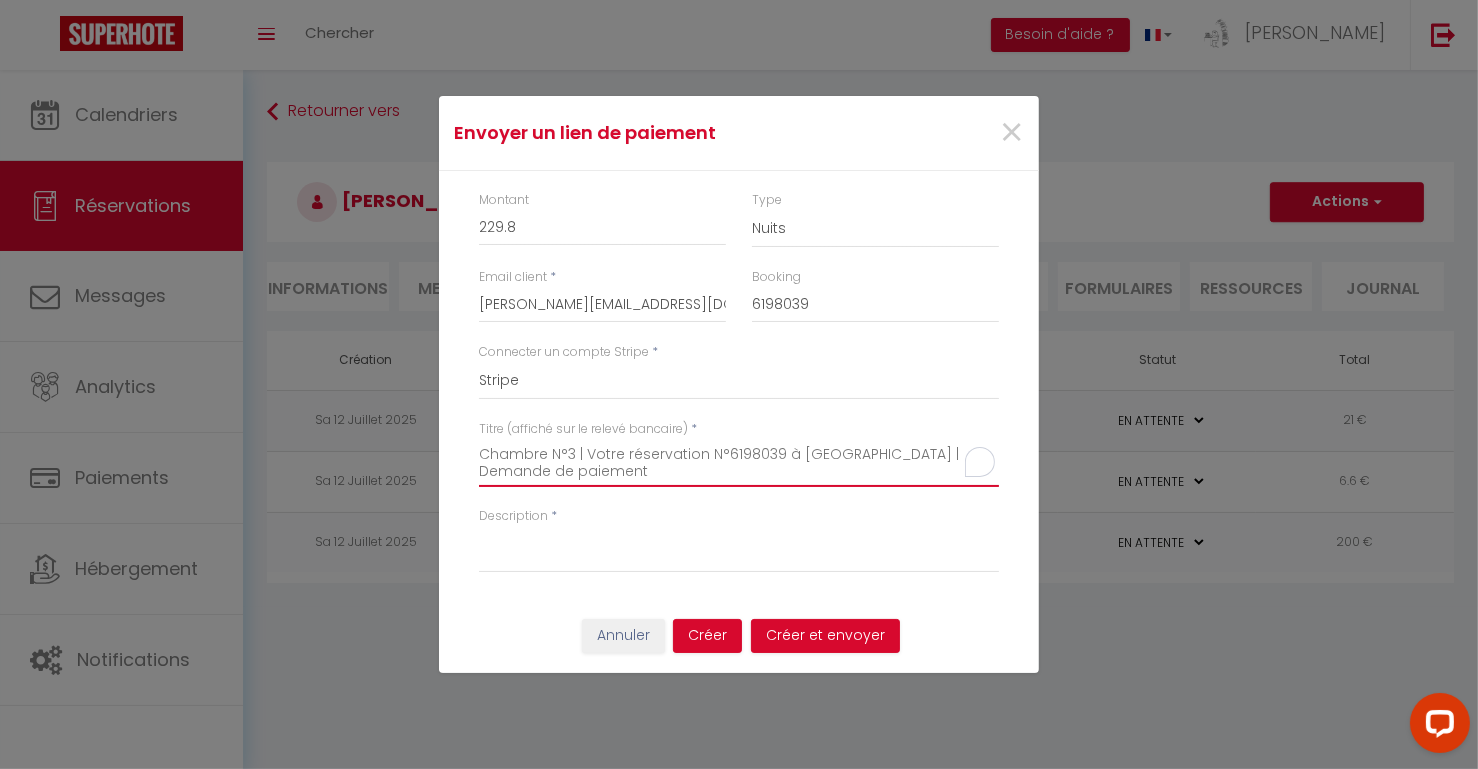 scroll, scrollTop: 12, scrollLeft: 0, axis: vertical 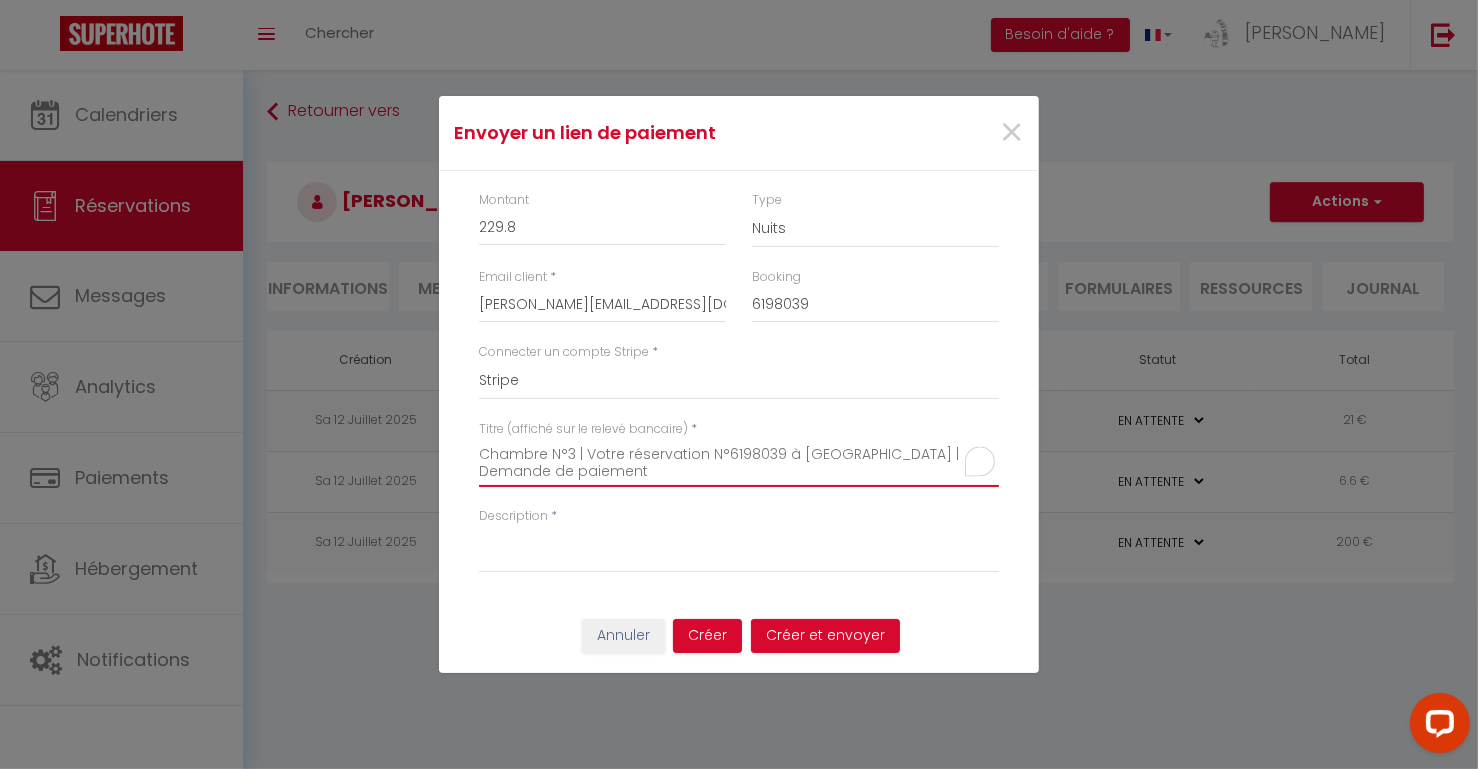type on "Chambre N°3 | Votre réservation N°6198039 à Montignac-Lascaux | Demande de paiement" 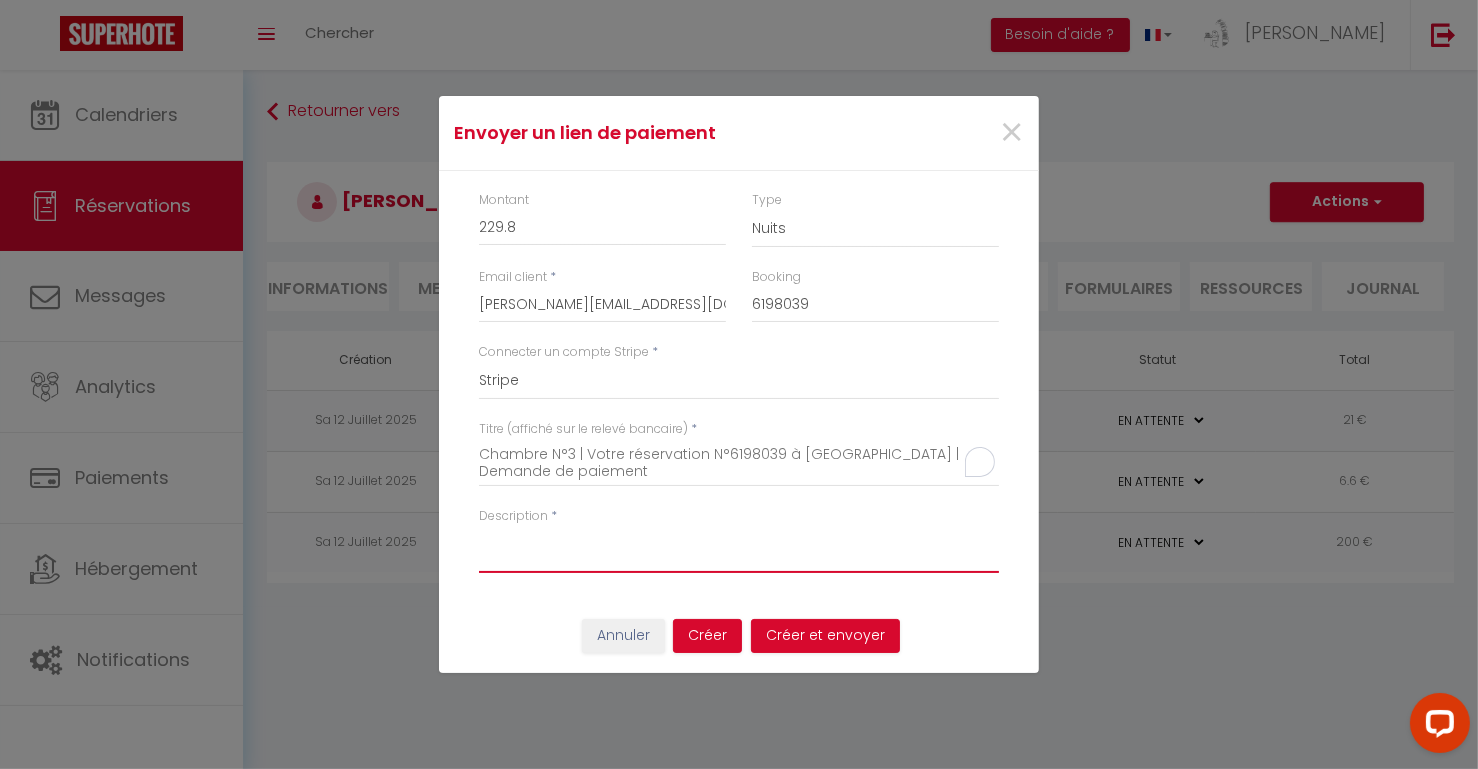 click on "Description" at bounding box center [739, 549] 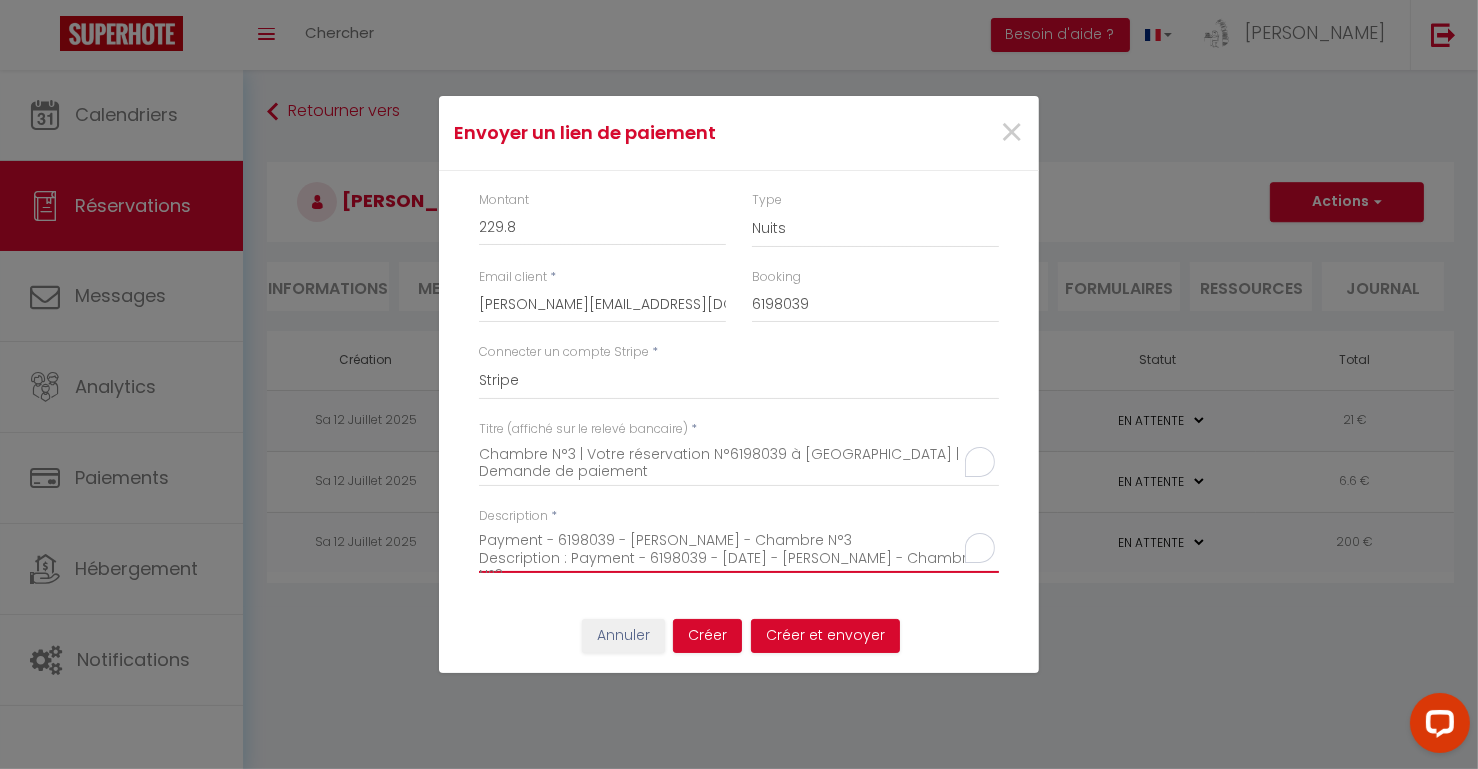 scroll, scrollTop: 12, scrollLeft: 0, axis: vertical 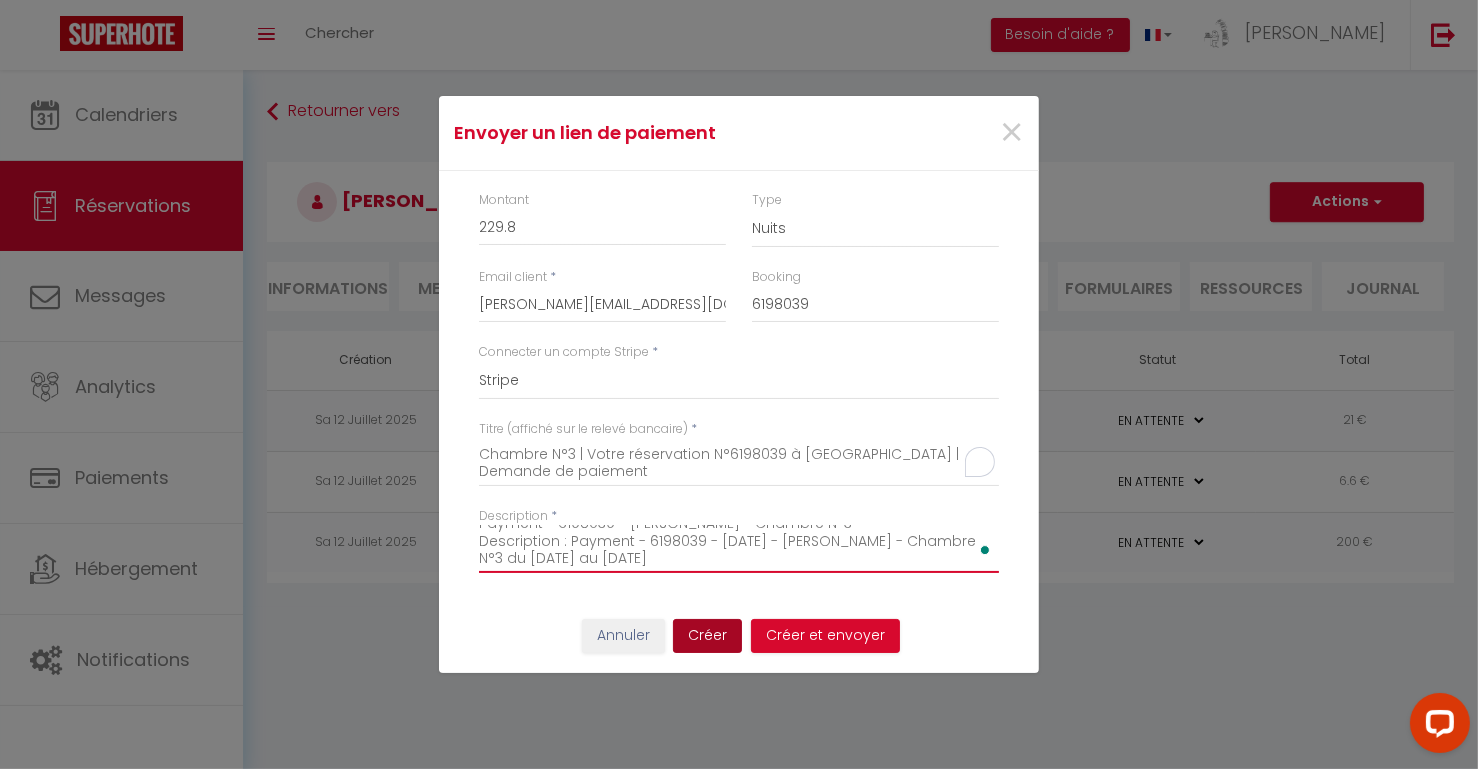 type on "Payment - 6198039 - Michèle Ferry - Chambre N°3
Description : Payment - 6198039 - 2025-07-28 - Michèle Ferry - Chambre N°3 du 28.07.2025 au 1.08.2025" 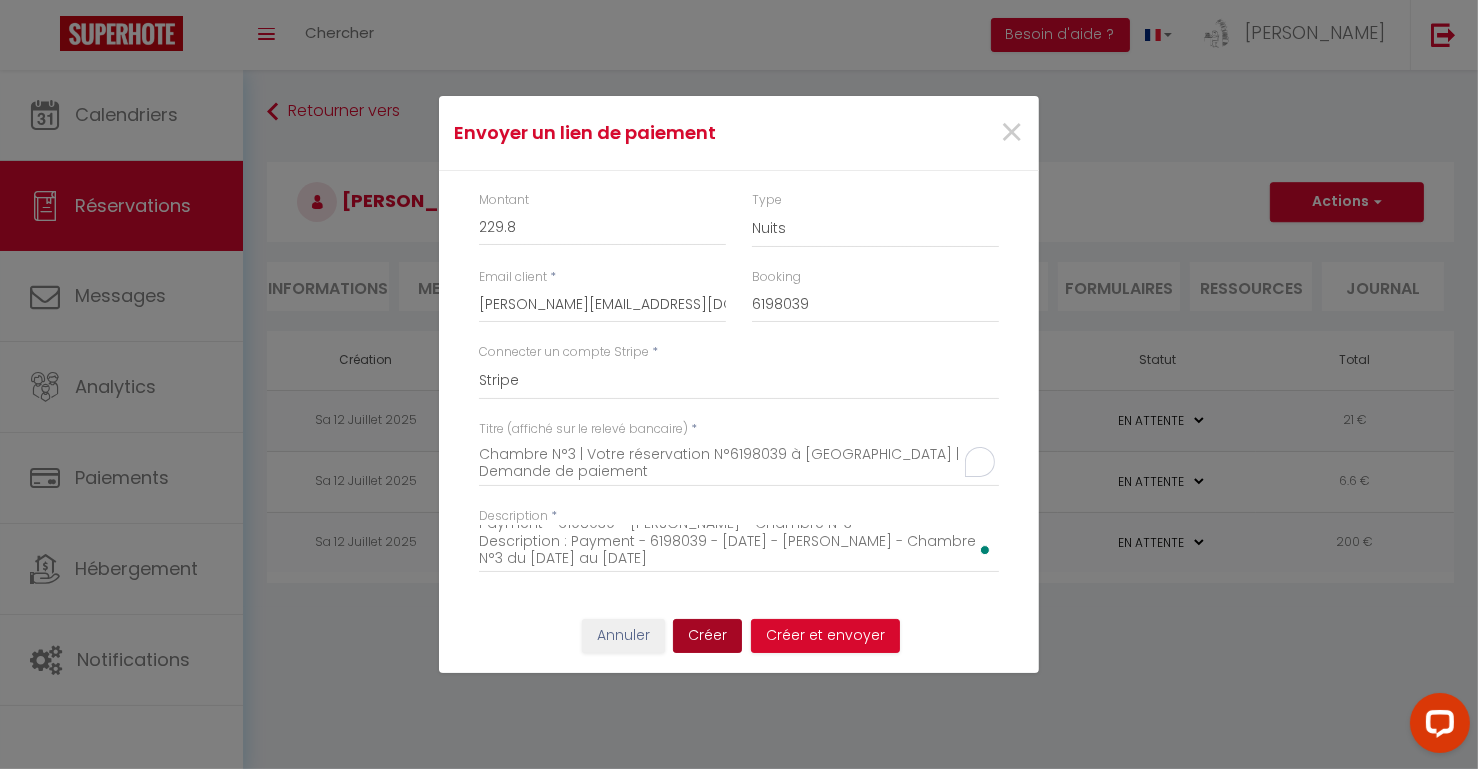 click on "Créer" at bounding box center (707, 636) 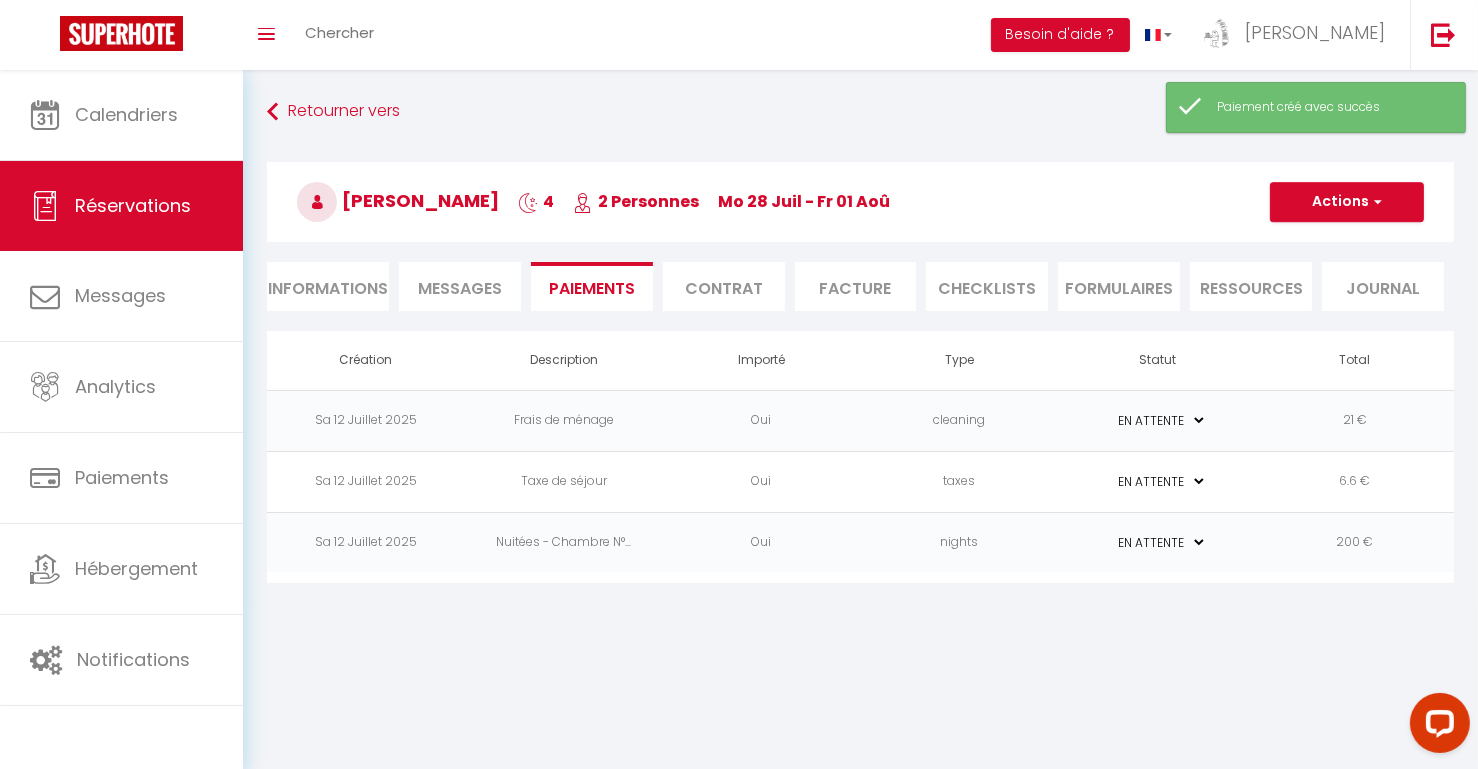 select on "0" 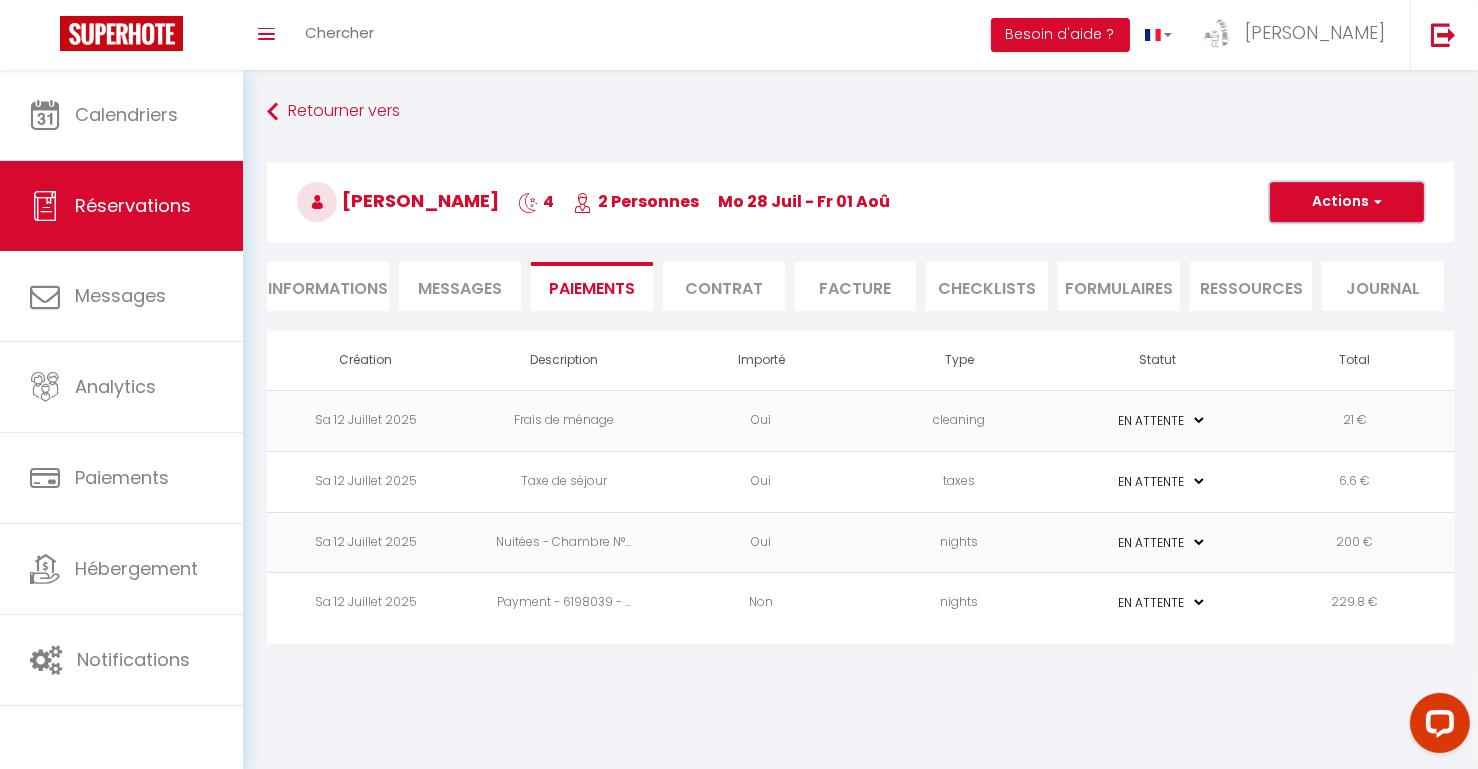 click on "Actions" at bounding box center (1347, 202) 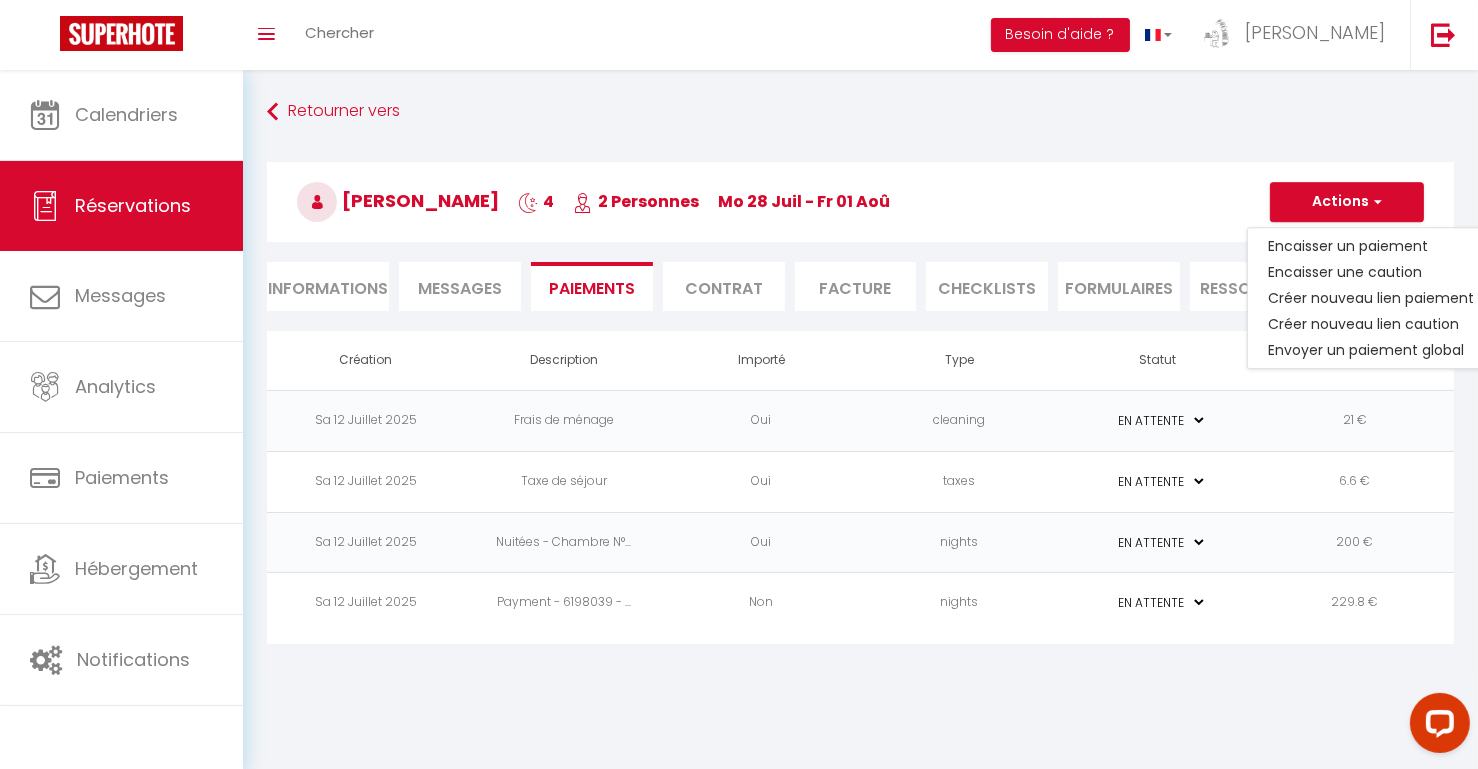 click on "Facture" at bounding box center [856, 286] 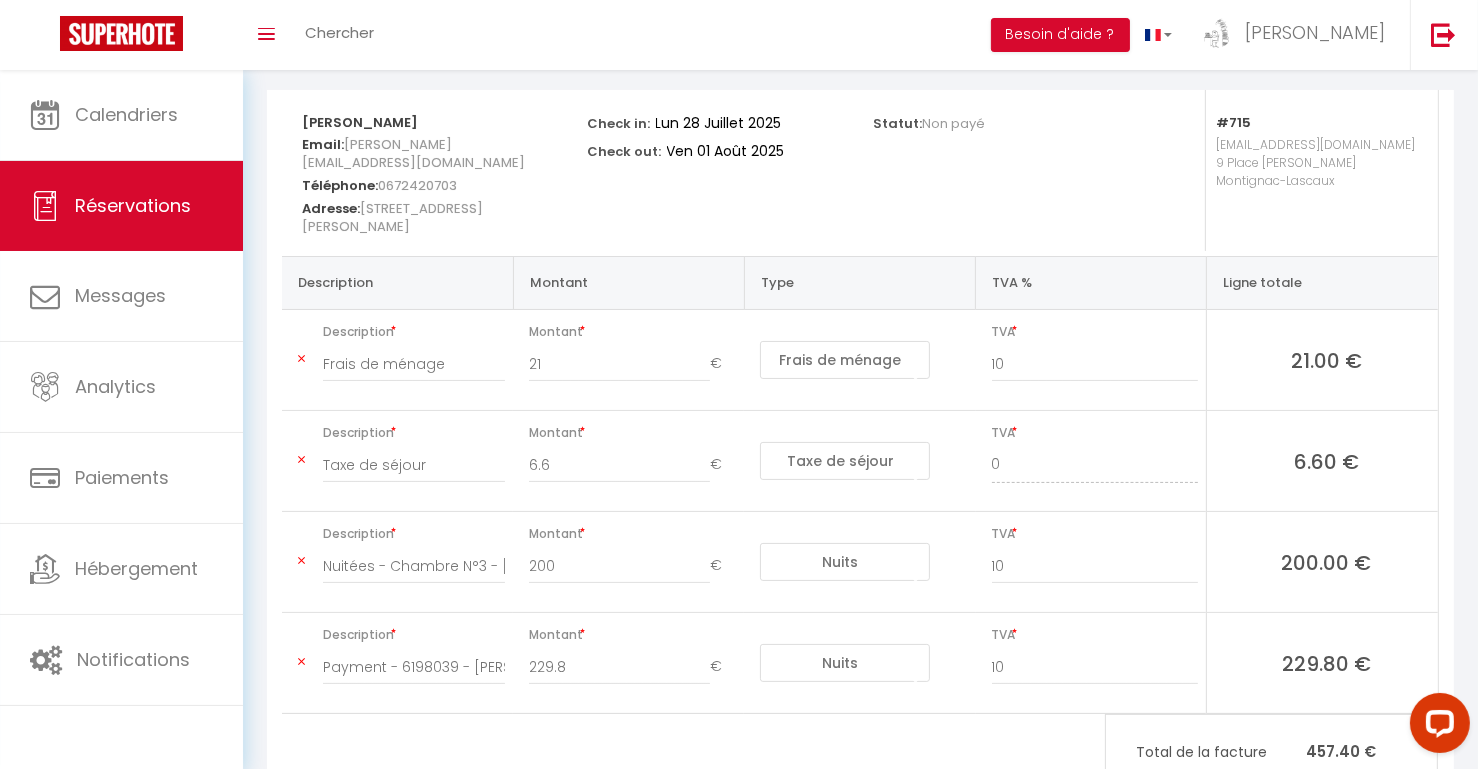 scroll, scrollTop: 246, scrollLeft: 0, axis: vertical 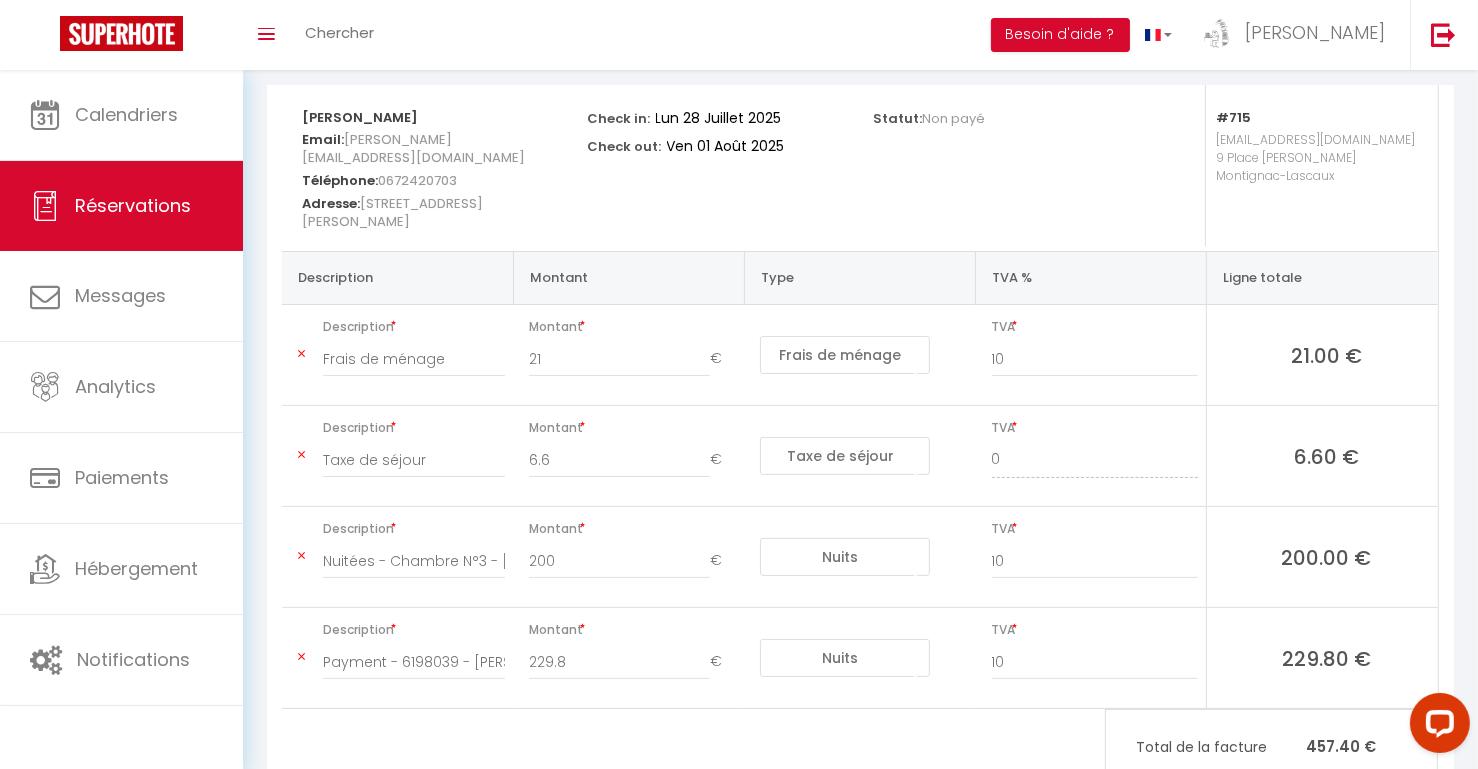 click at bounding box center [301, 657] 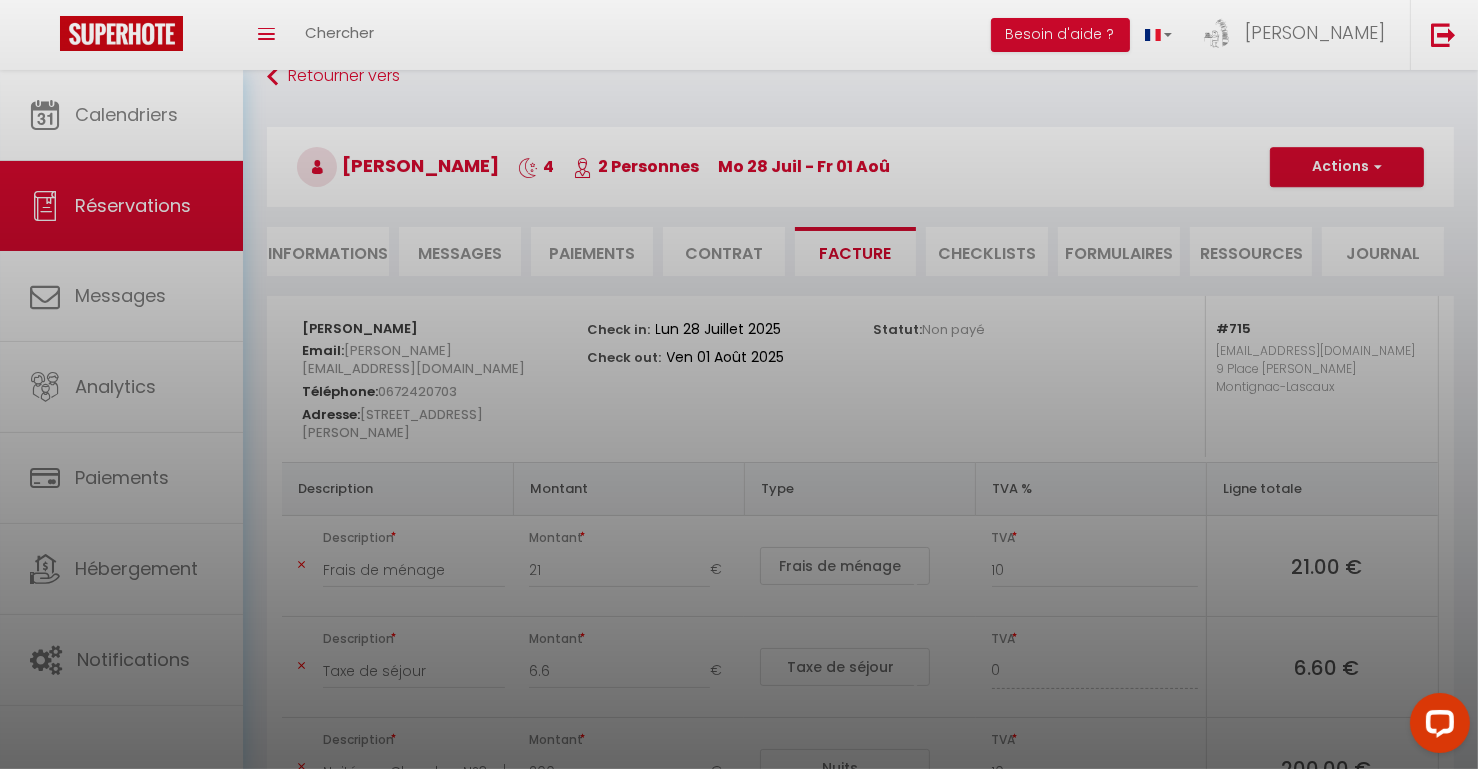 scroll, scrollTop: 0, scrollLeft: 0, axis: both 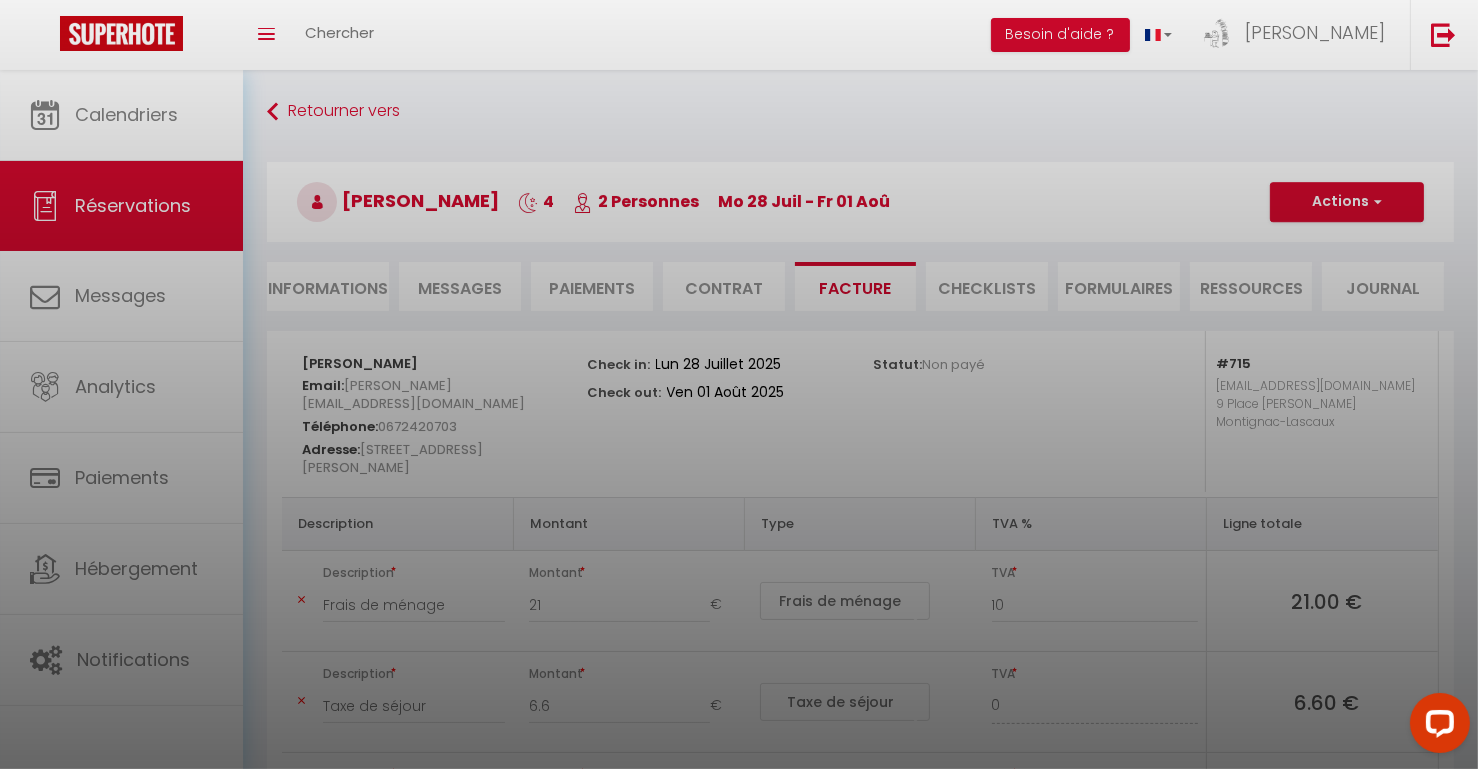 click on "Êtes-vous sûr de vouloir supprimer cette charge?    Supprimer   Annuler" at bounding box center (739, 384) 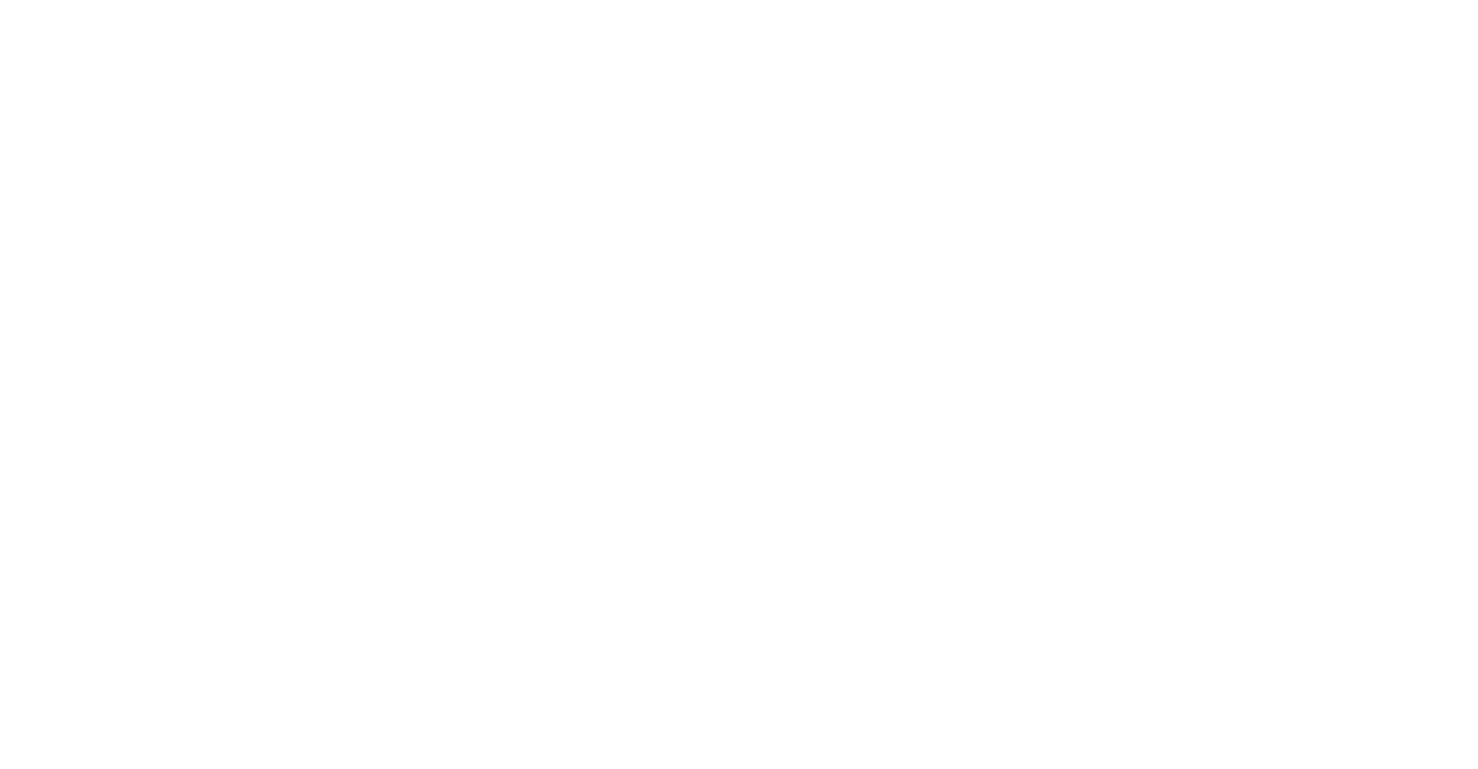 scroll, scrollTop: 0, scrollLeft: 0, axis: both 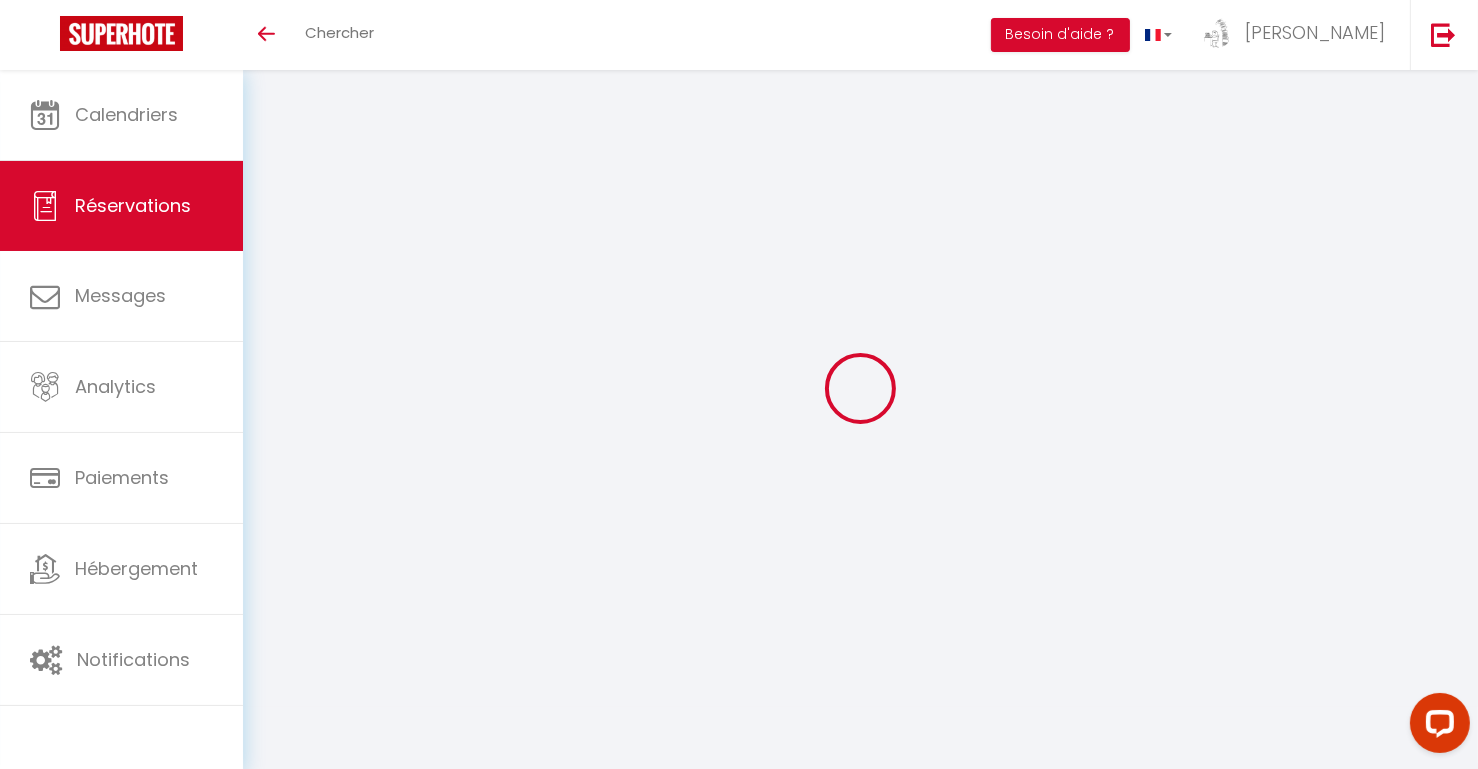 select on "cleaning" 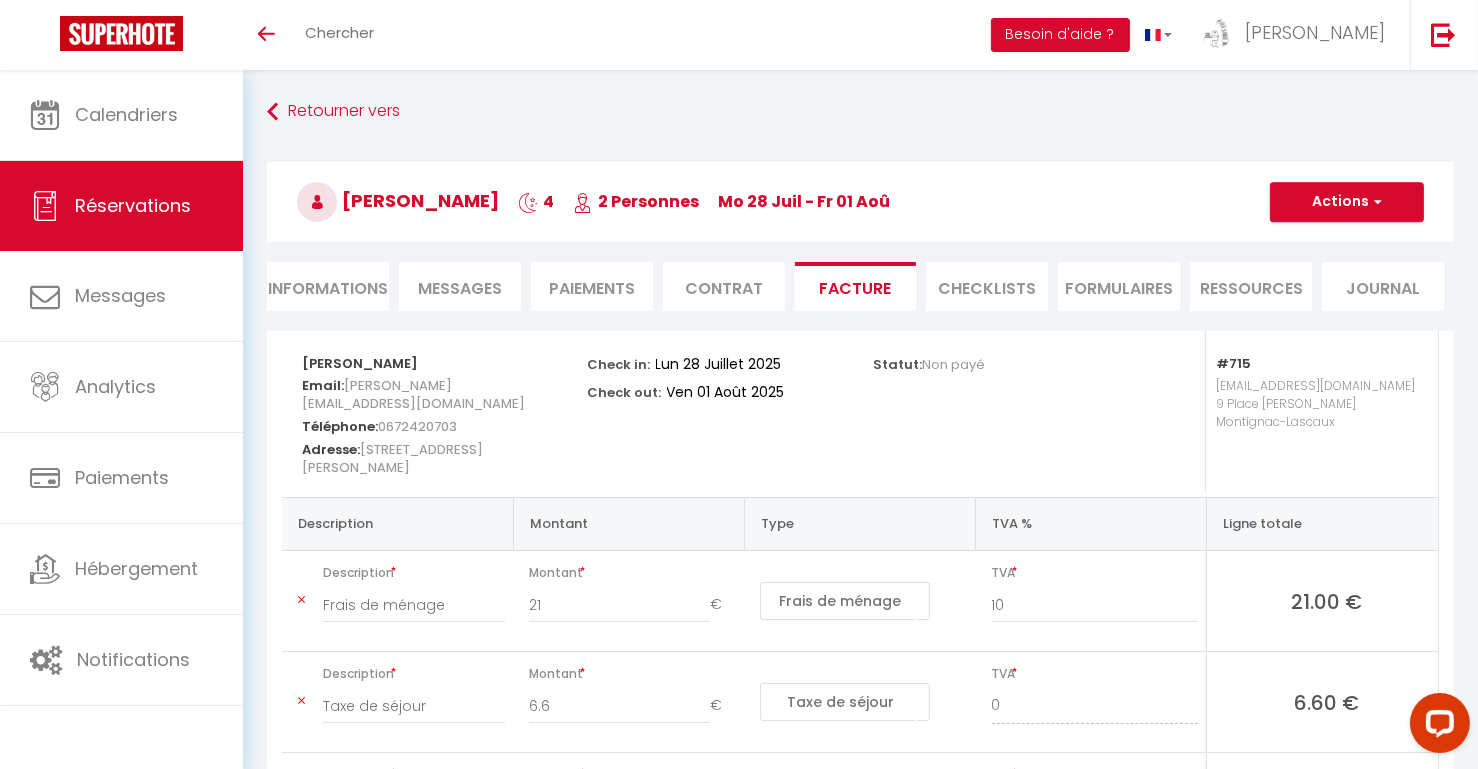 type on "Payment - 6198039 - [PERSON_NAME] - Chambre N°3Description : Payment - 6198039 - [DATE] - [PERSON_NAME] - Chambre N°3 du [DATE] au [DATE]" 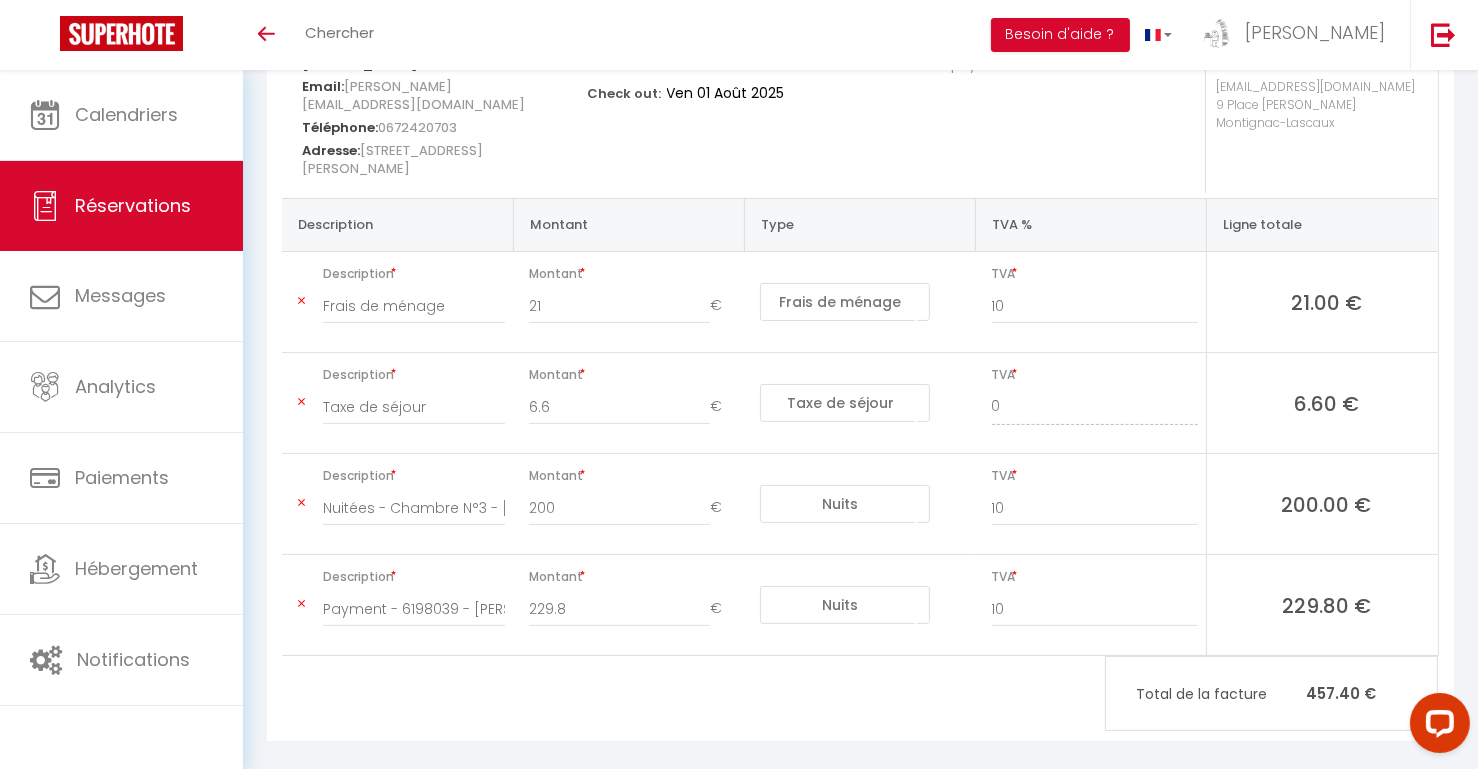 scroll, scrollTop: 314, scrollLeft: 0, axis: vertical 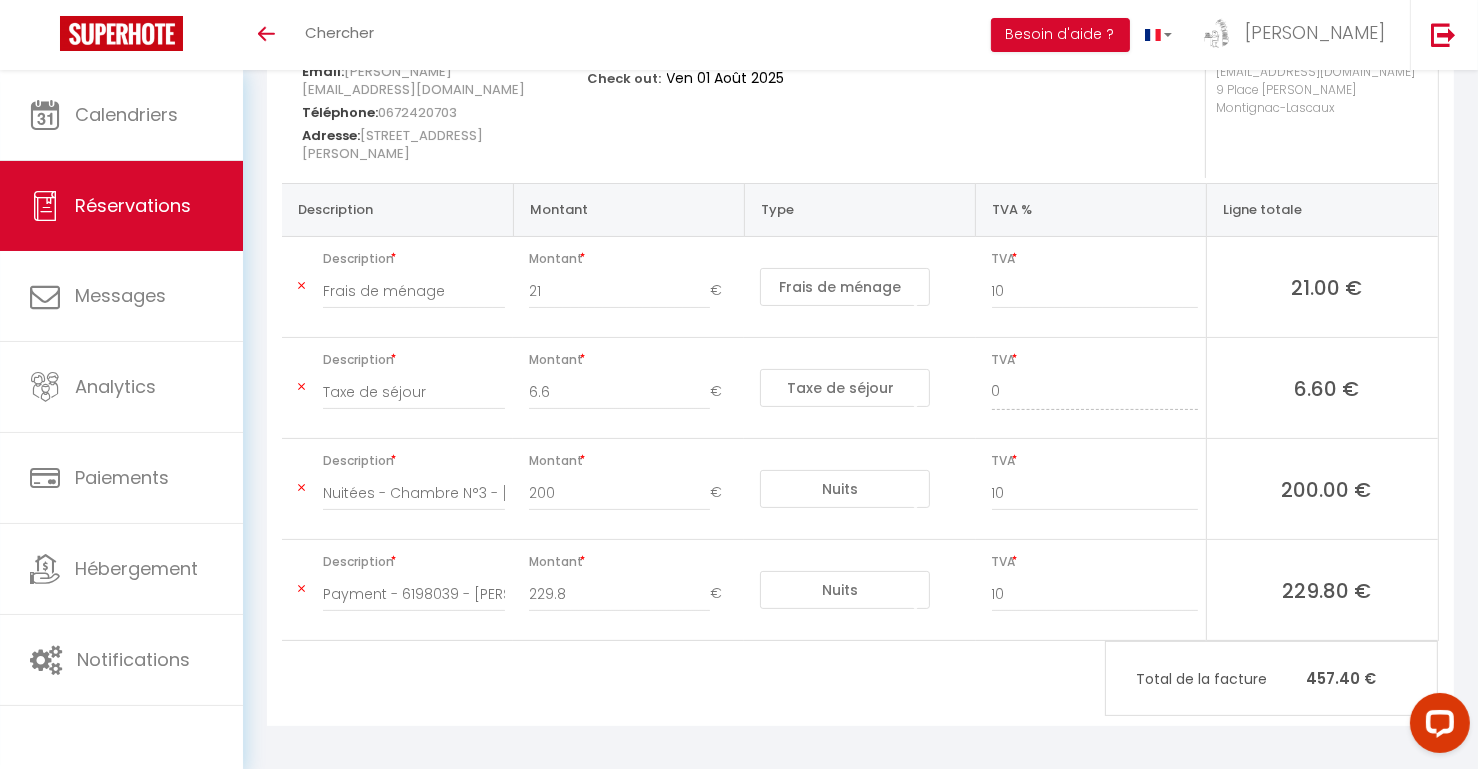 click at bounding box center (301, 488) 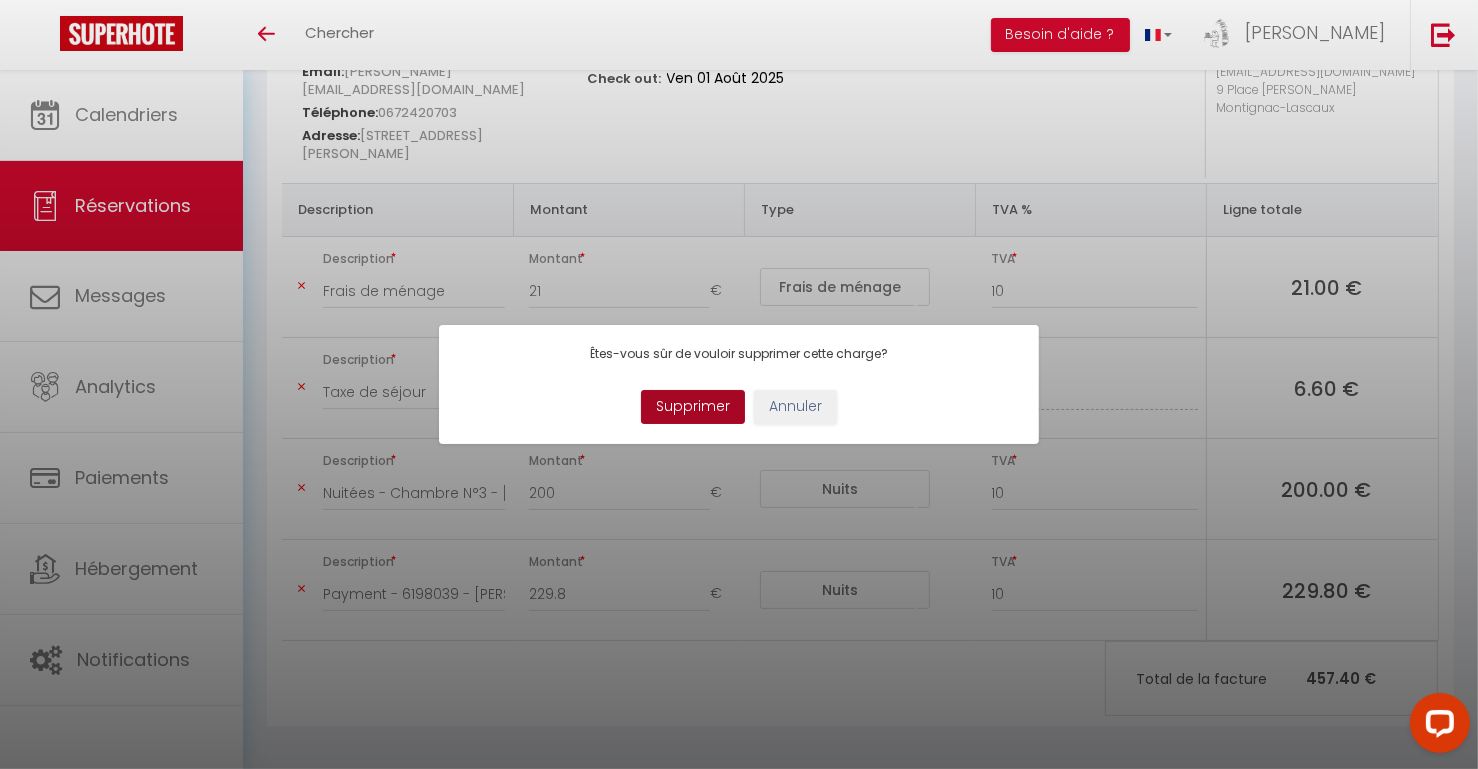 click on "Supprimer" at bounding box center (693, 407) 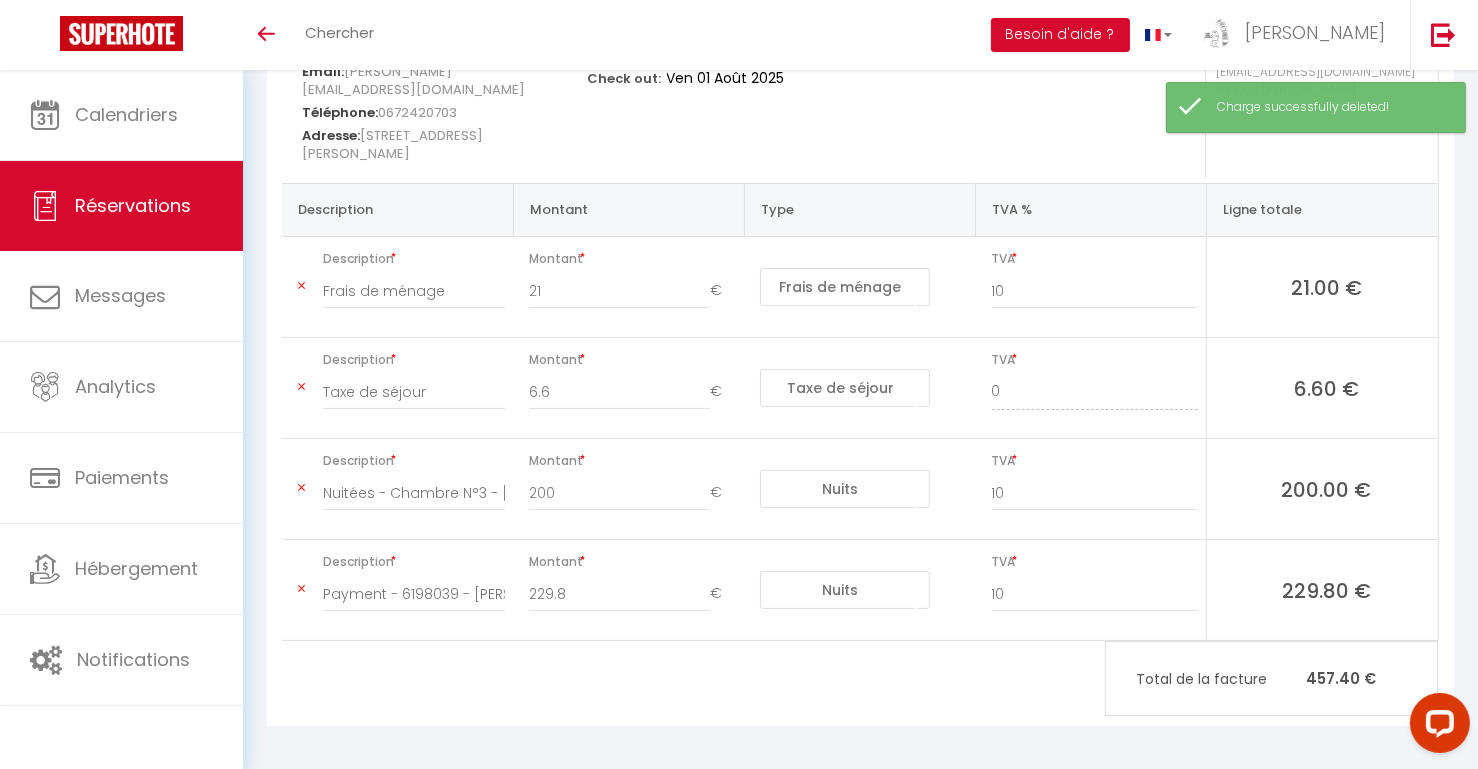 click at bounding box center [301, 387] 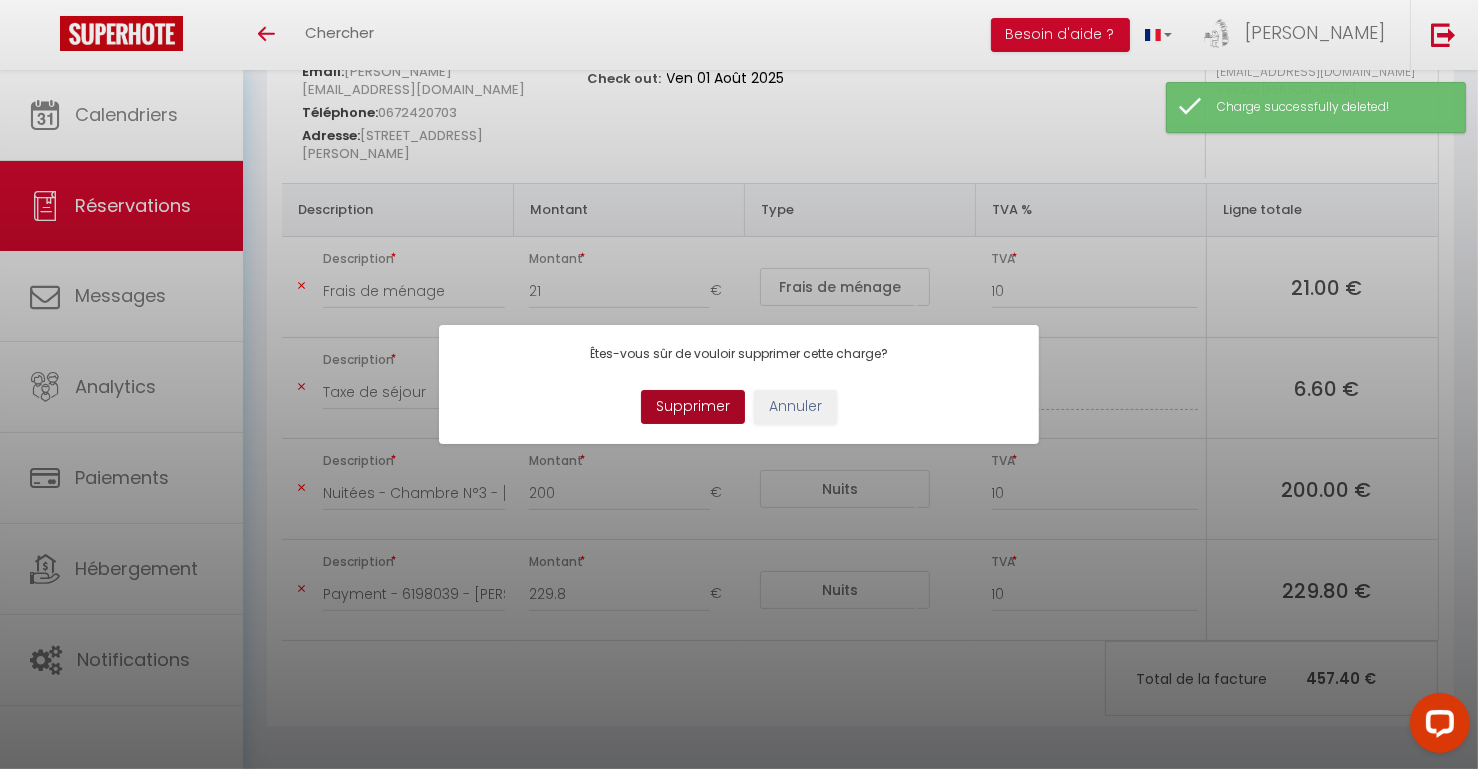 click on "Supprimer" at bounding box center [693, 407] 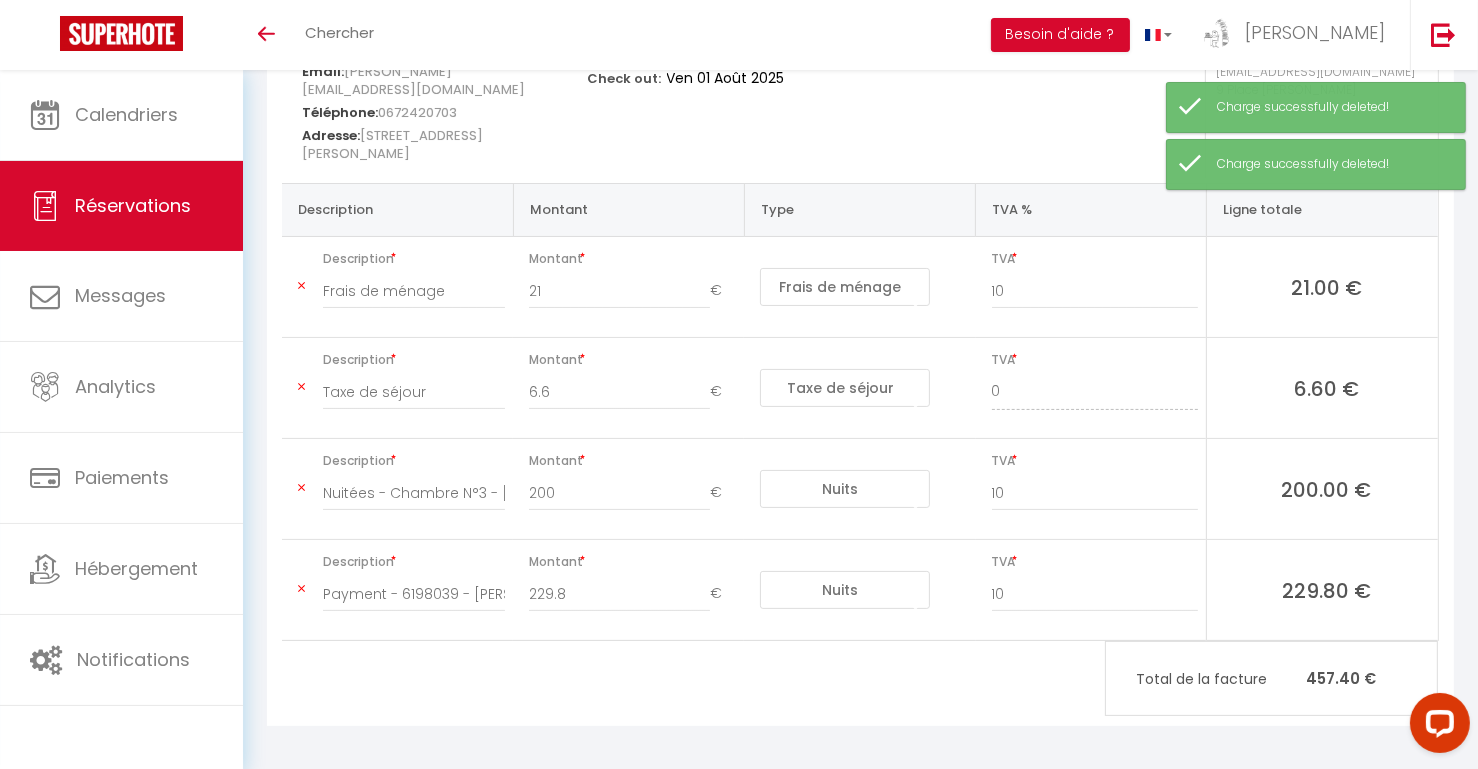 click at bounding box center [301, 286] 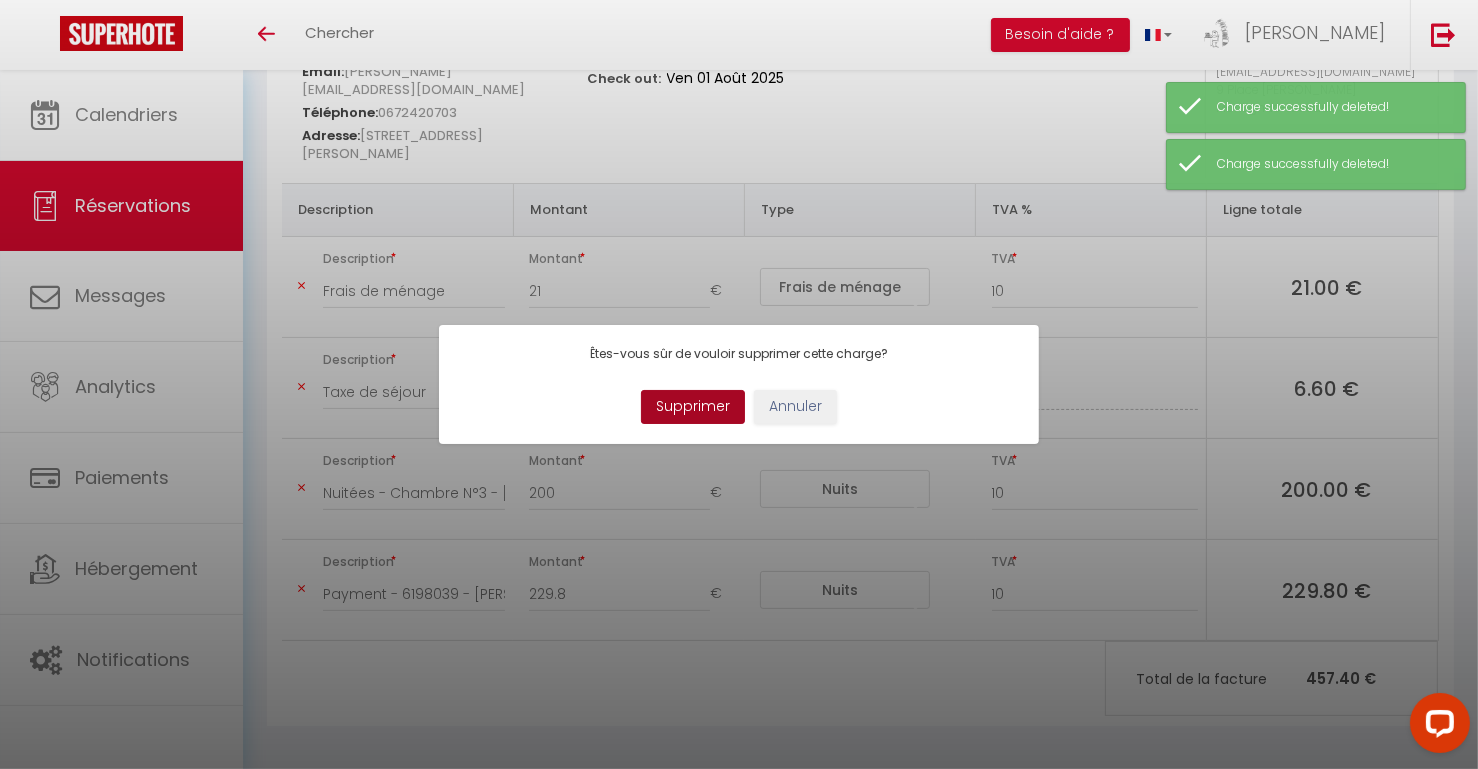 click on "Supprimer" at bounding box center (693, 407) 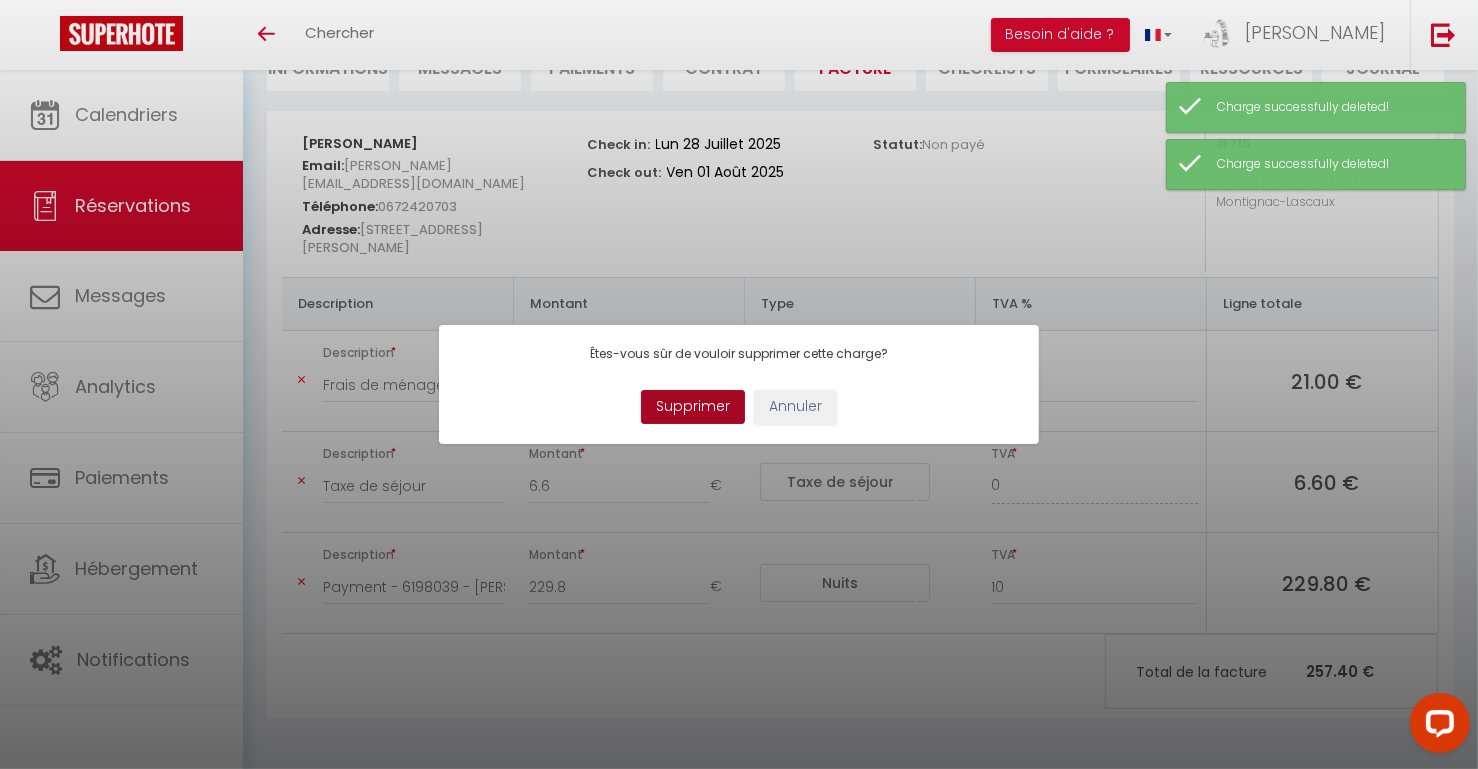 scroll, scrollTop: 213, scrollLeft: 0, axis: vertical 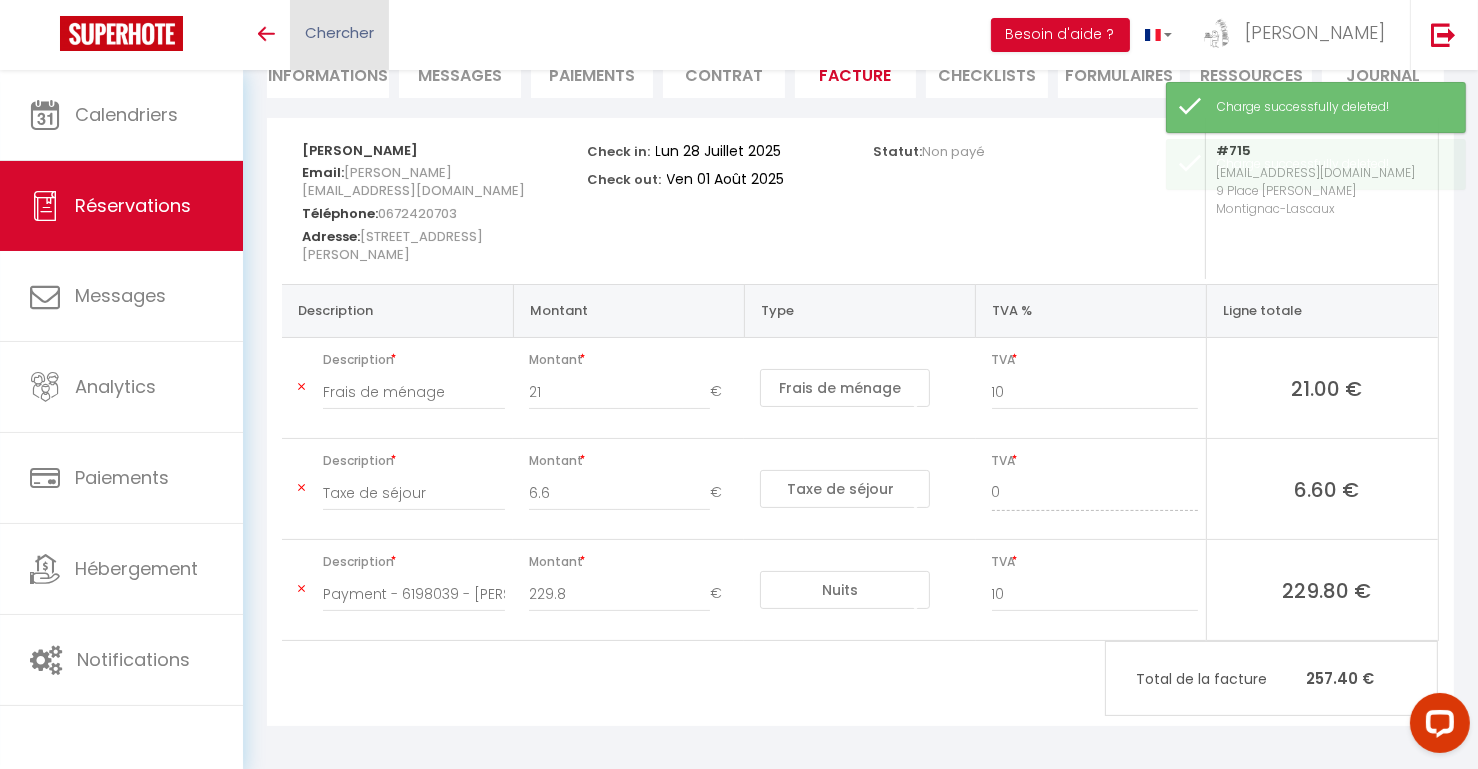 type on "Payment - 6198039 - [PERSON_NAME] - Chambre N°3Description : Payment - 6198039 - [DATE] - [PERSON_NAME] - Chambre N°3 du [DATE] au [DATE]" 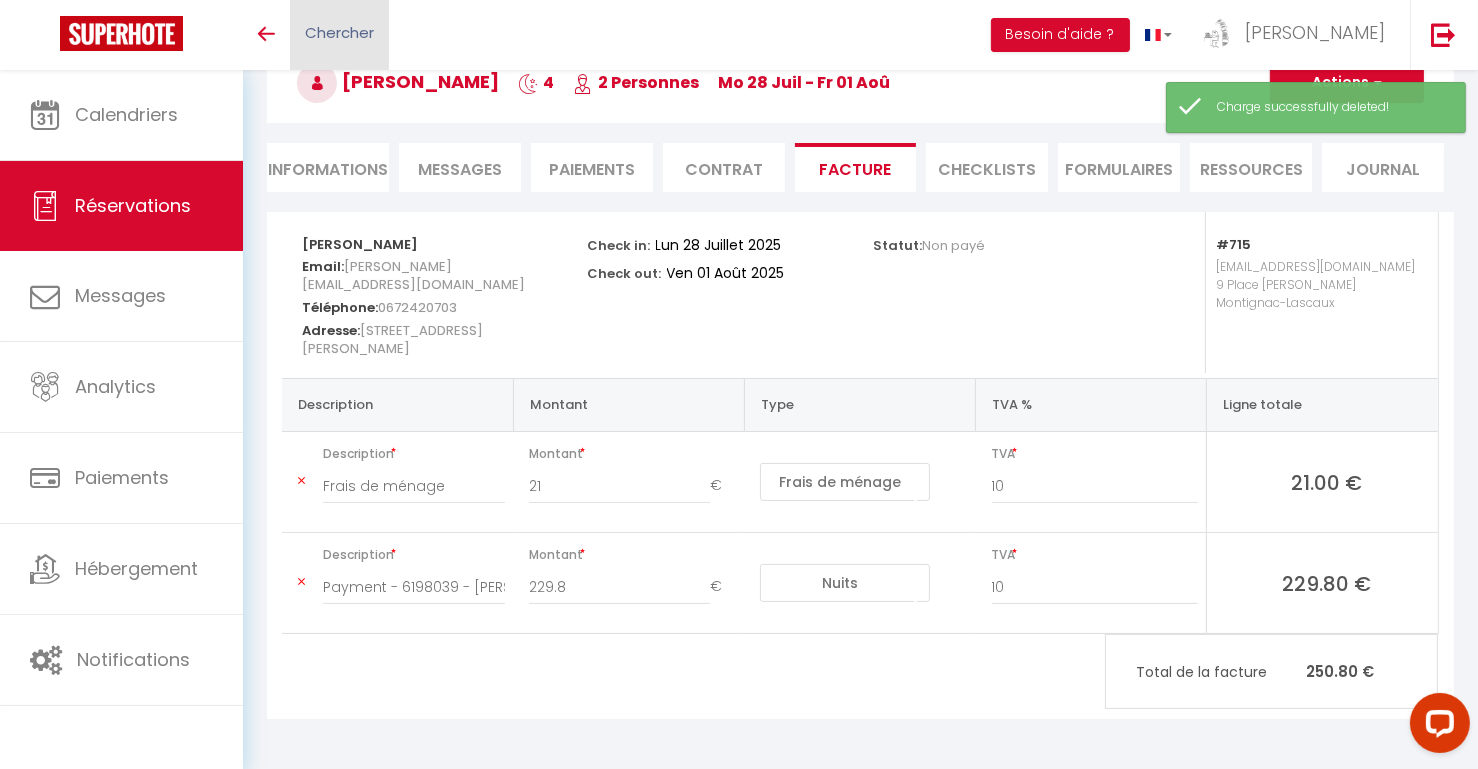 scroll, scrollTop: 112, scrollLeft: 0, axis: vertical 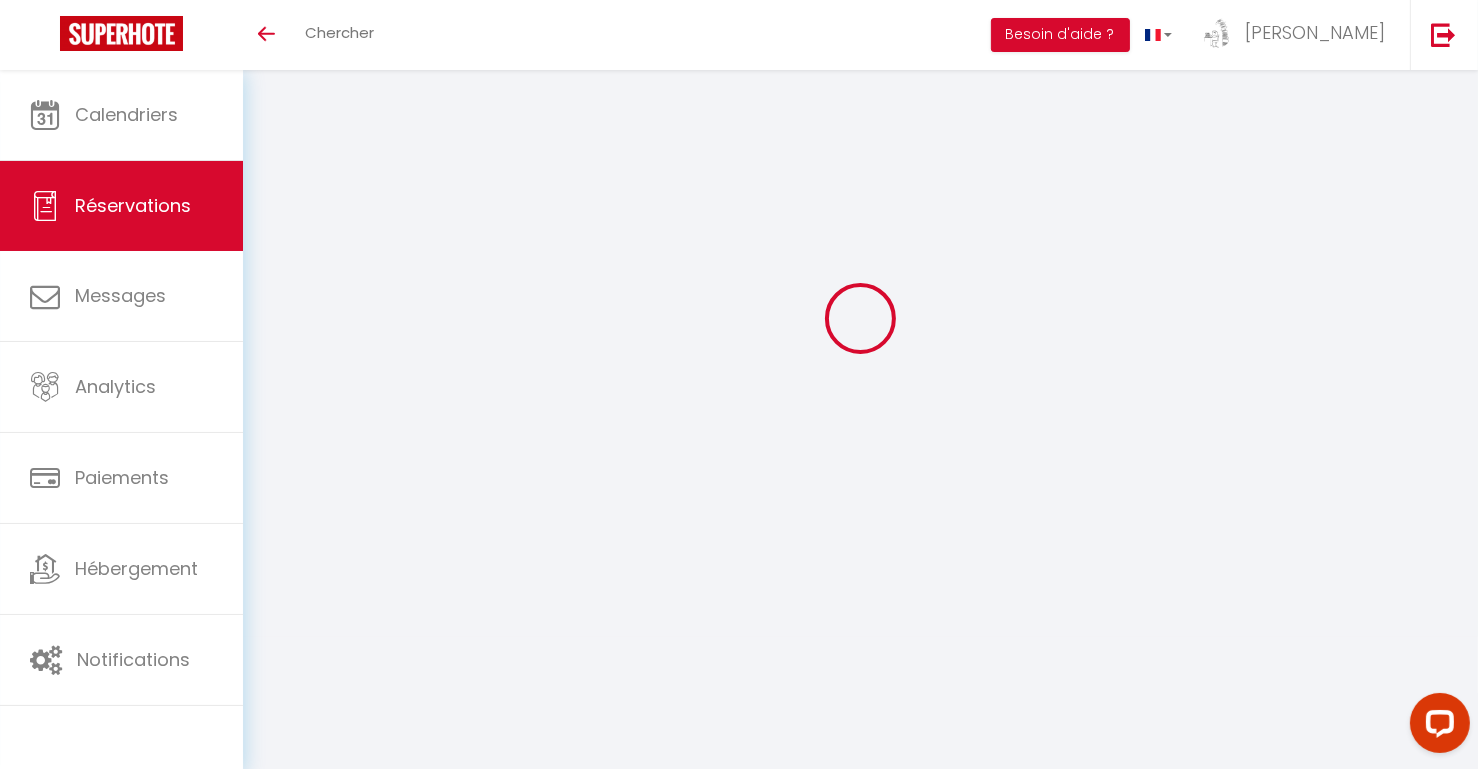 type on "Payment - 6198039 - [PERSON_NAME] - Chambre N°3Description : Payment - 6198039 - [DATE] - [PERSON_NAME] - Chambre N°3 du [DATE] au [DATE]" 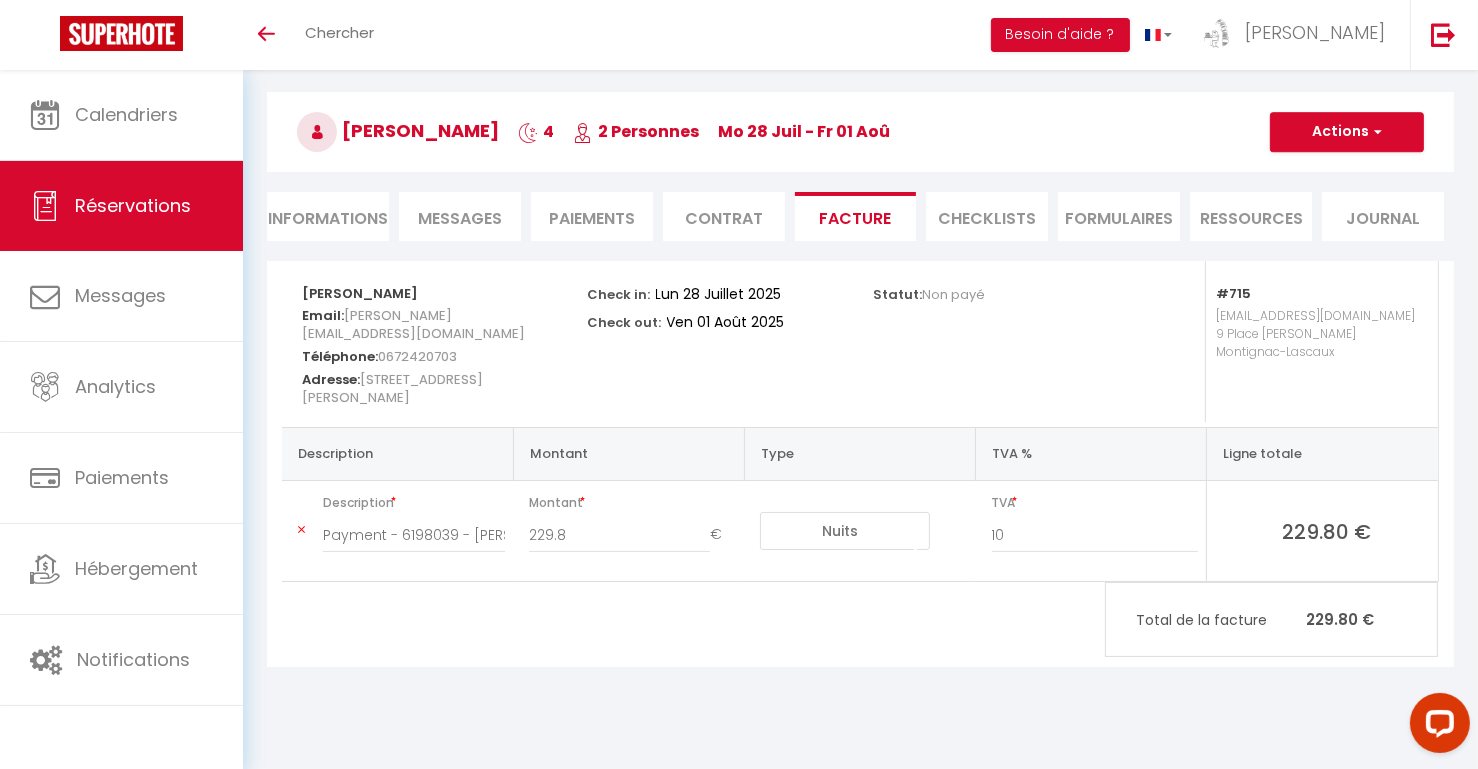 type on "Payment - 6198039 - [PERSON_NAME] - Chambre N°3Description : Payment - 6198039 - [DATE] - [PERSON_NAME] - Chambre N°3 du [DATE] au [DATE]" 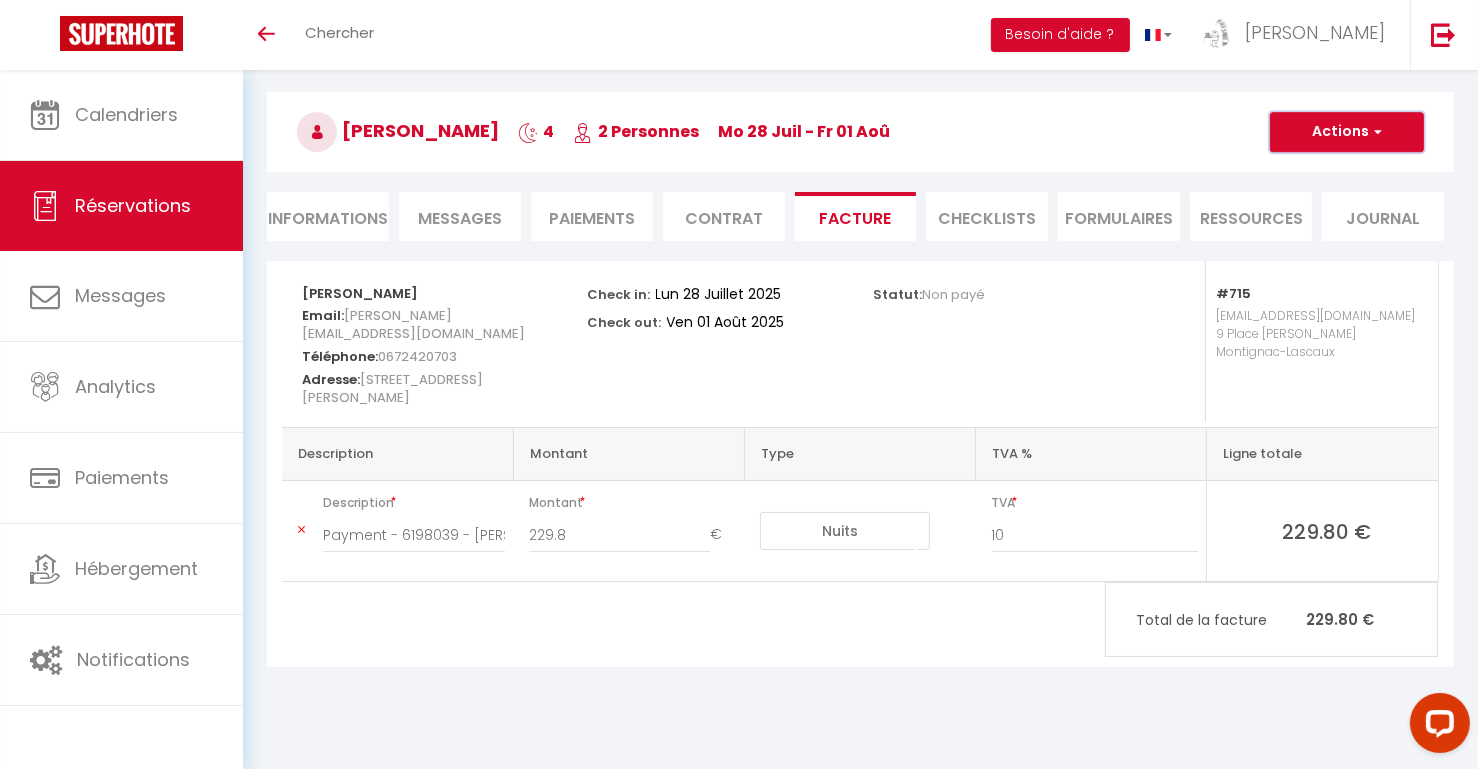 click on "Actions" at bounding box center [1347, 132] 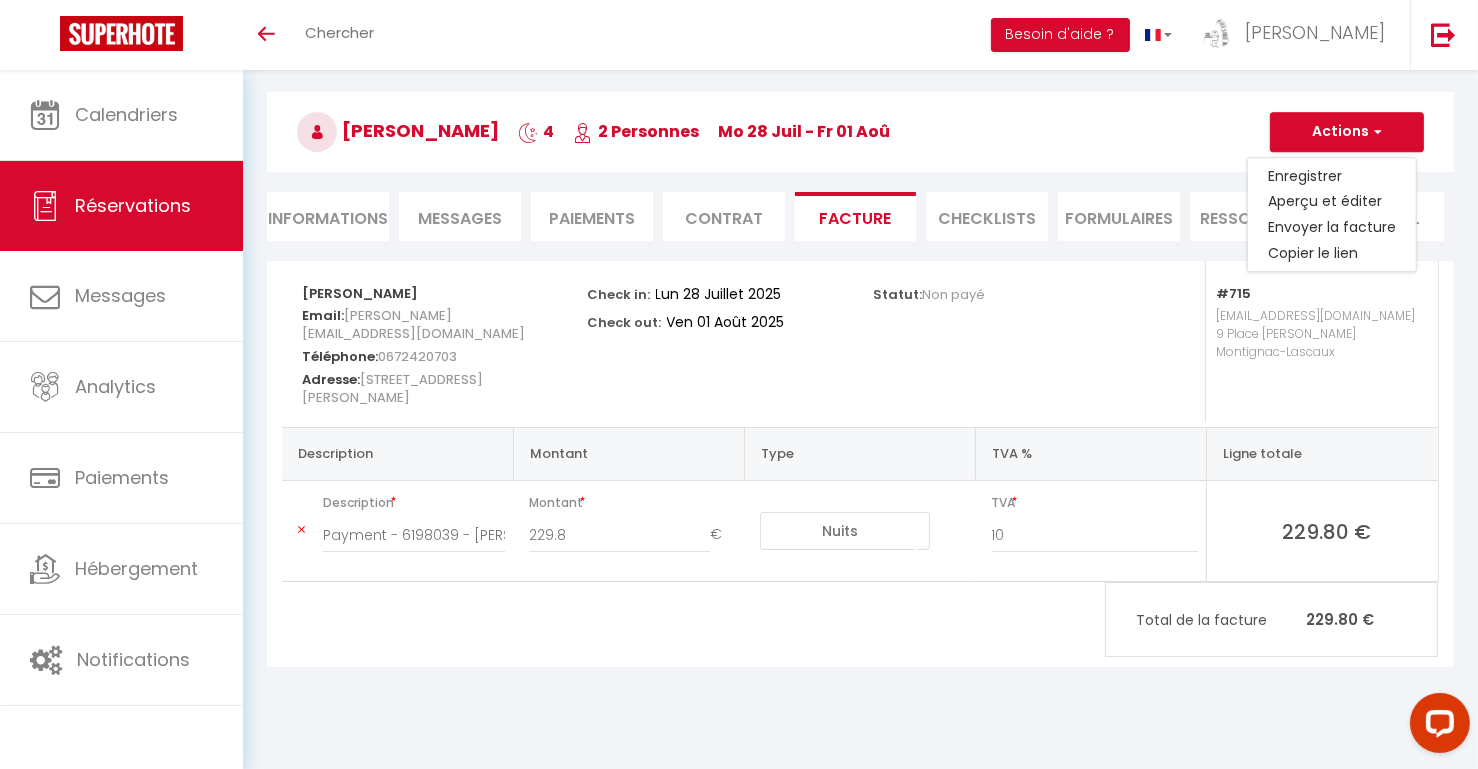 click on "Paiements" at bounding box center (592, 216) 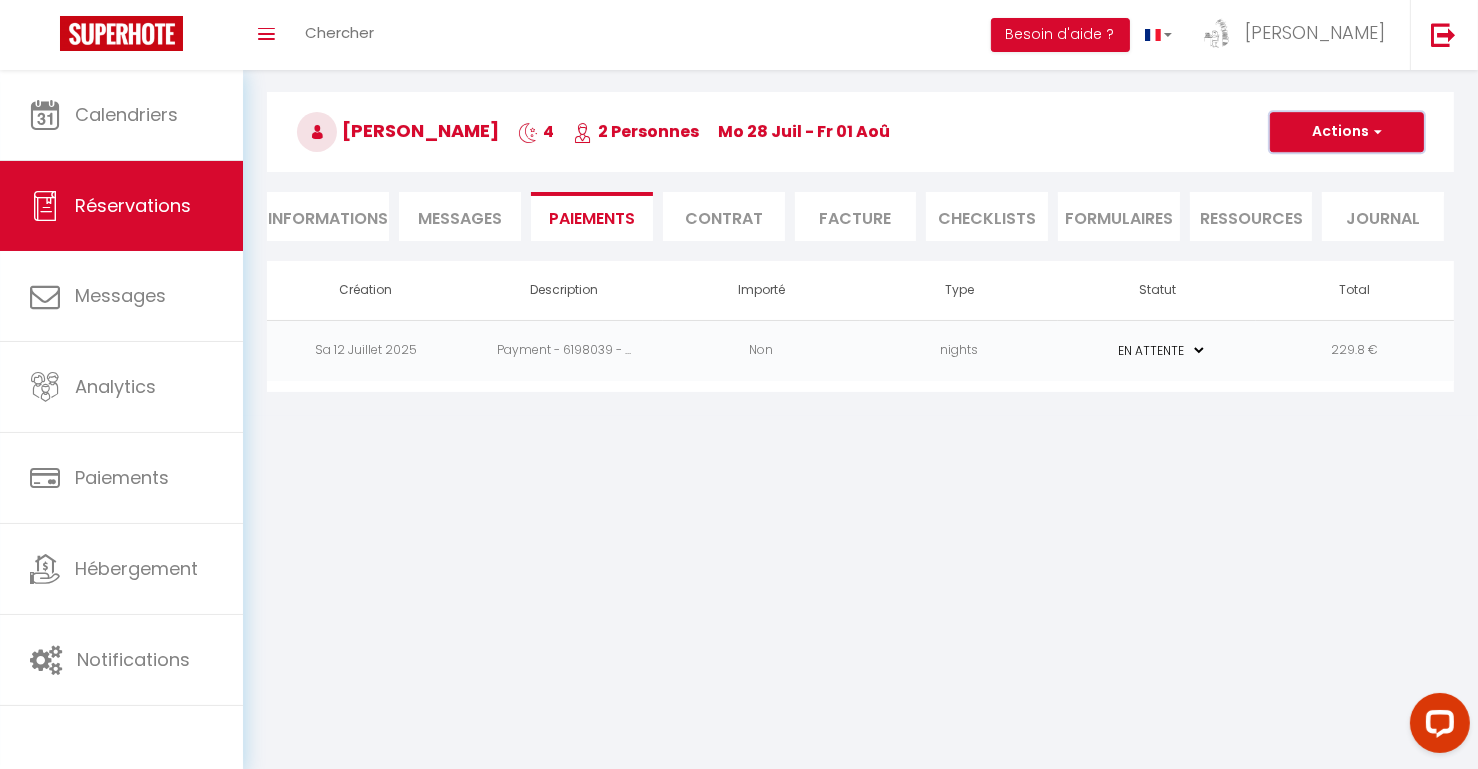 click on "Actions" at bounding box center (1347, 132) 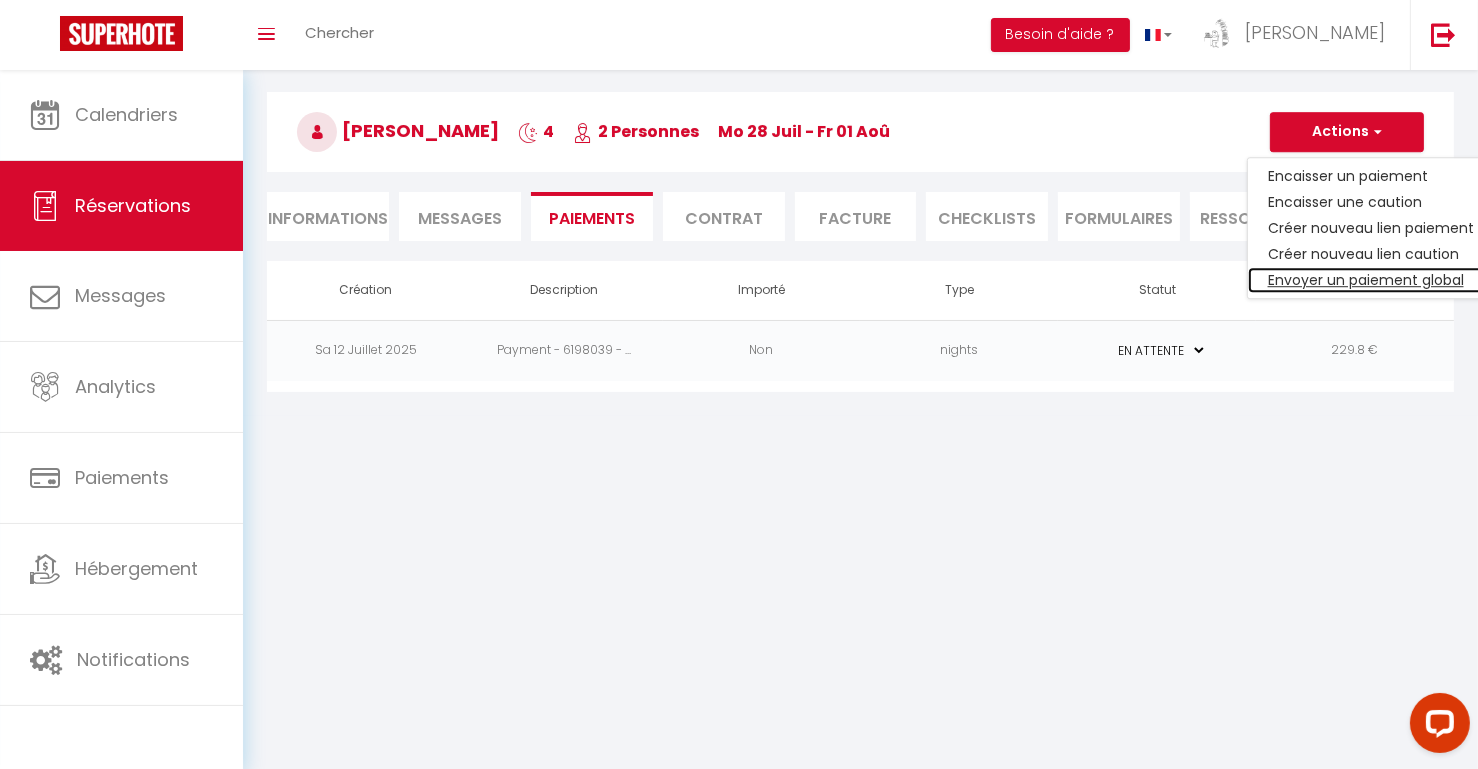 click on "Envoyer un paiement global" at bounding box center [1371, 280] 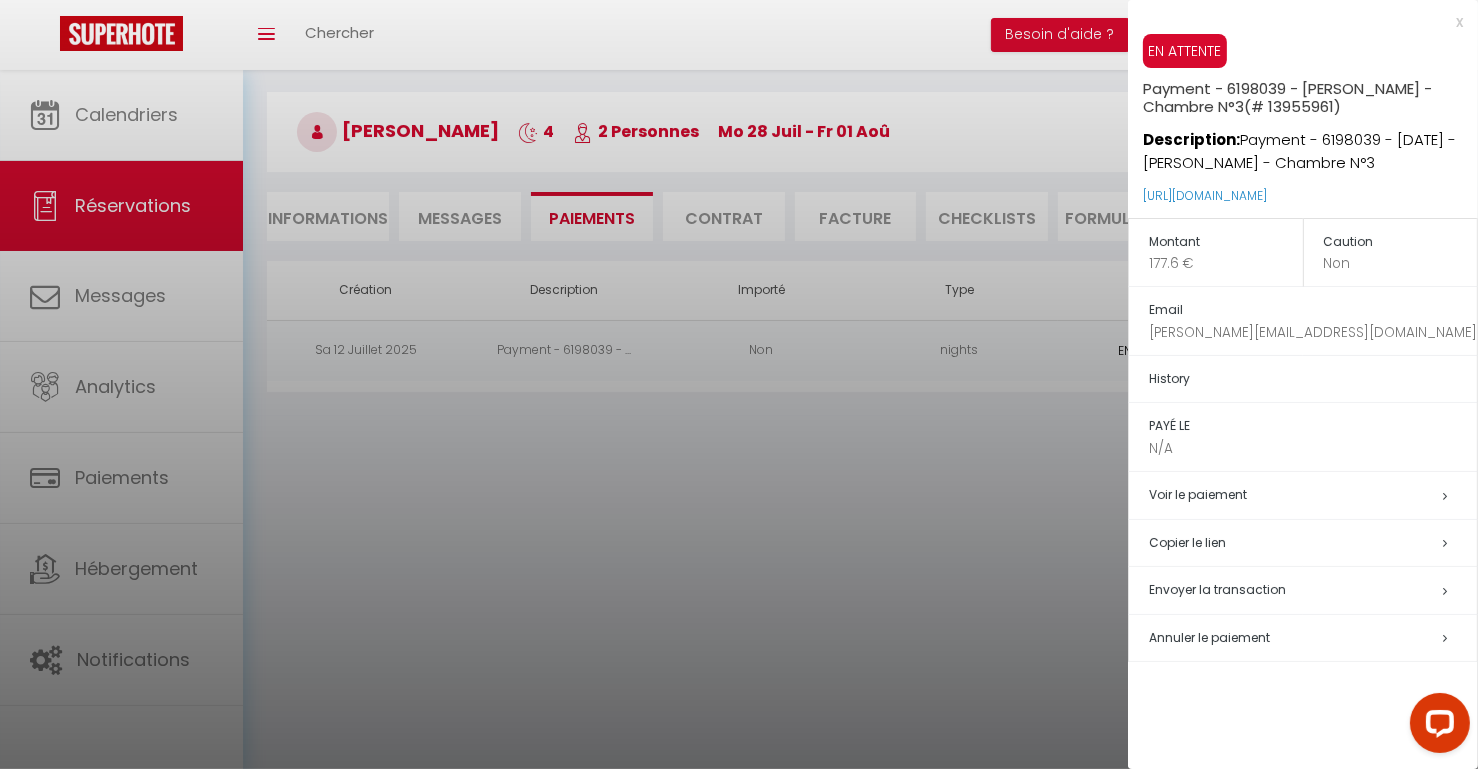 click on "Annuler le paiement" at bounding box center [1209, 637] 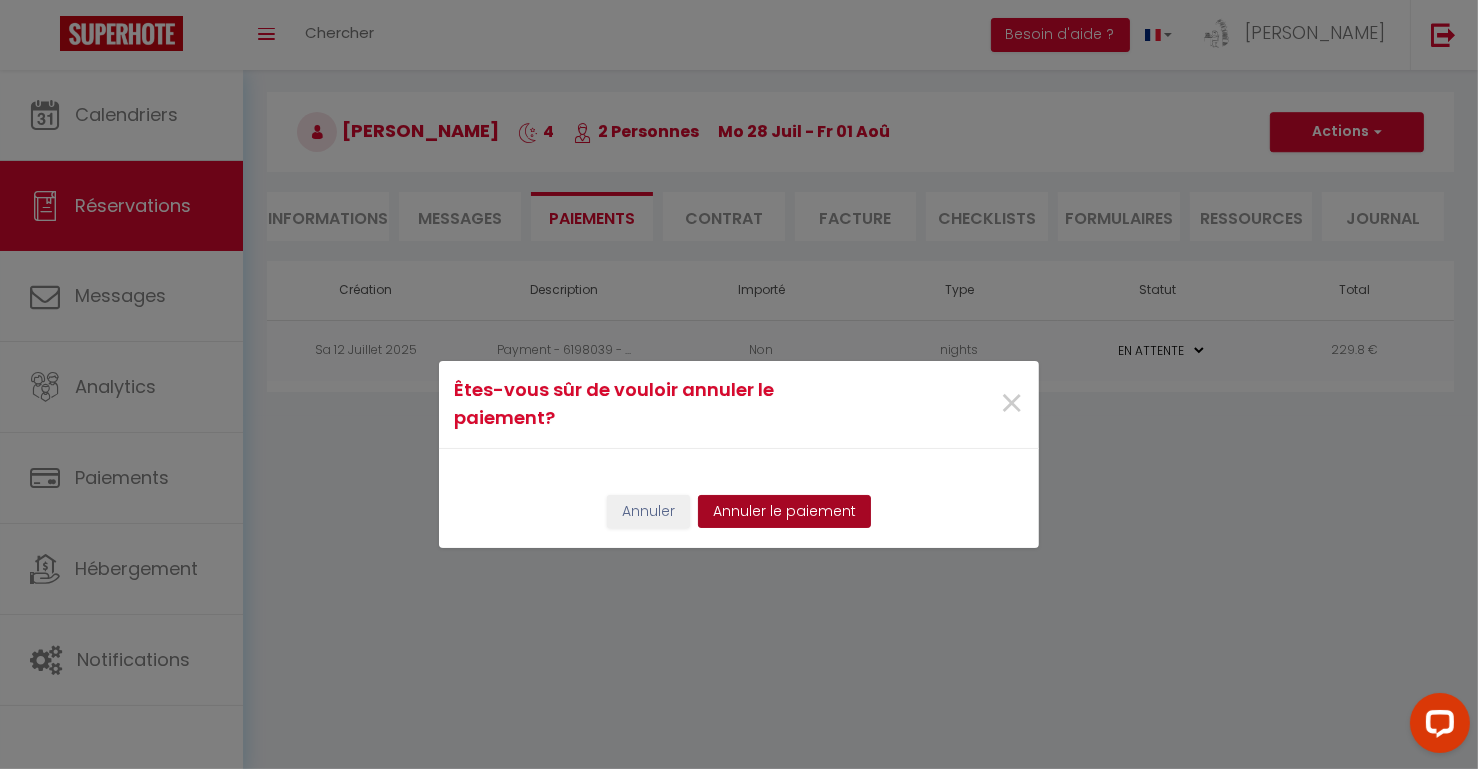 click on "Annuler le paiement" at bounding box center [784, 512] 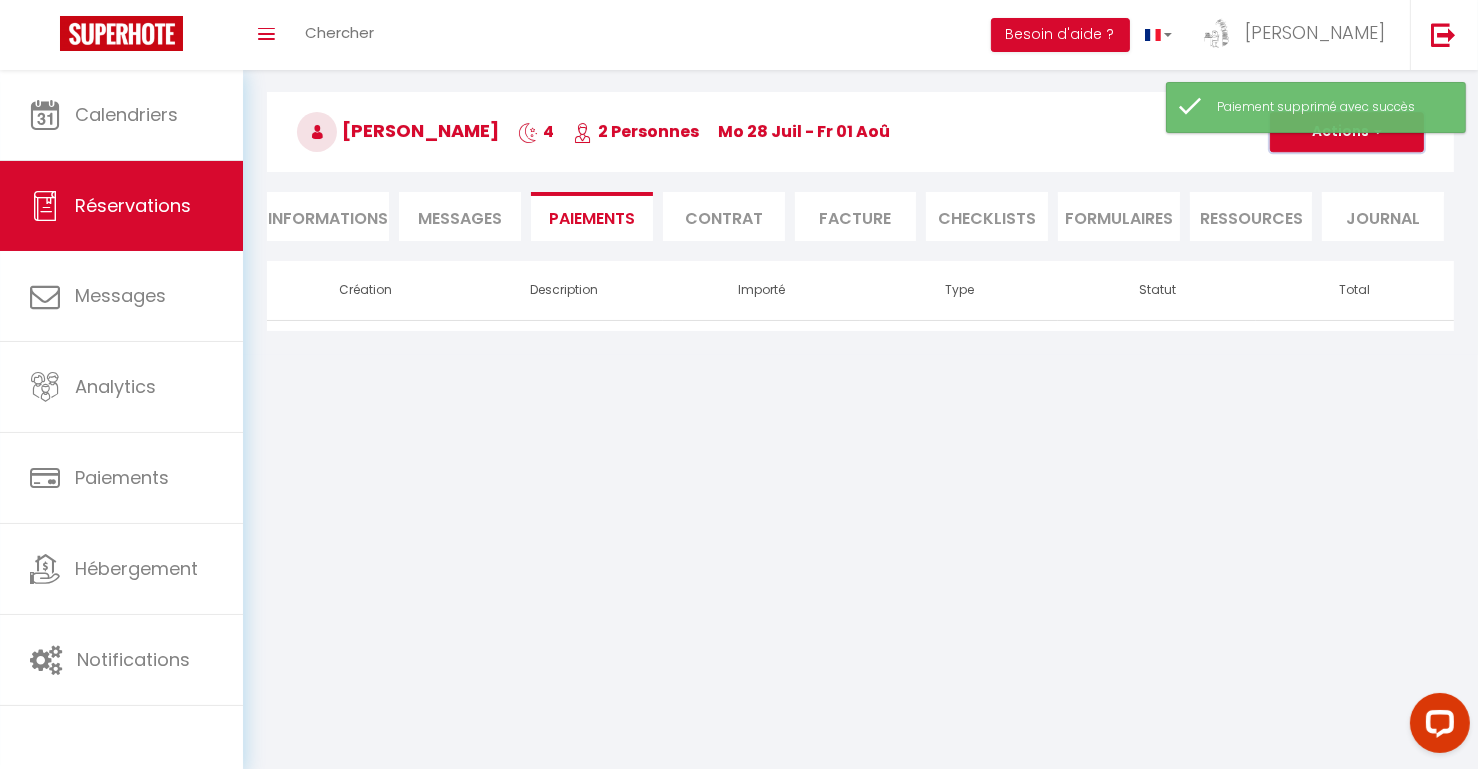 click on "Actions" at bounding box center (1347, 132) 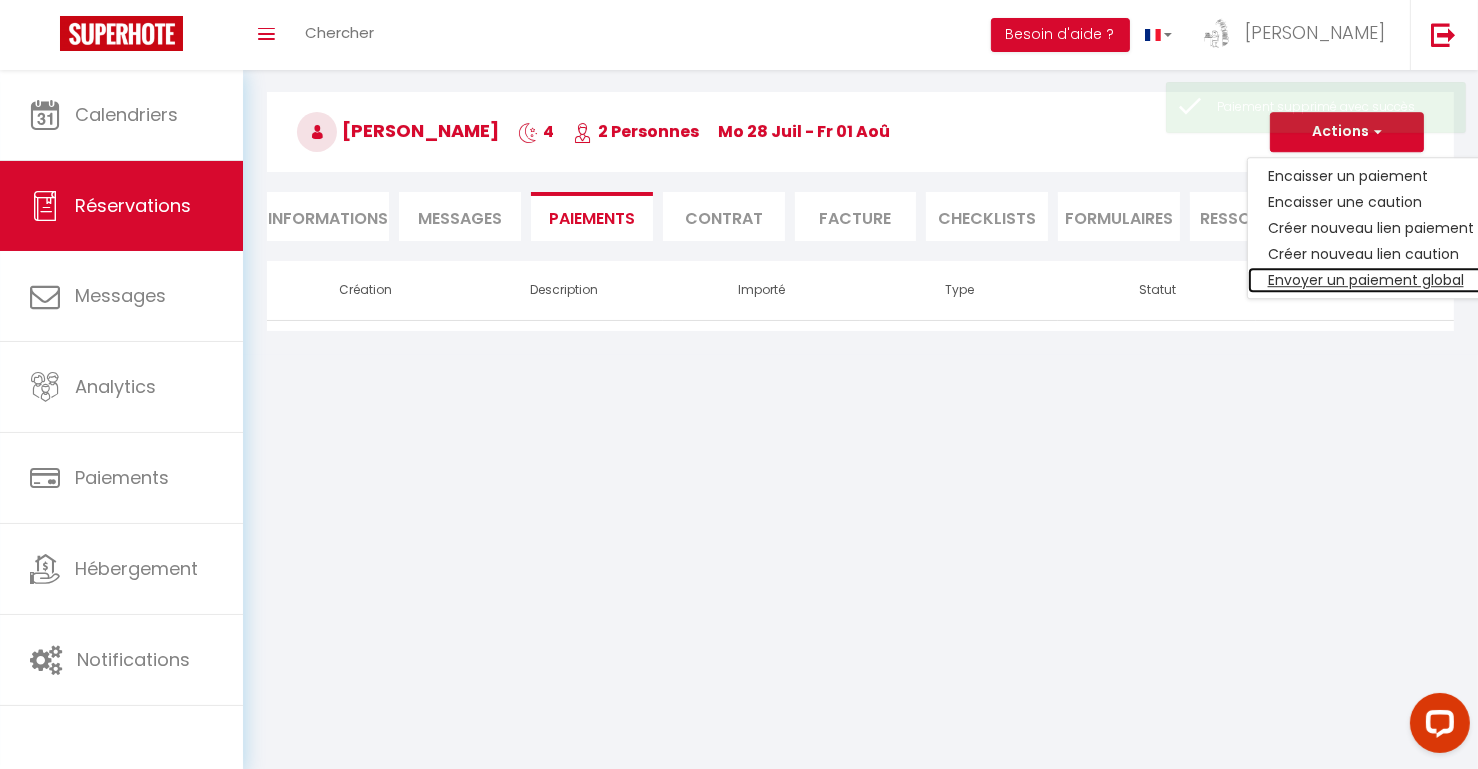 click on "Envoyer un paiement global" at bounding box center (1371, 280) 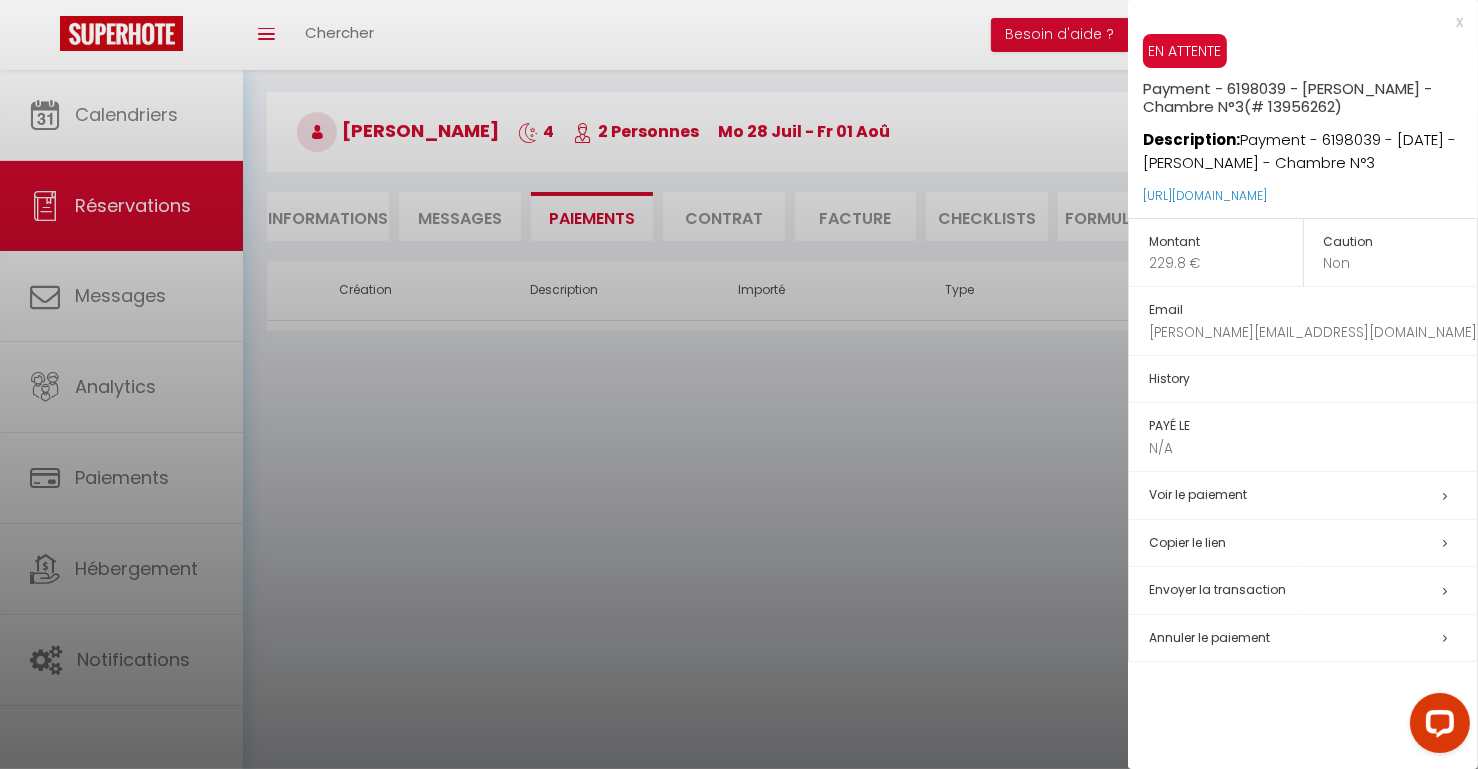 click on "Envoyer la transaction" at bounding box center [1217, 589] 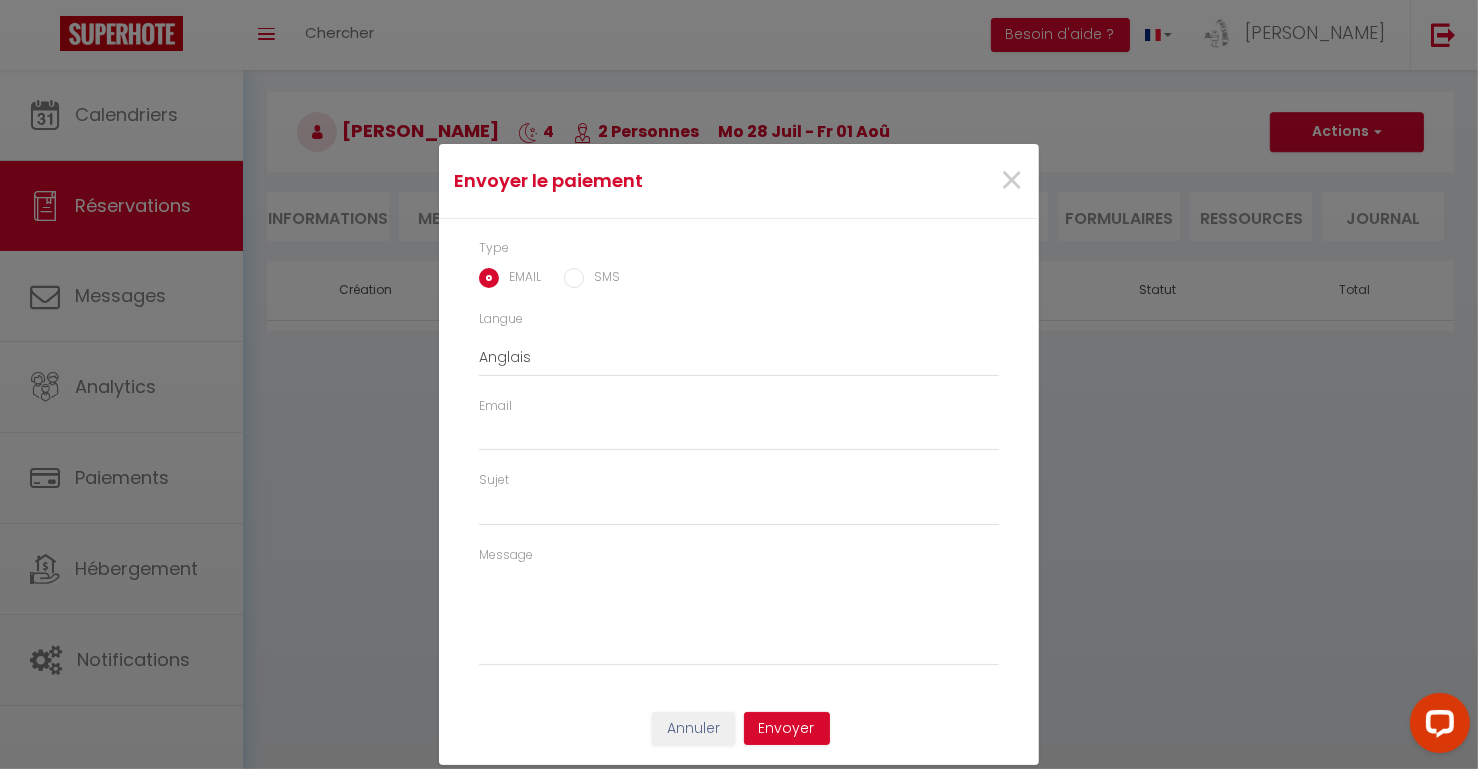 select on "fr" 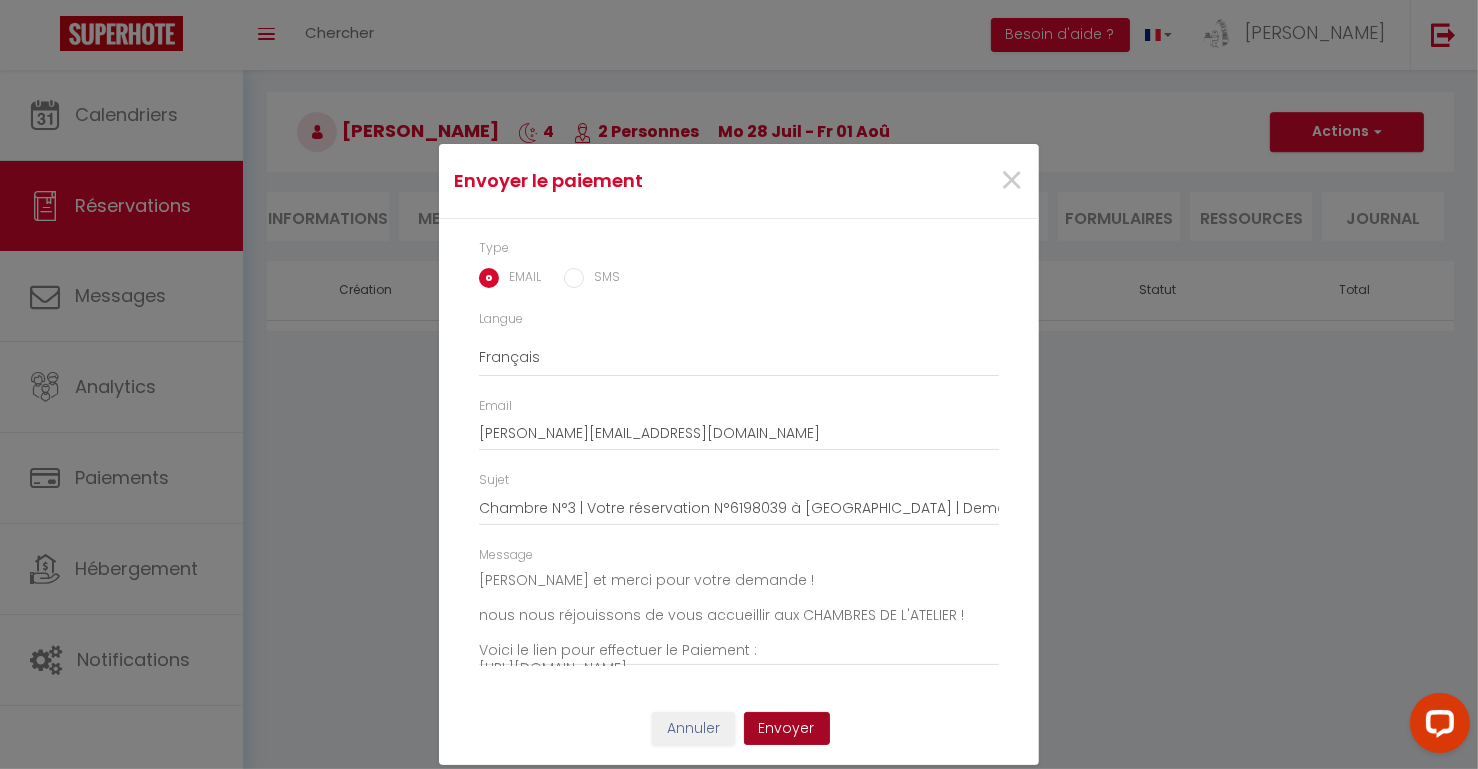click on "Envoyer" at bounding box center (787, 729) 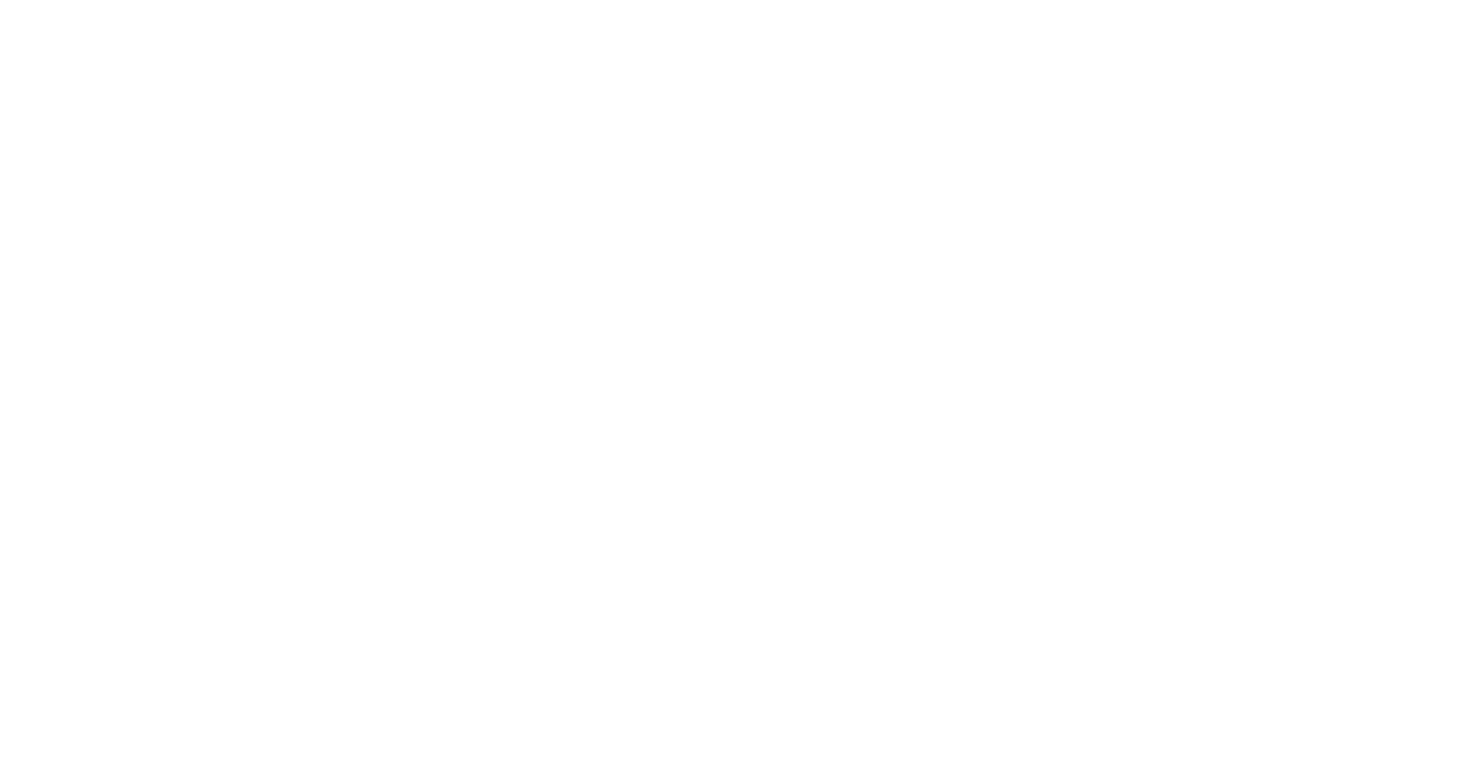 scroll, scrollTop: 70, scrollLeft: 0, axis: vertical 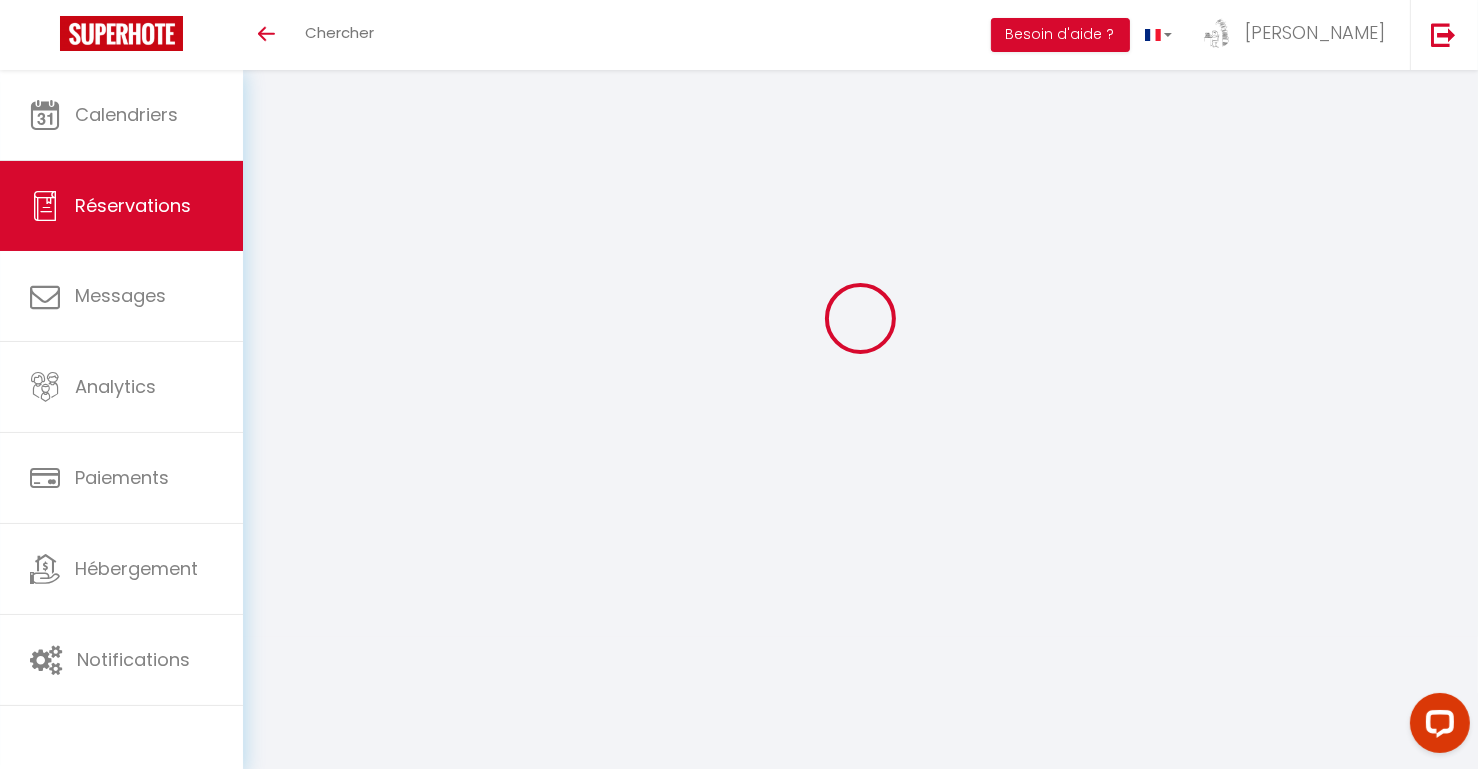 select on "0" 